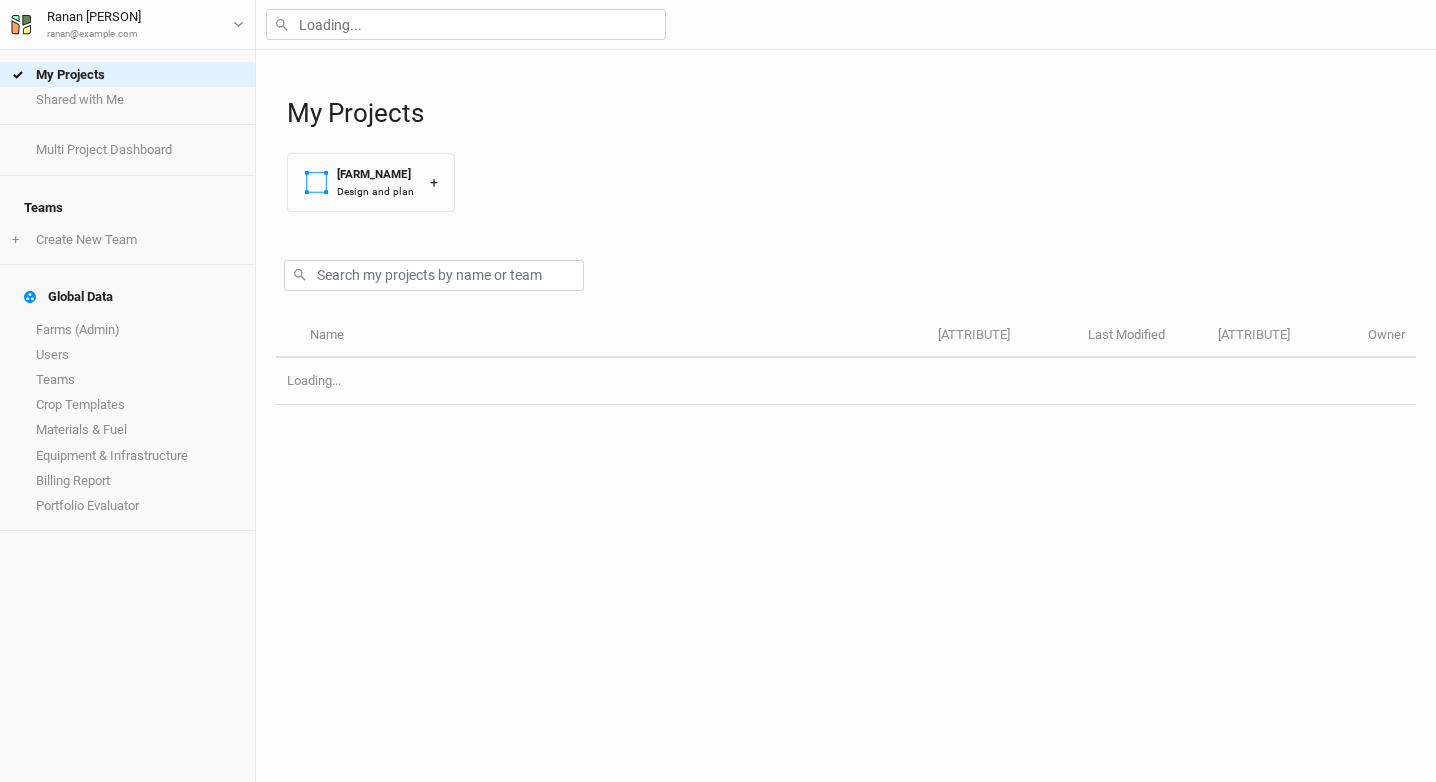 scroll, scrollTop: 0, scrollLeft: 0, axis: both 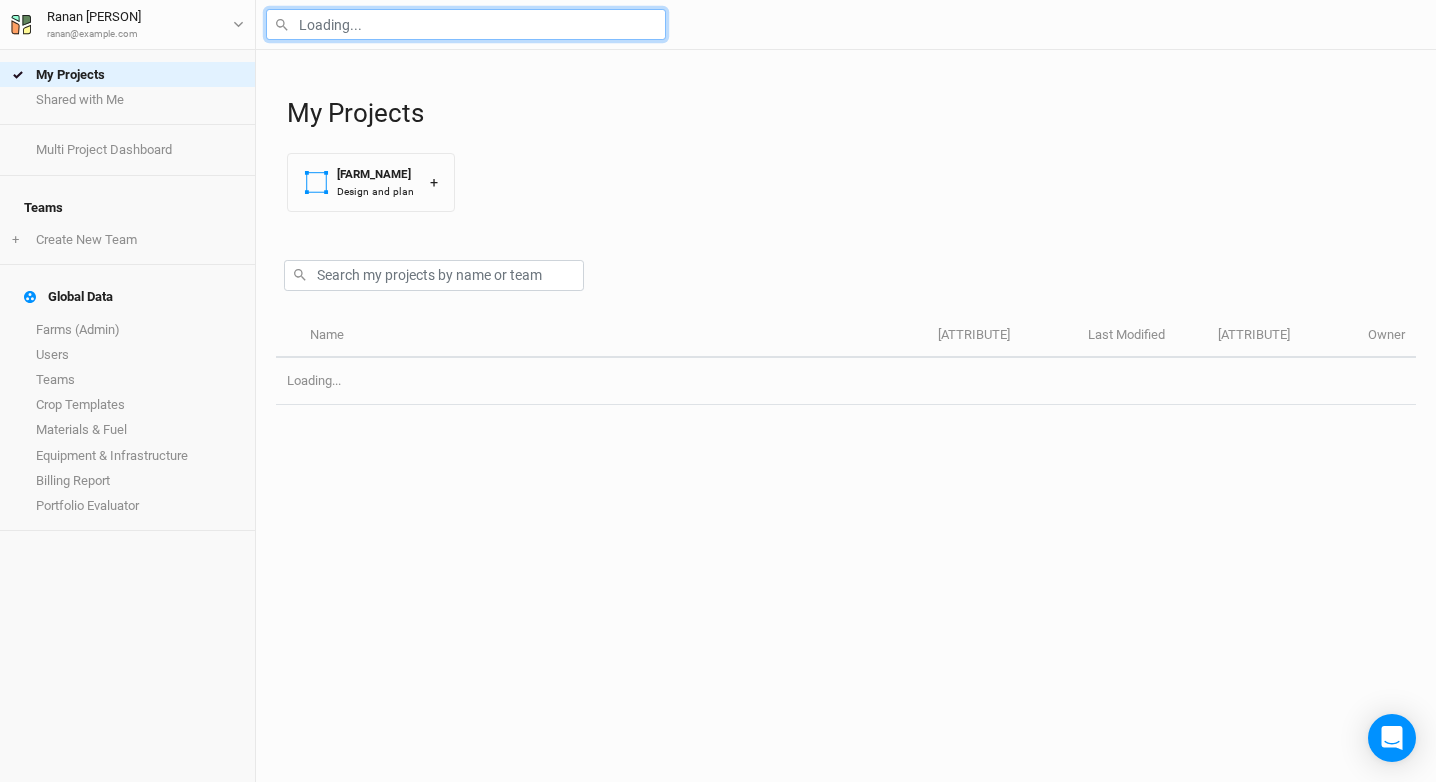 click at bounding box center (466, 24) 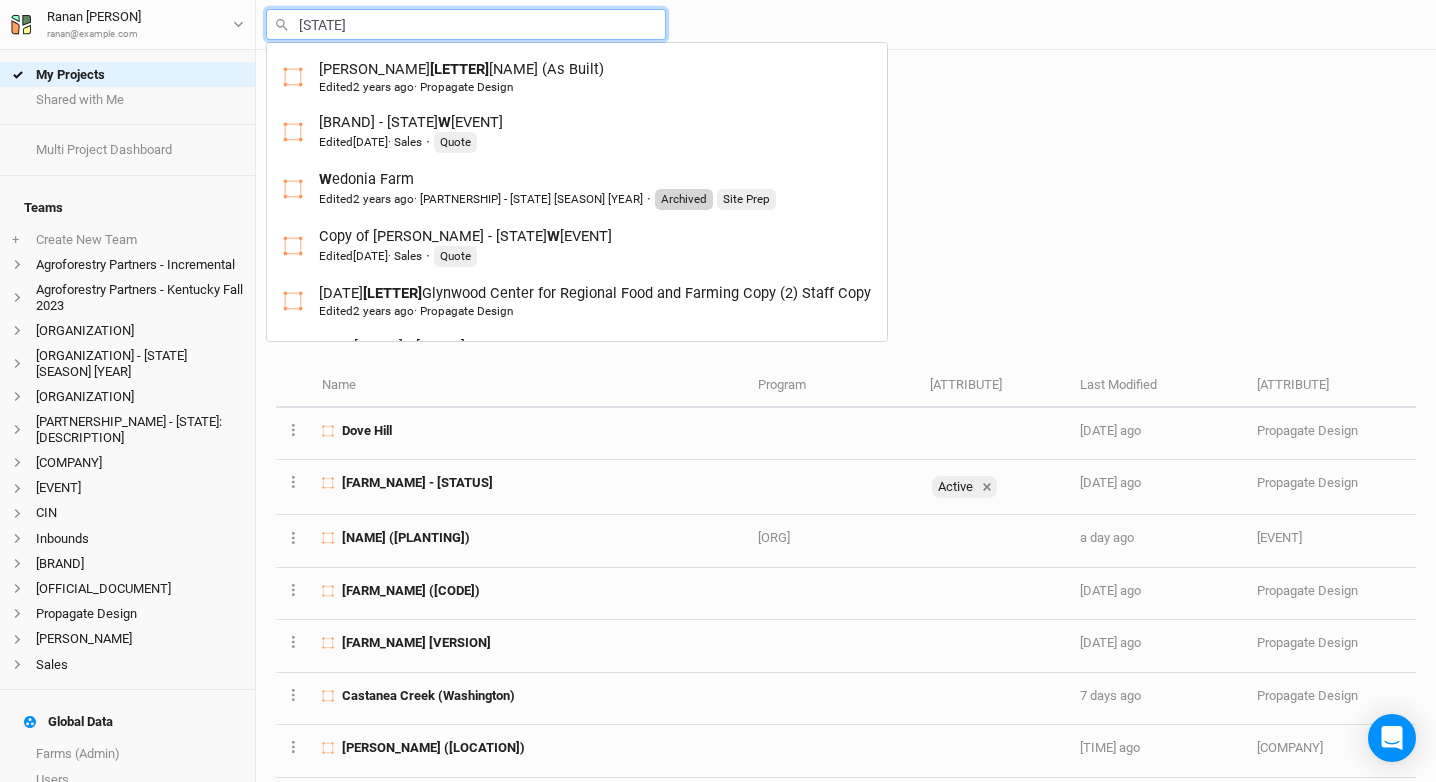 type on "wal" 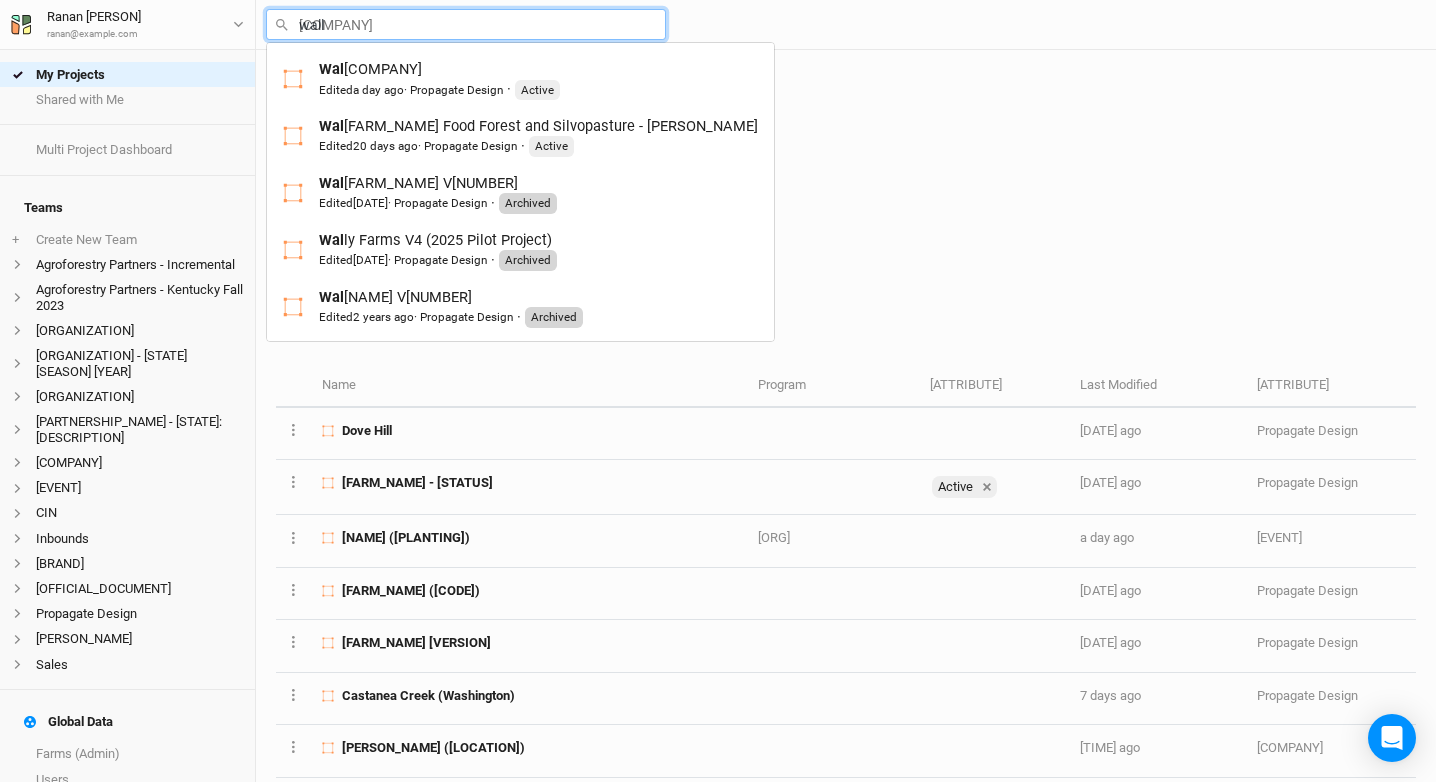 type on "wally" 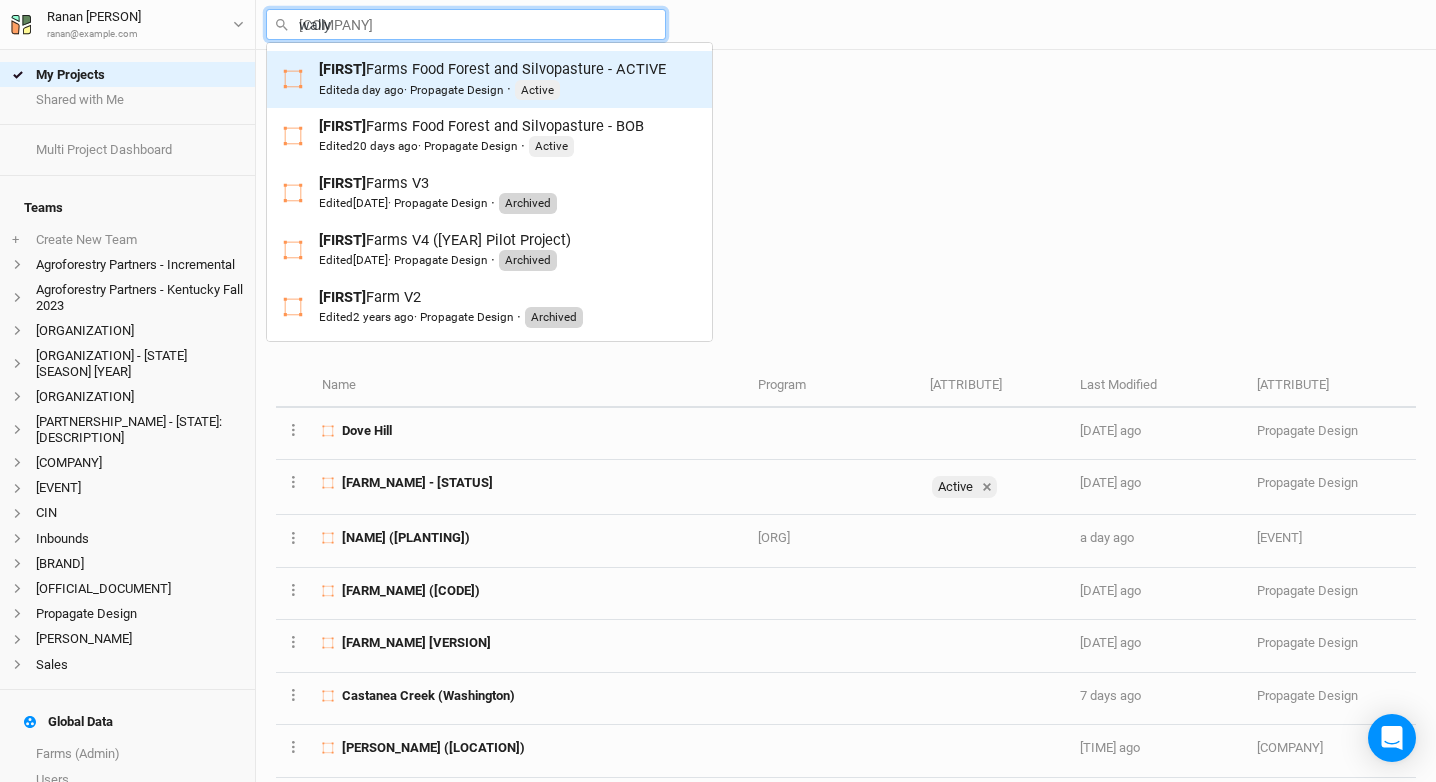 click on "[PERSONAL_NAME] Farms Food Forest and Silvopasture - ACTIVE Edited [TIME_UNIT] ago · Propagate Design · Active" at bounding box center [492, 79] 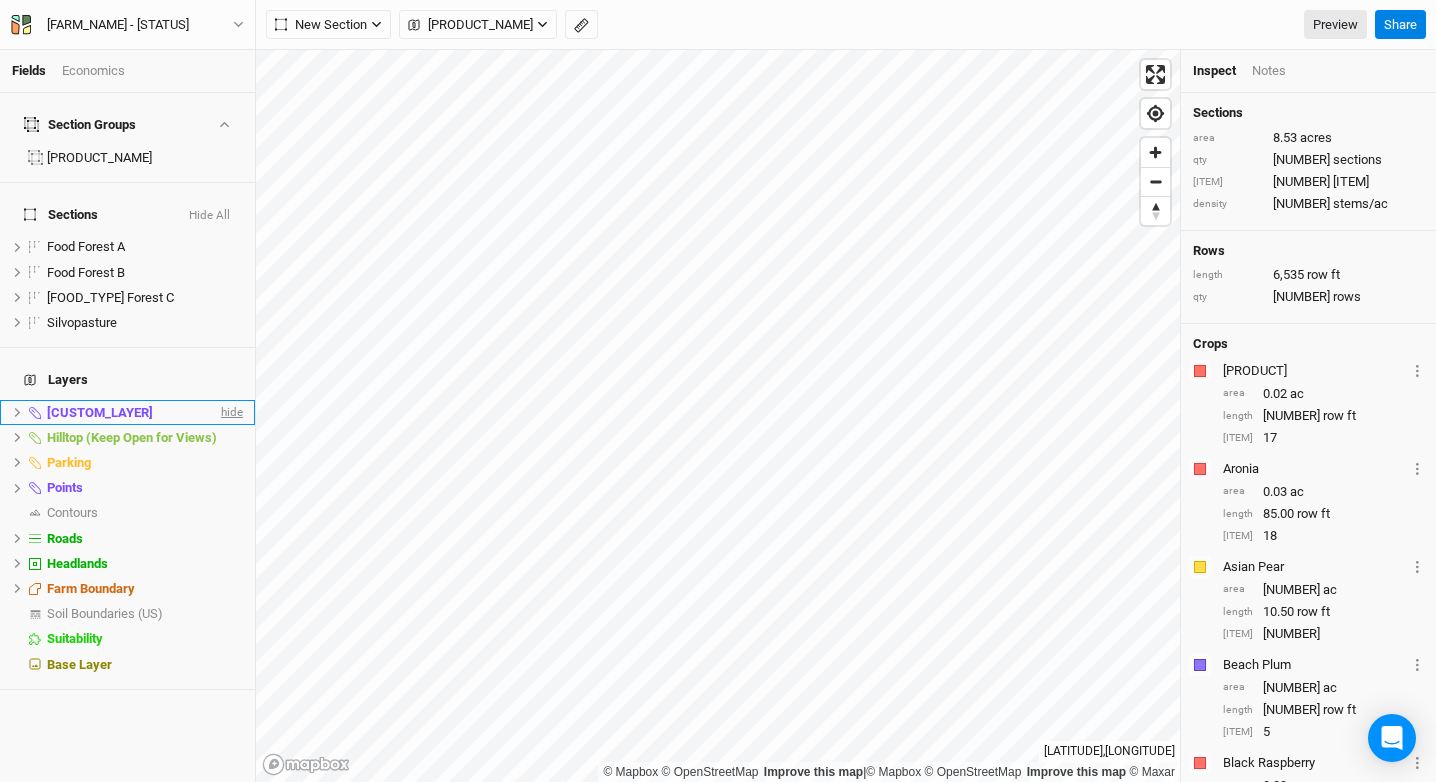click on "hide" at bounding box center (230, 412) 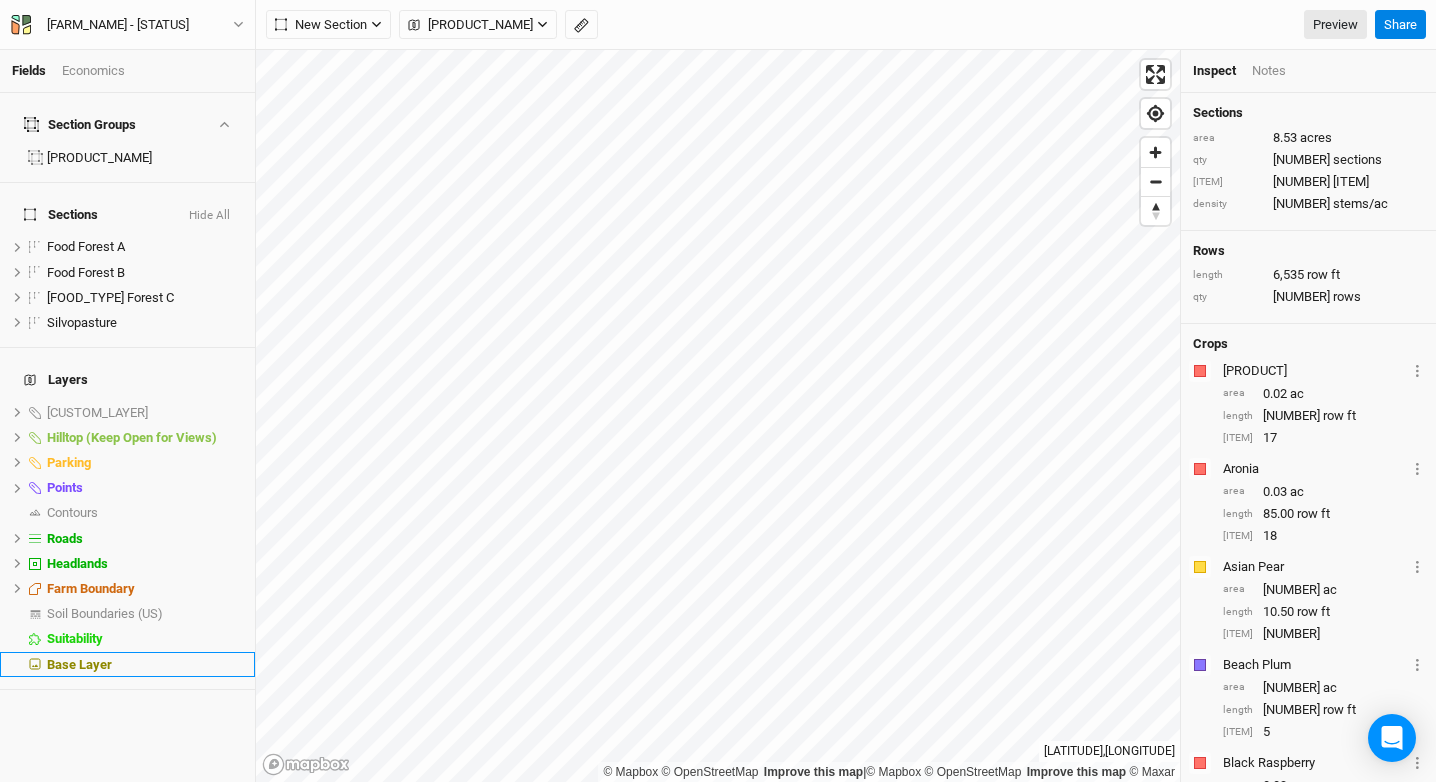 click on "Base Layer" at bounding box center [145, 665] 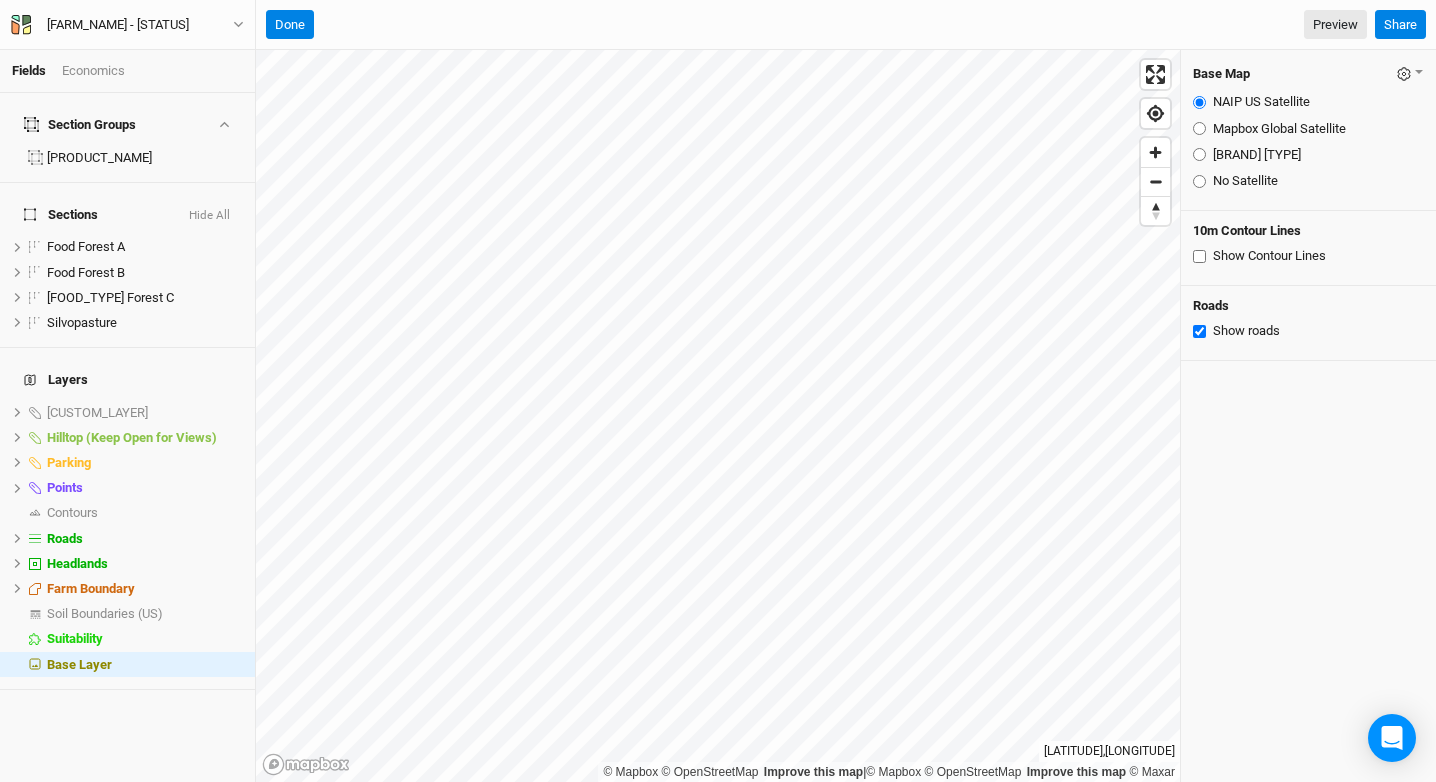 click on "Mapbox Global Satellite" at bounding box center (1279, 129) 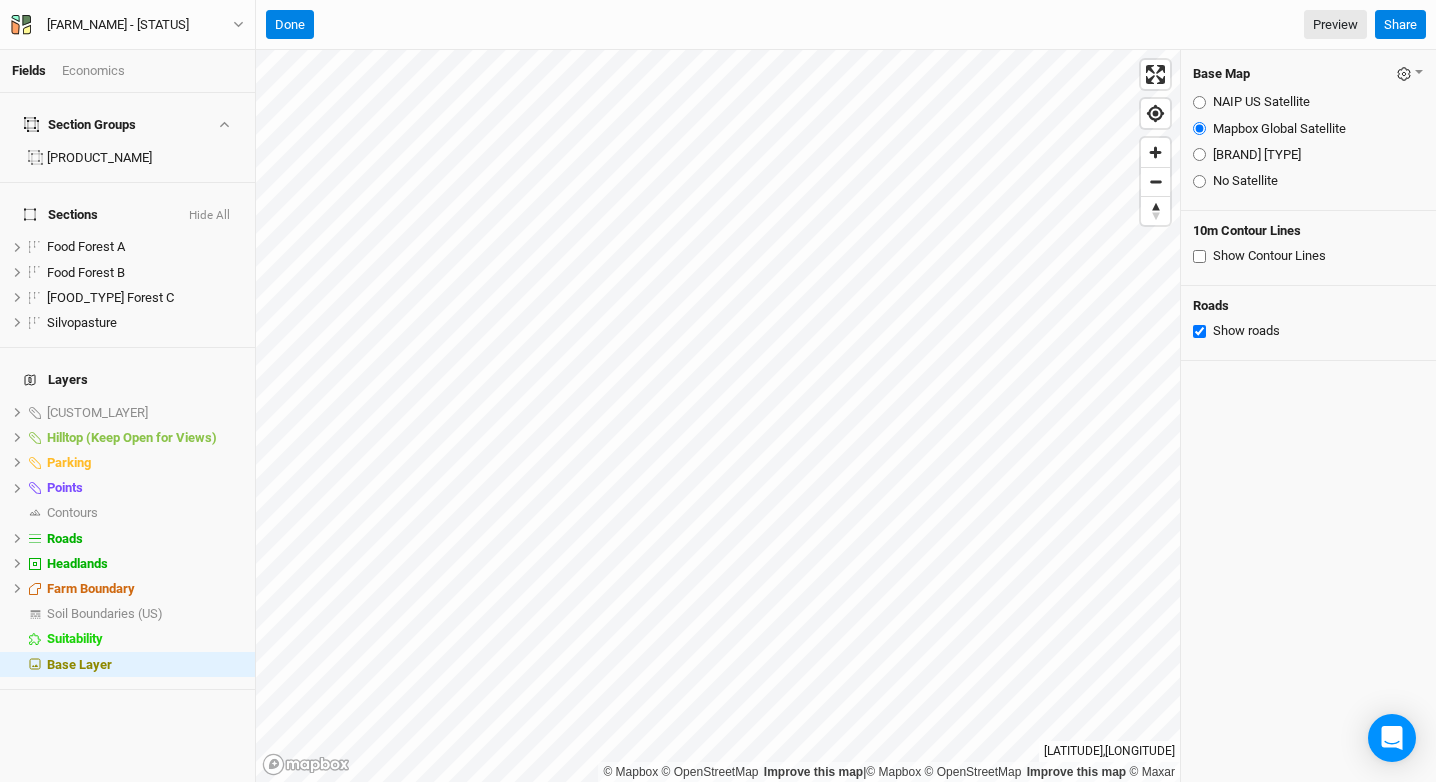 click on "NAIP US Satellite" at bounding box center (1261, 102) 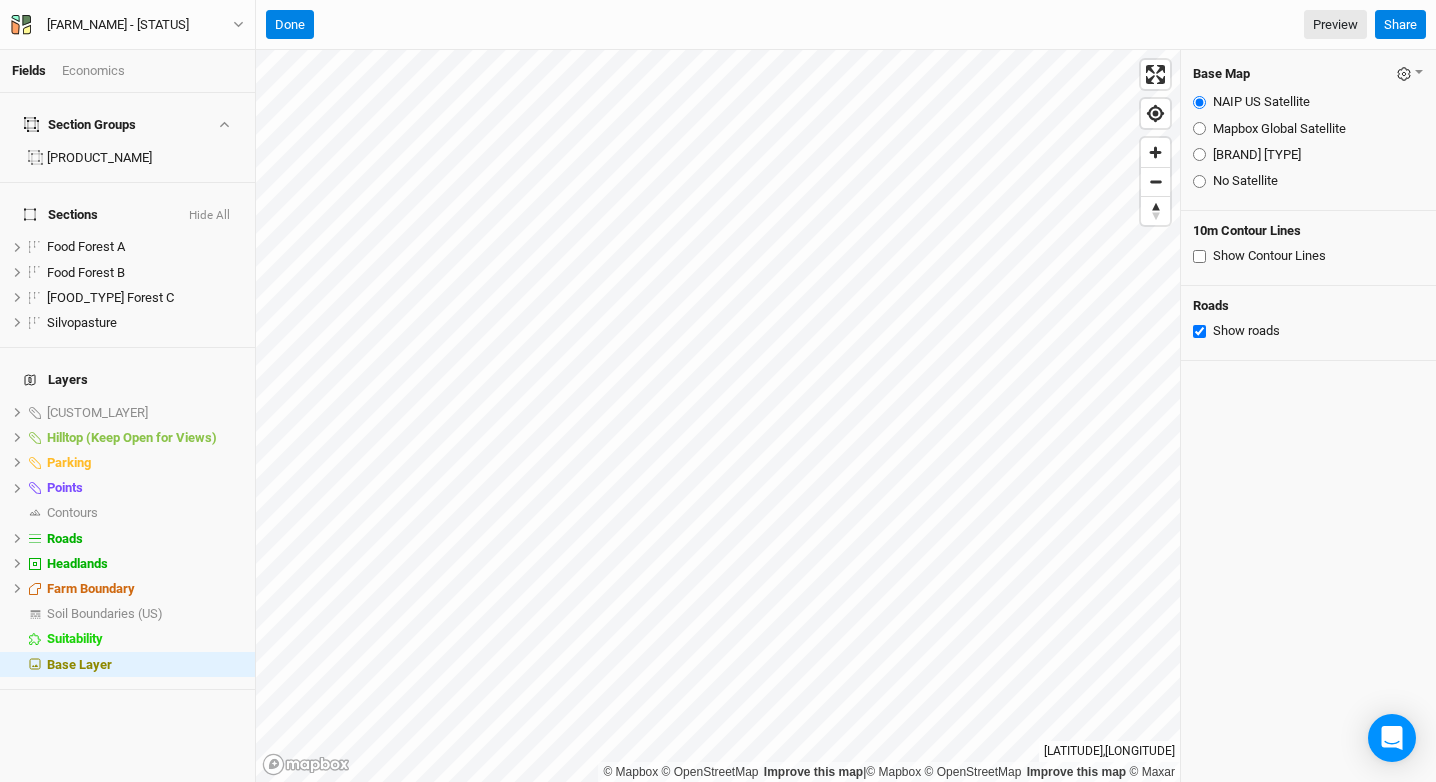 click on "Mapbox Global Satellite" at bounding box center [1279, 129] 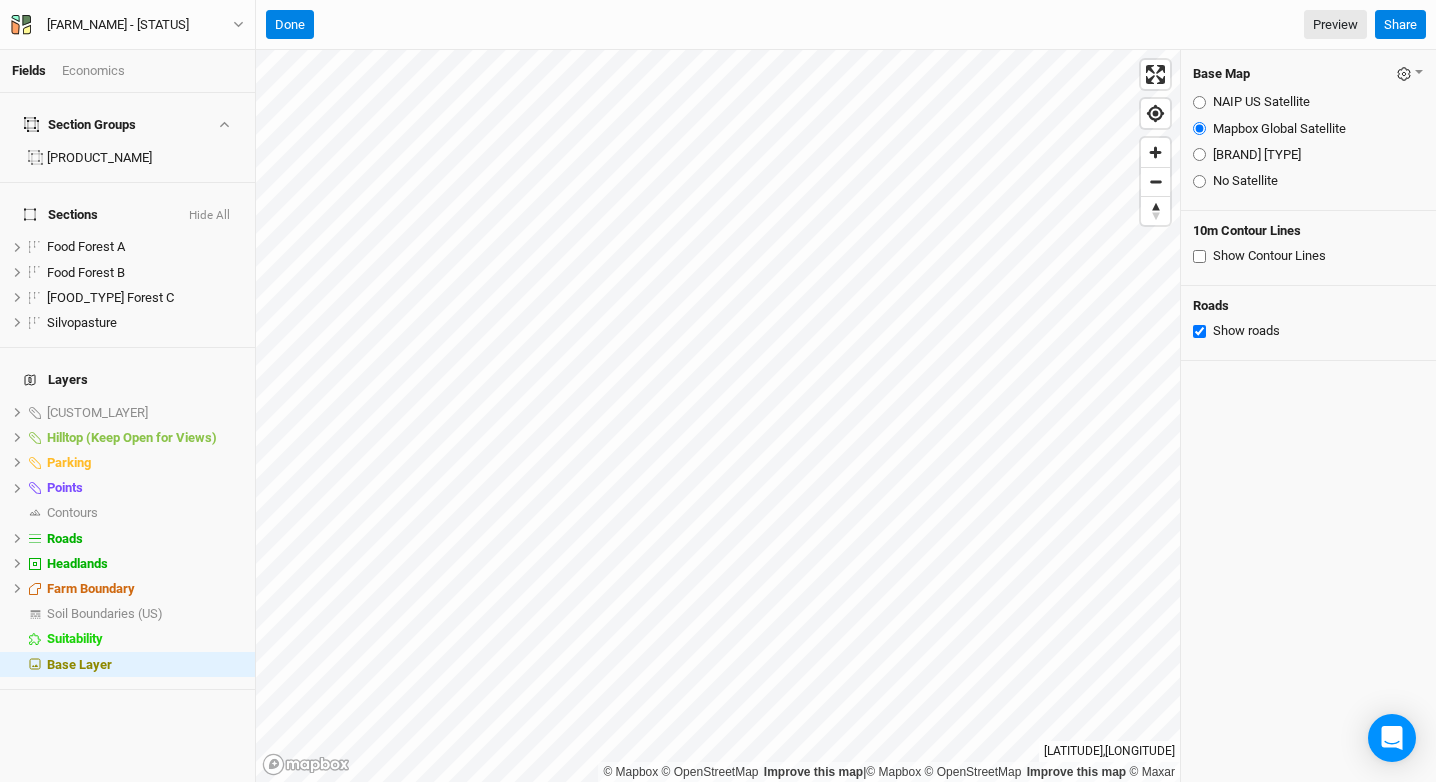 click on "[BRAND] [TYPE]" at bounding box center [1257, 155] 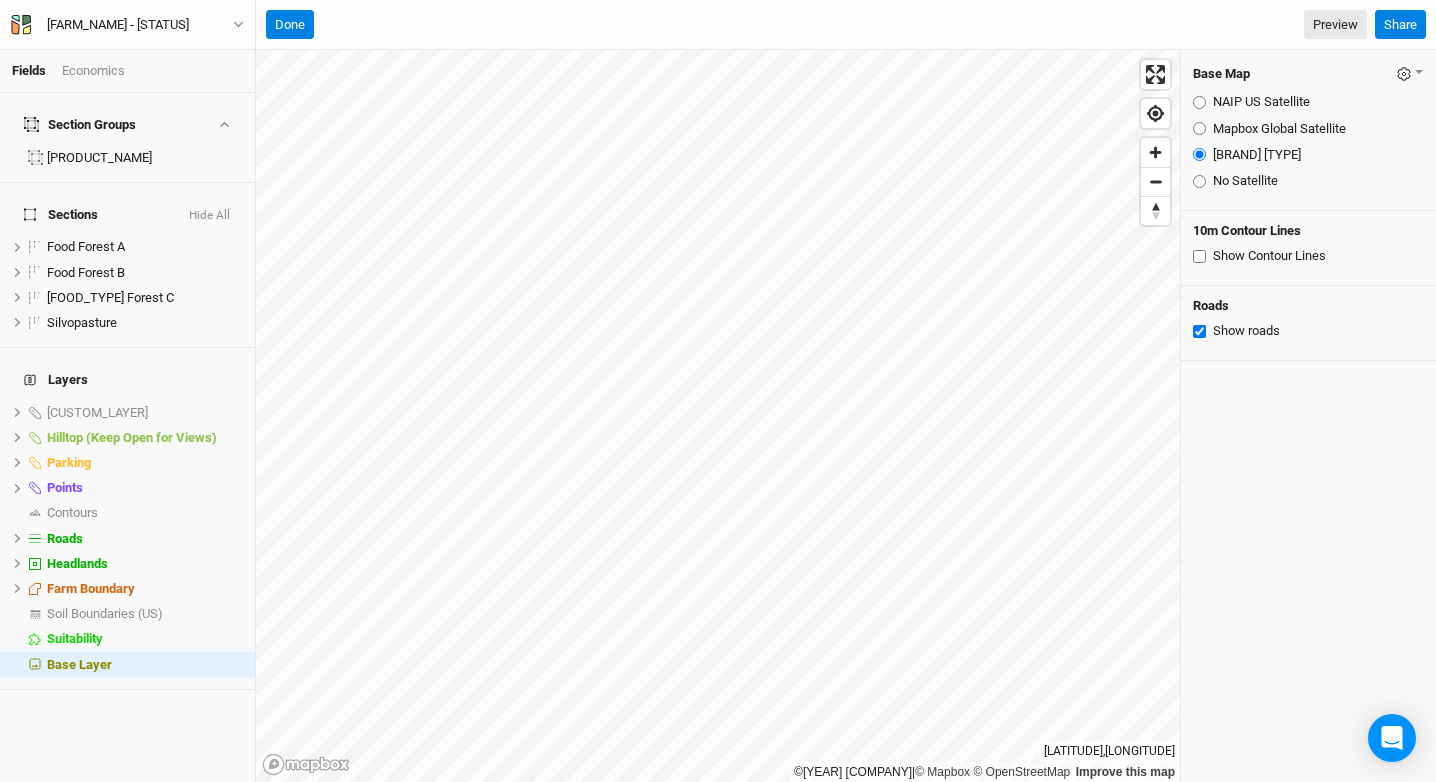 click on "NAIP US Satellite" at bounding box center (1261, 102) 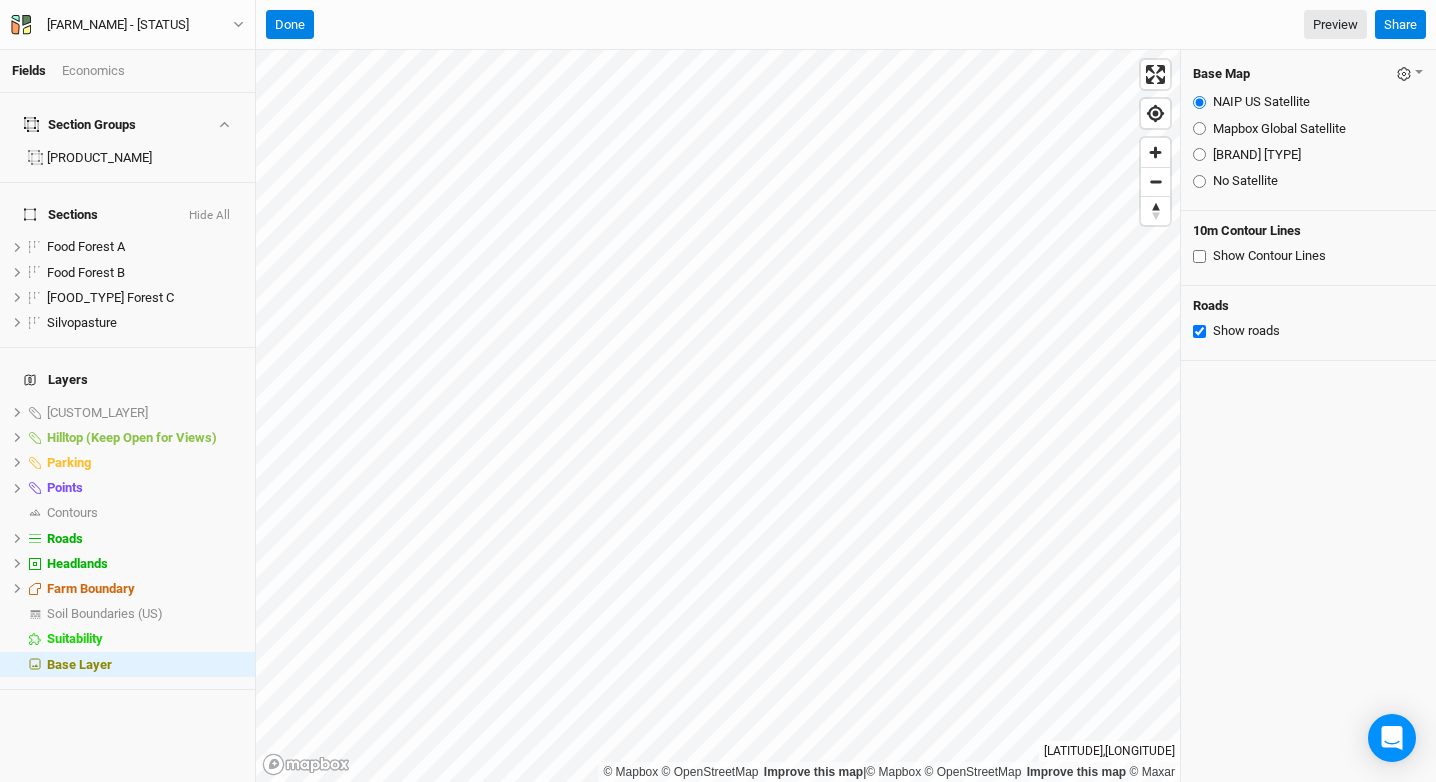 click on "Mapbox Global Satellite" at bounding box center [1279, 129] 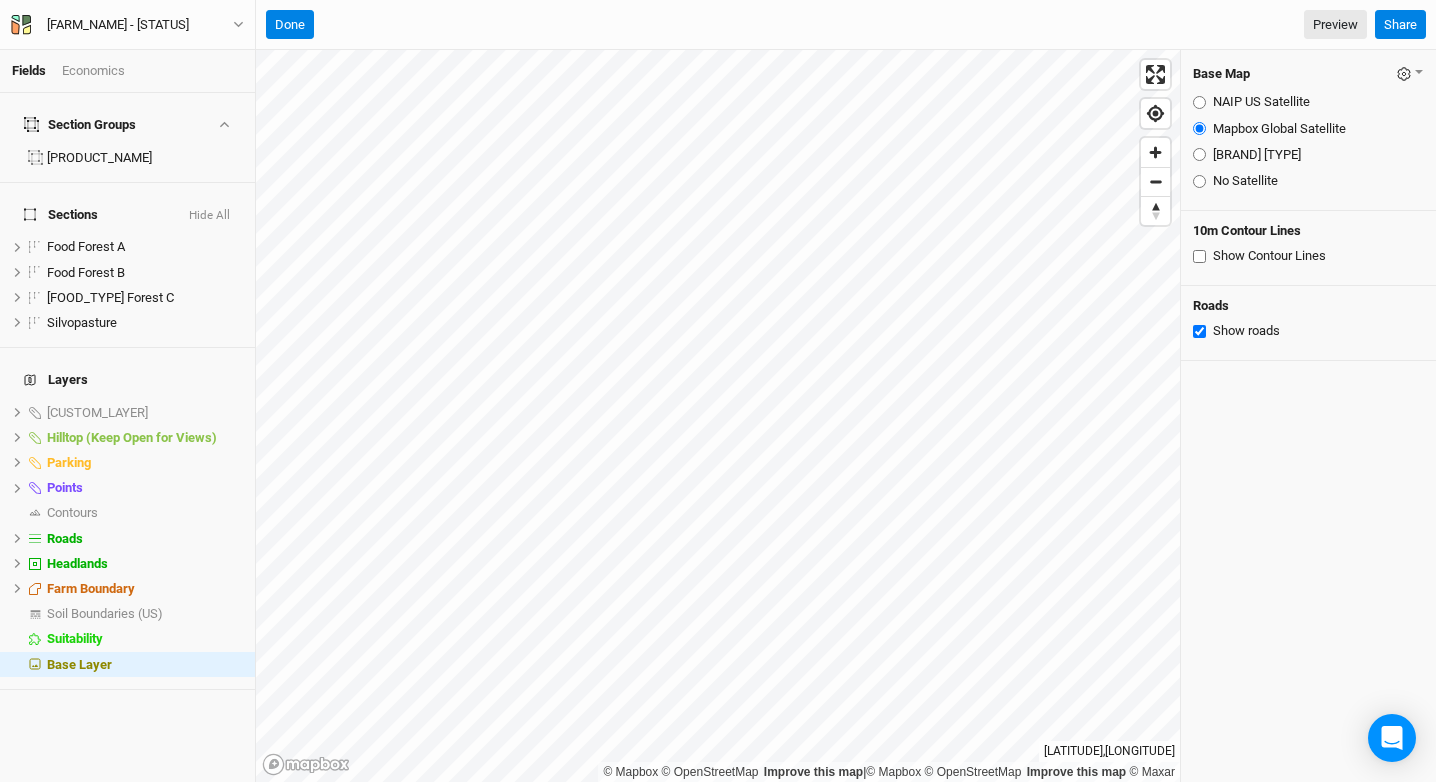 click on "[LATITUDE] , [LONGITUDE]" at bounding box center [718, 391] 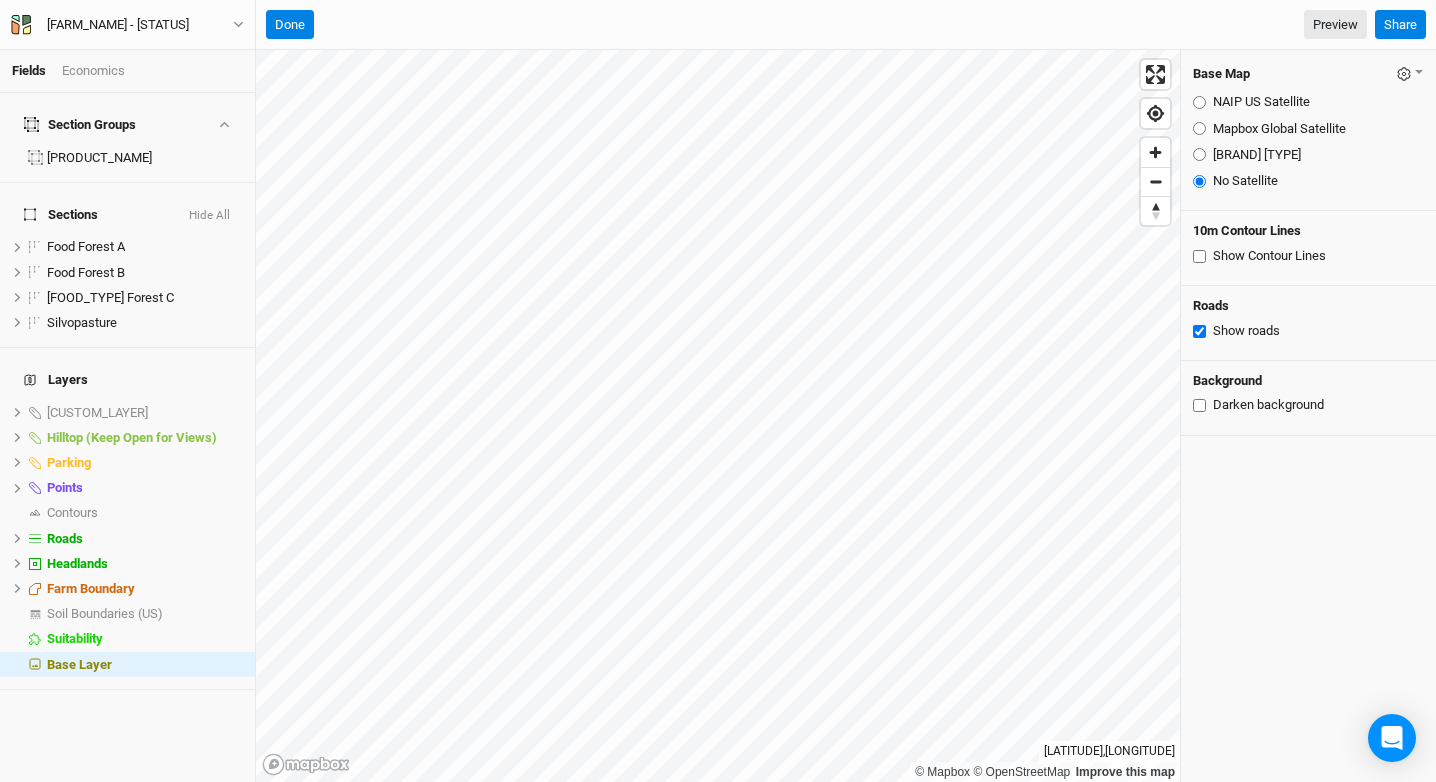 click on "NAIP US Satellite" at bounding box center (1261, 102) 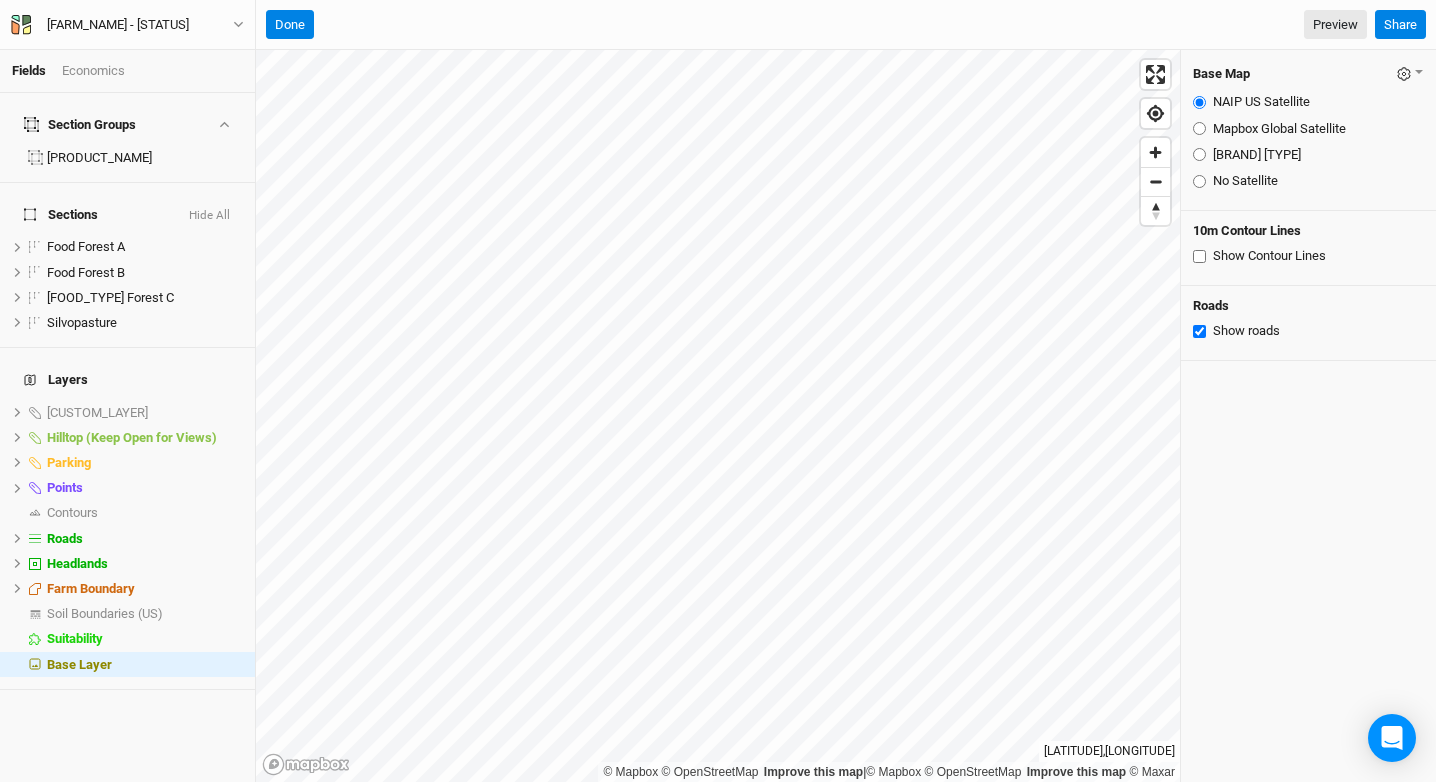 click on "Mapbox Global Satellite" at bounding box center [1279, 129] 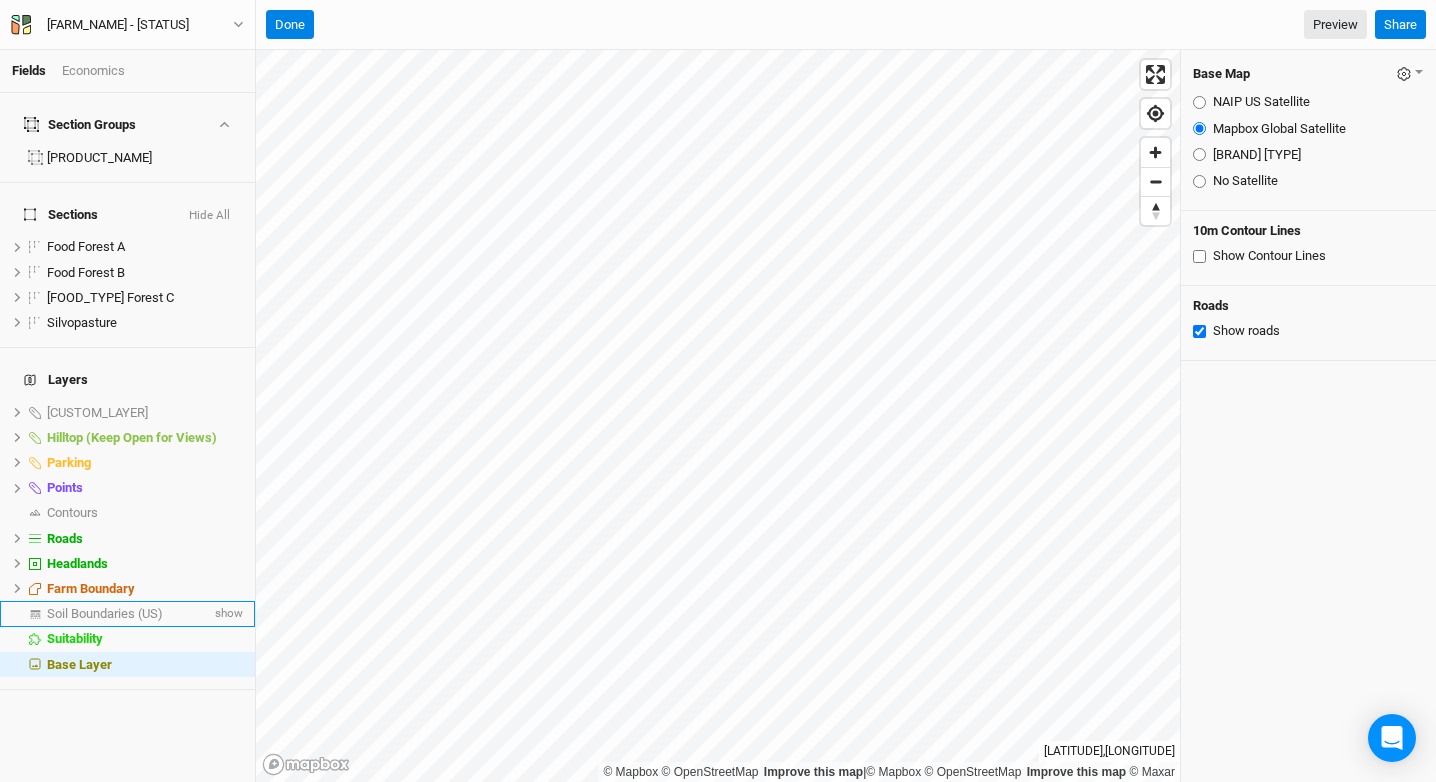 click on "[SOIL_PROPERTY]" at bounding box center (127, 613) 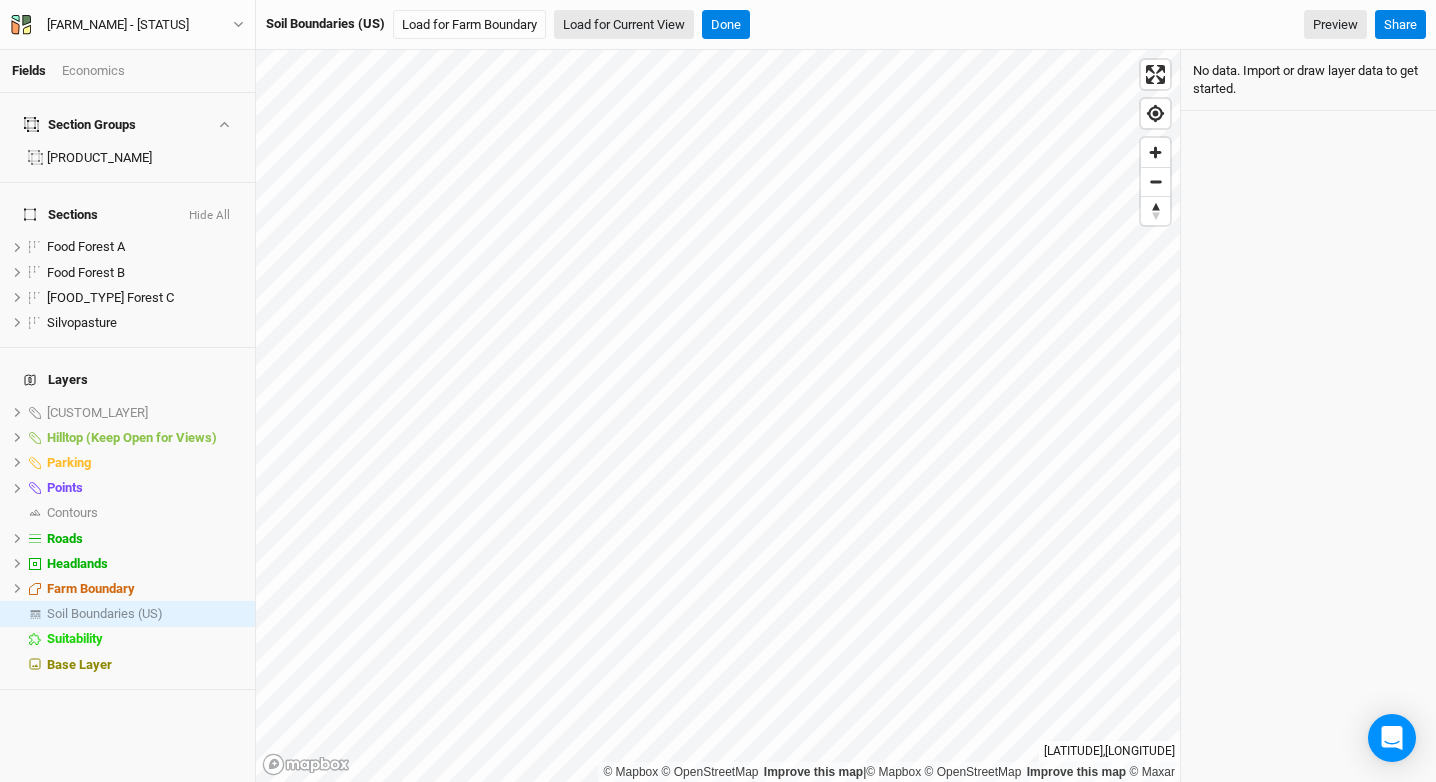 click on "Load for Current View" at bounding box center [624, 25] 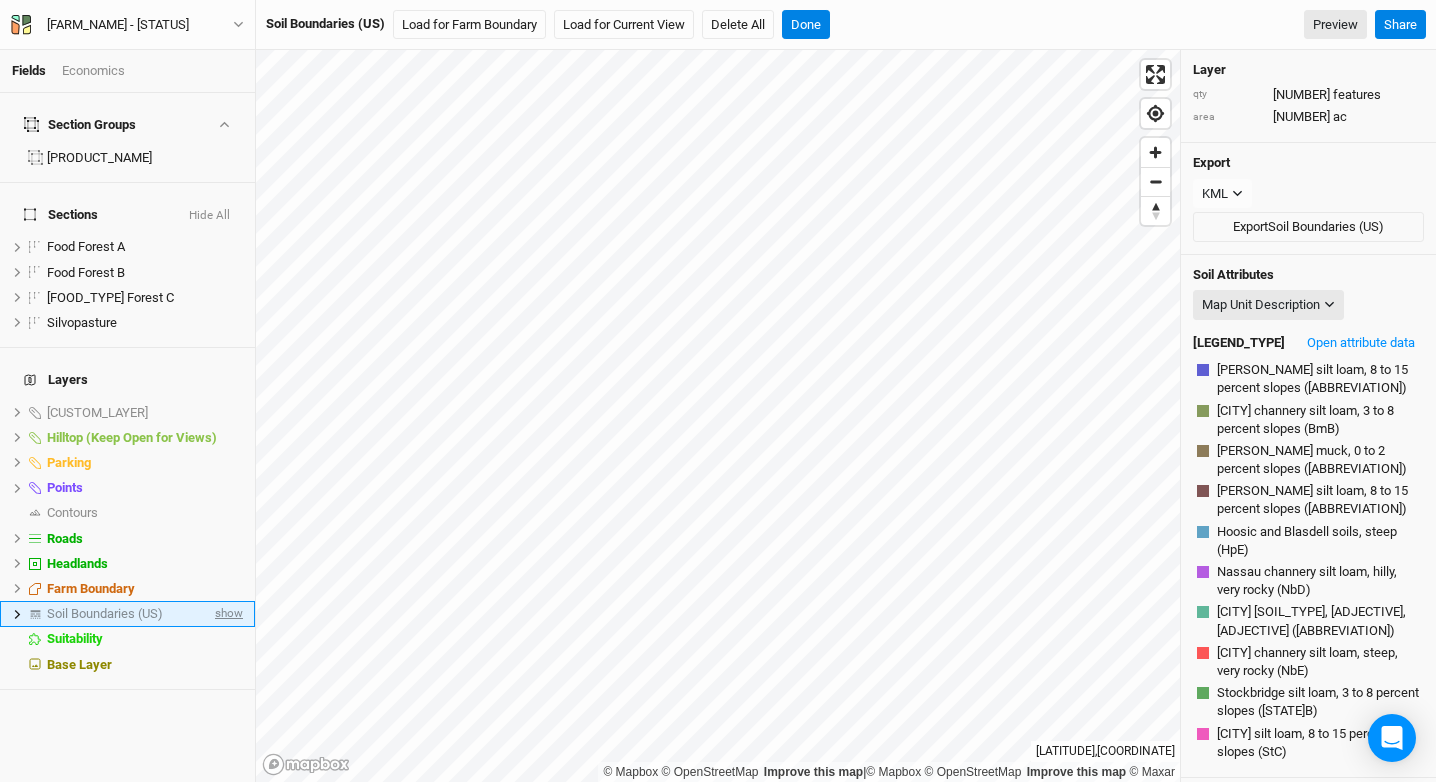 click on "show" at bounding box center (227, 614) 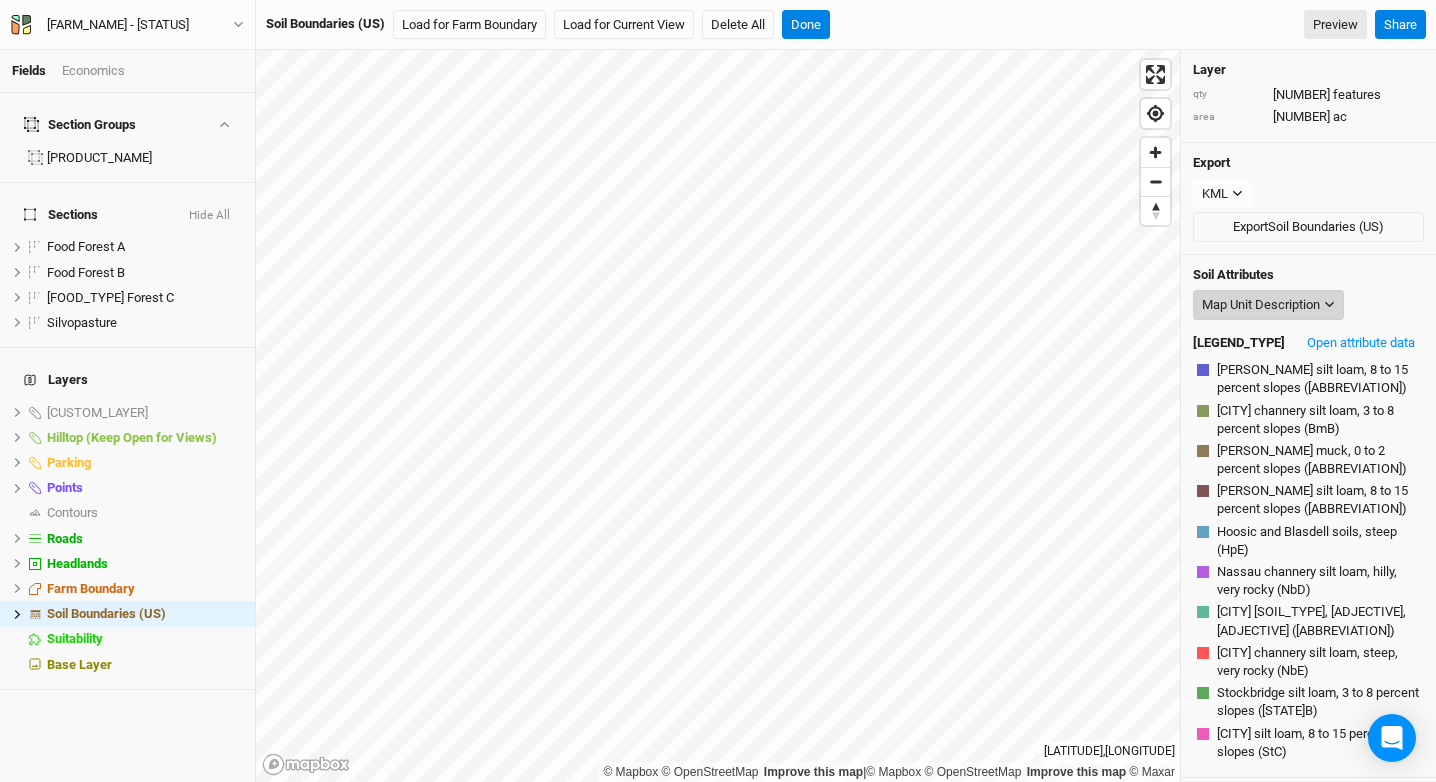 click on "Map Unit Description" at bounding box center [1261, 305] 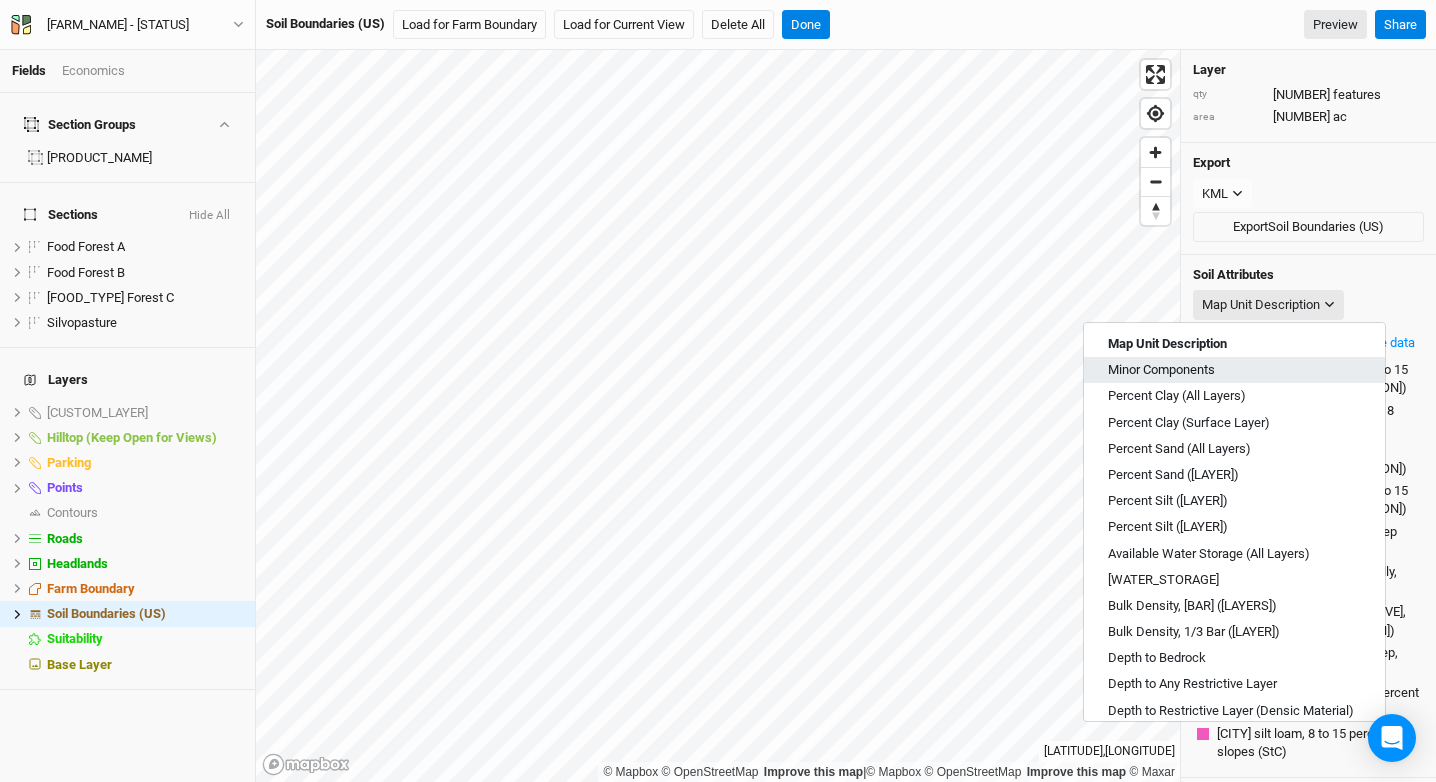 click on "Minor Components" at bounding box center (1234, 370) 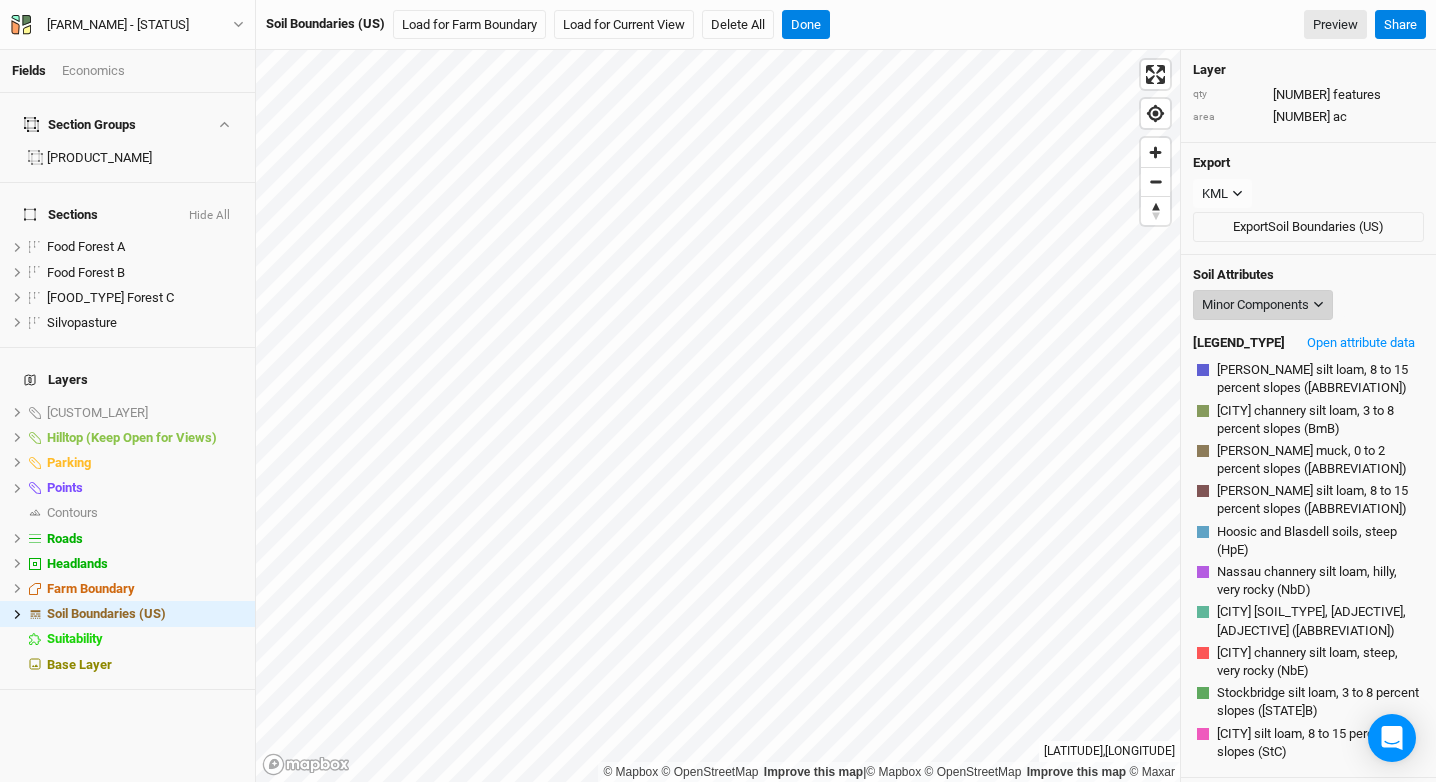 click on "Minor Components" at bounding box center [1255, 305] 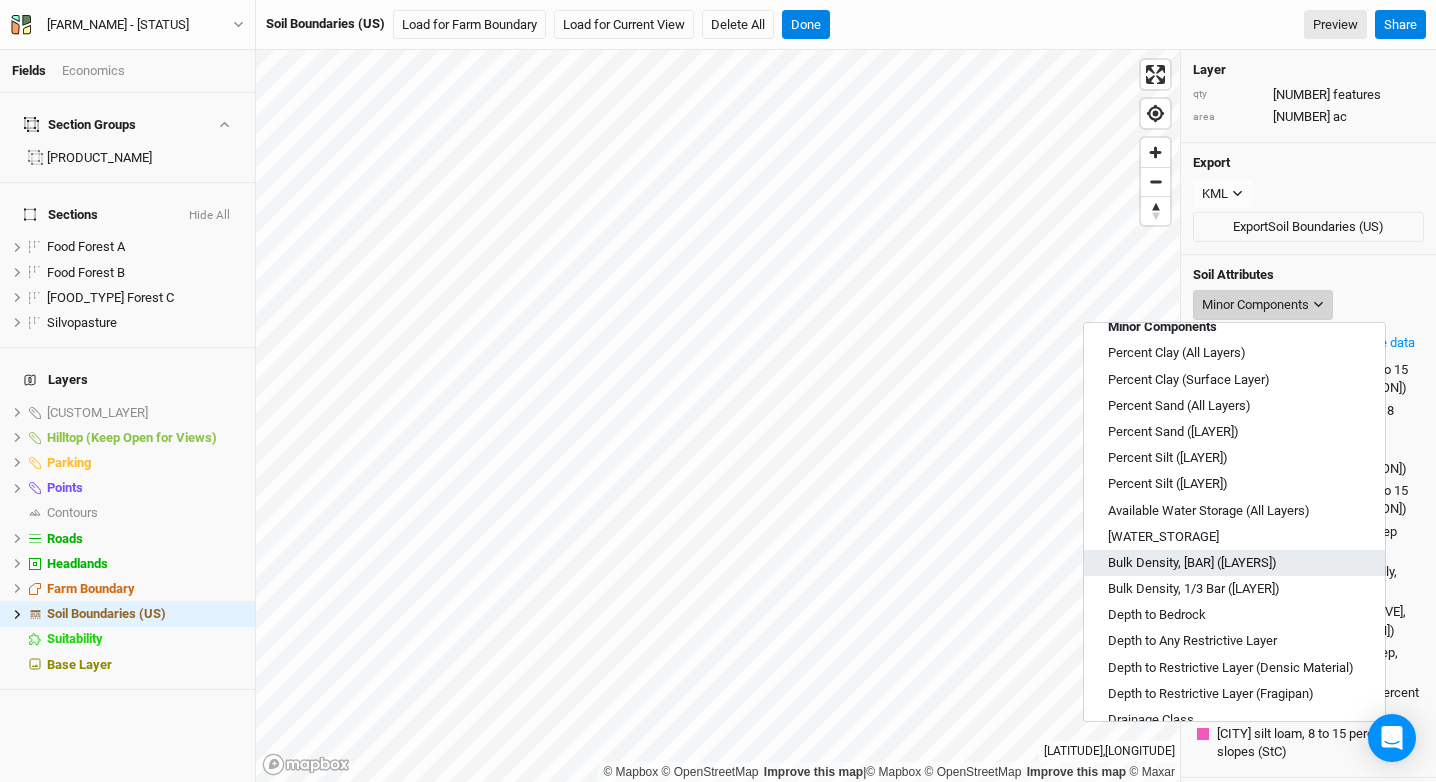 scroll, scrollTop: 47, scrollLeft: 0, axis: vertical 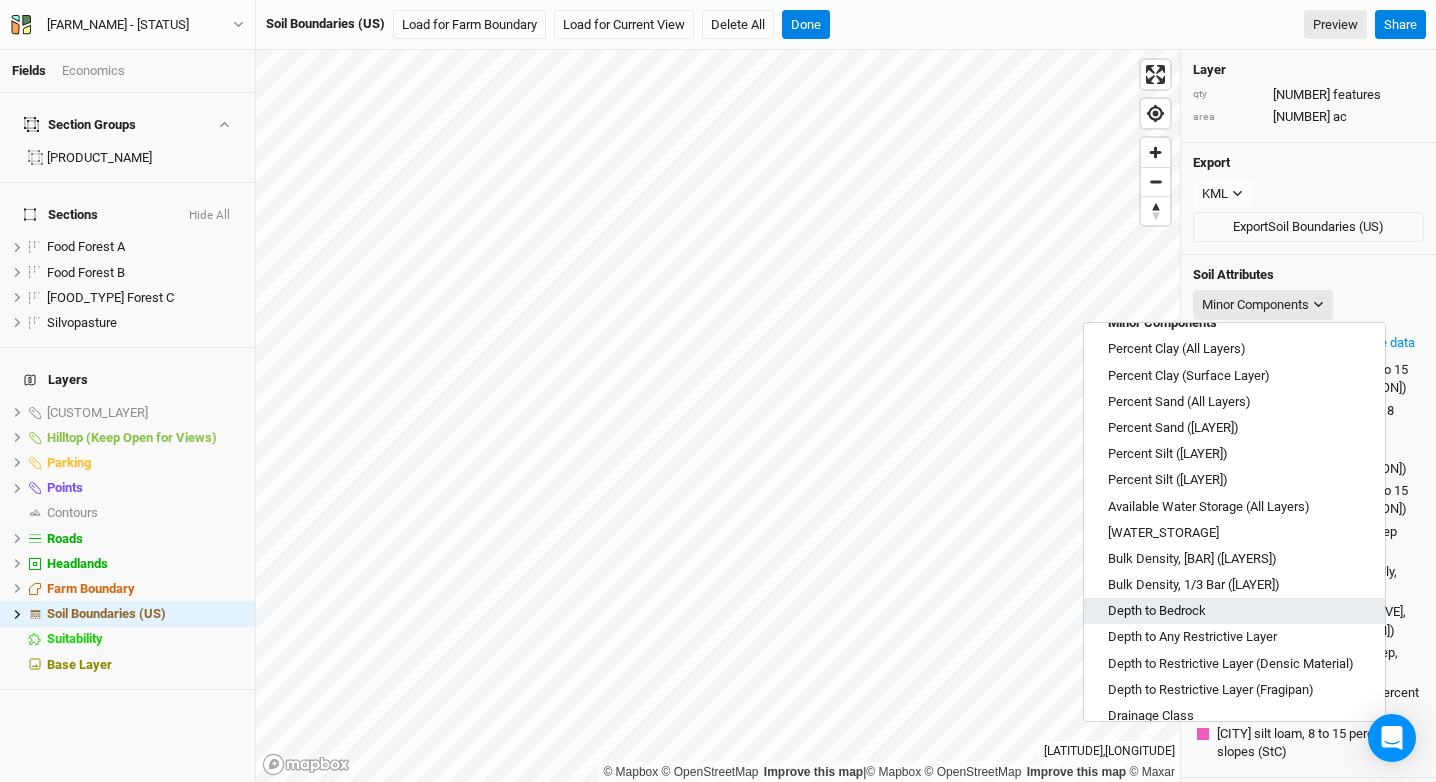 click on "Depth to Bedrock" at bounding box center (1234, 611) 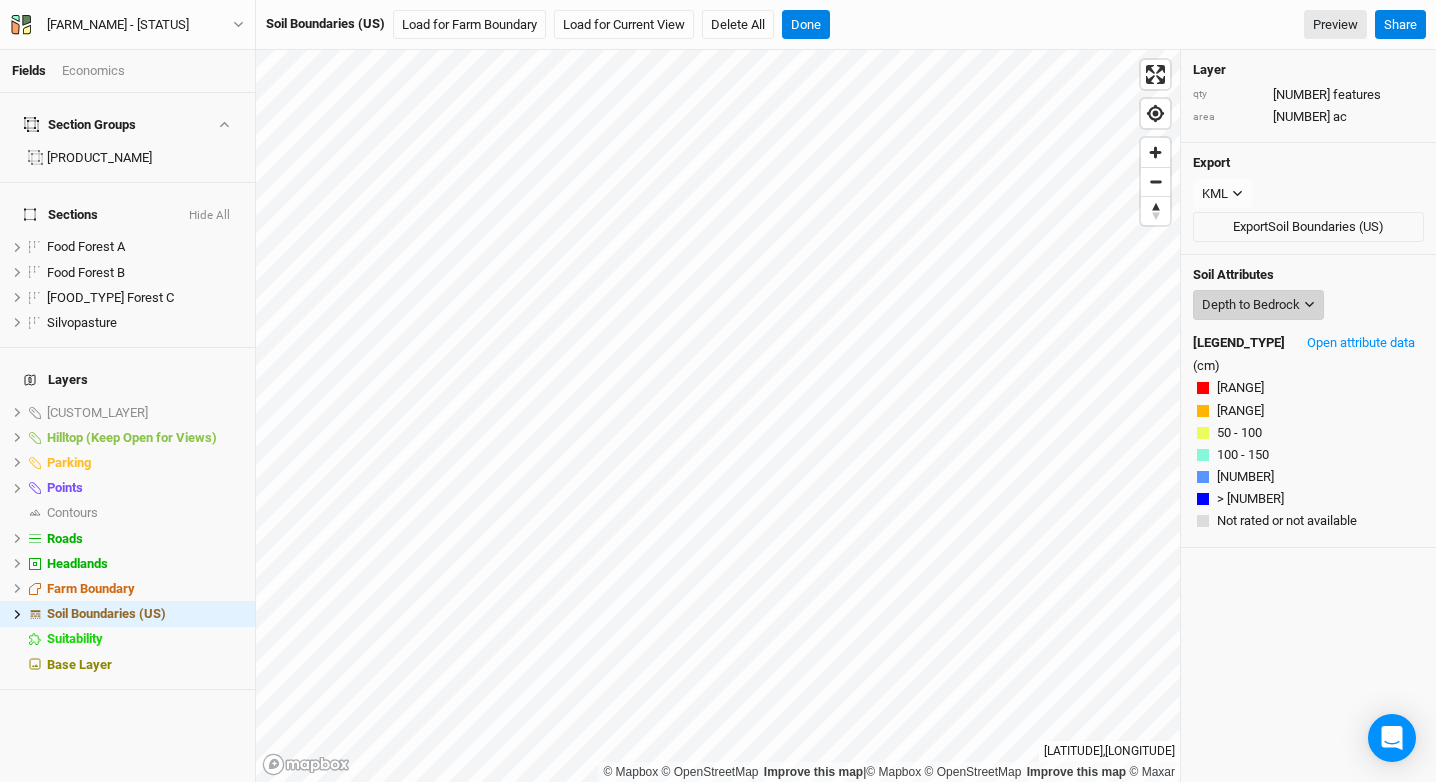 click on "Depth to Bedrock" at bounding box center [1251, 305] 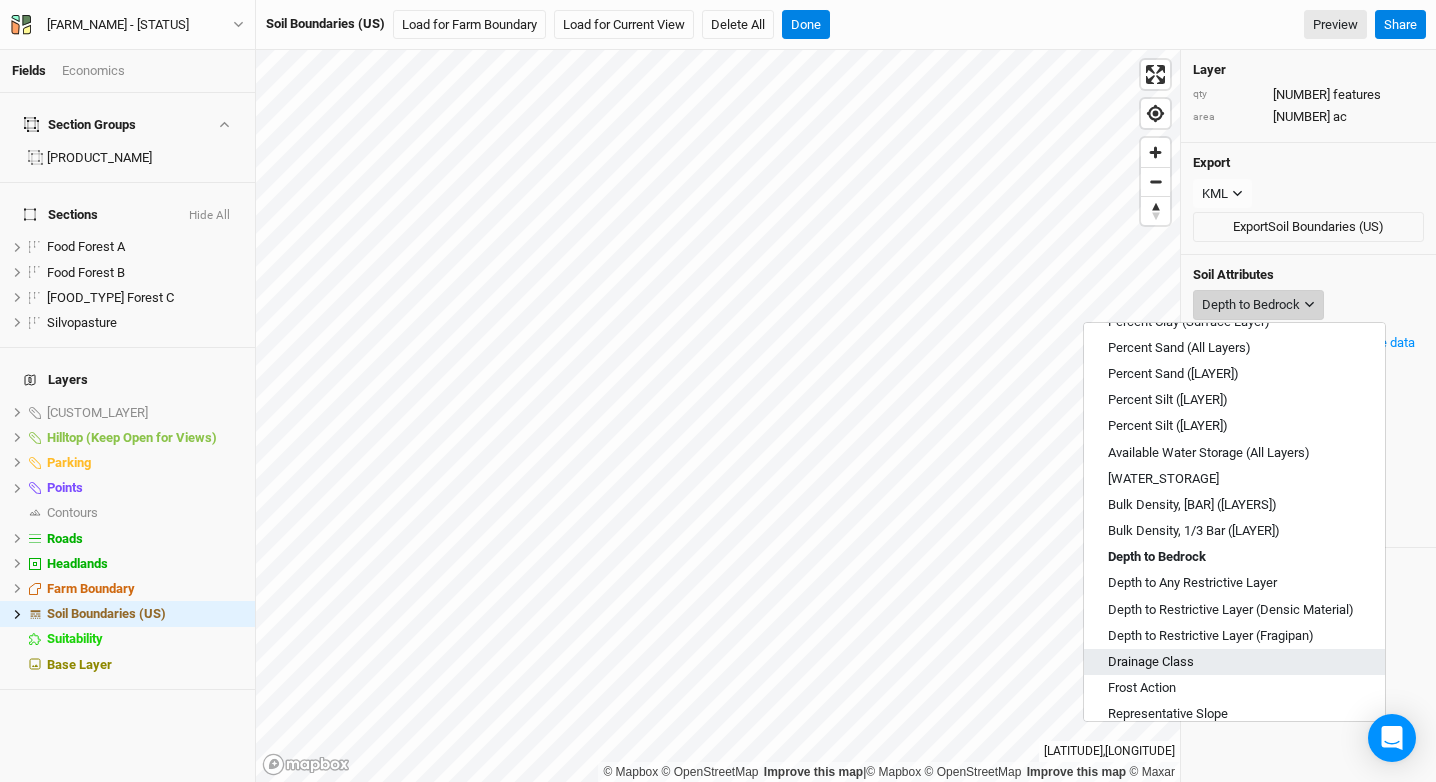 scroll, scrollTop: 117, scrollLeft: 0, axis: vertical 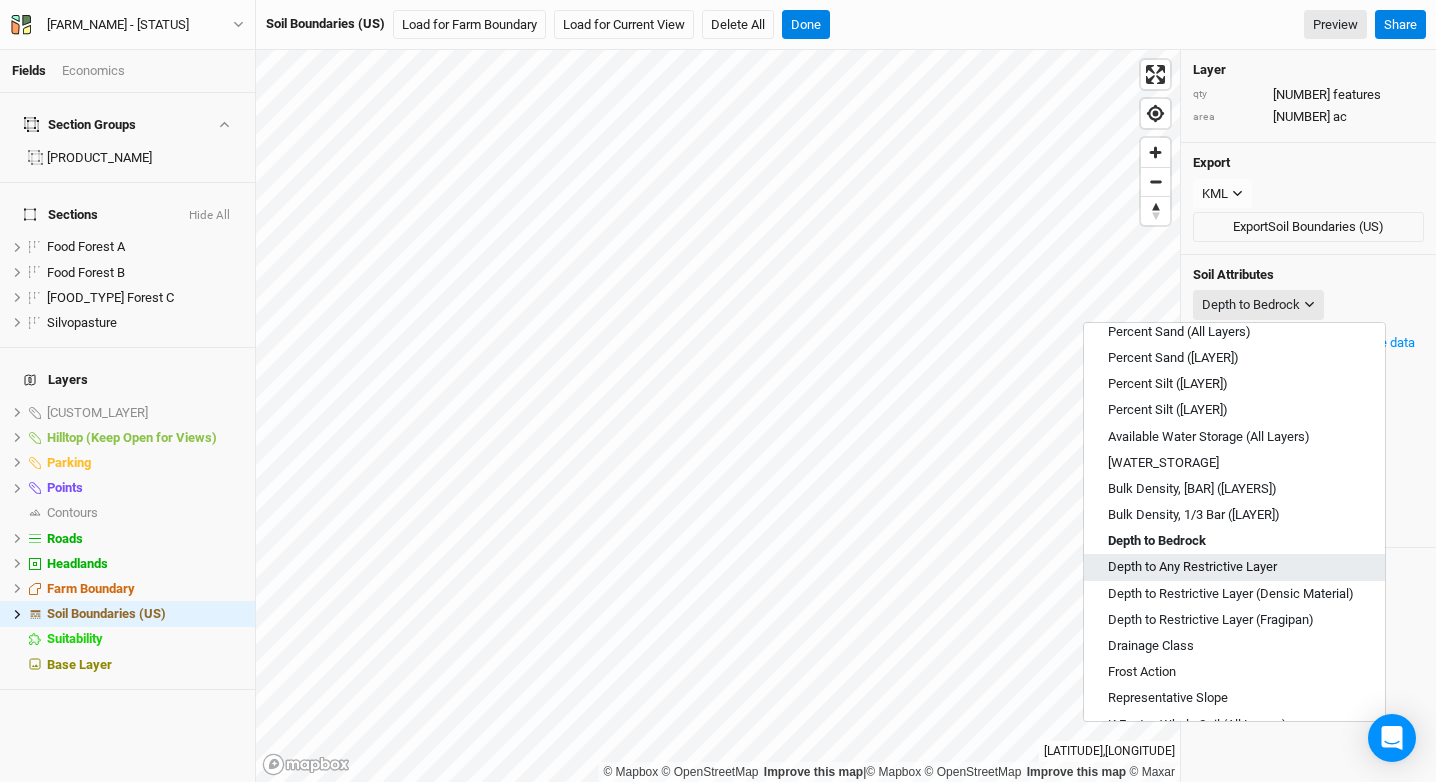 click on "Depth to Any Restrictive Layer" at bounding box center (1234, 567) 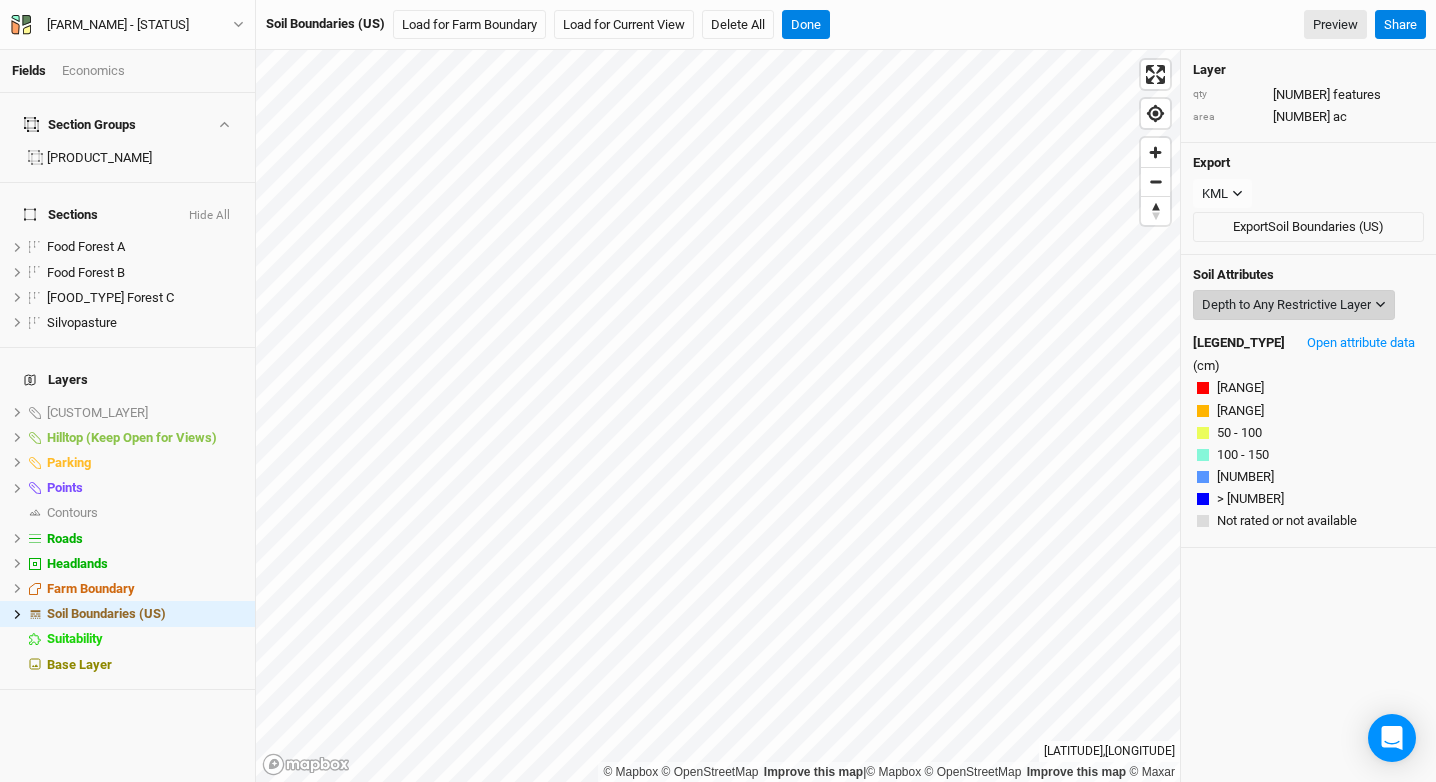 click on "Depth to Any Restrictive Layer" at bounding box center [1294, 305] 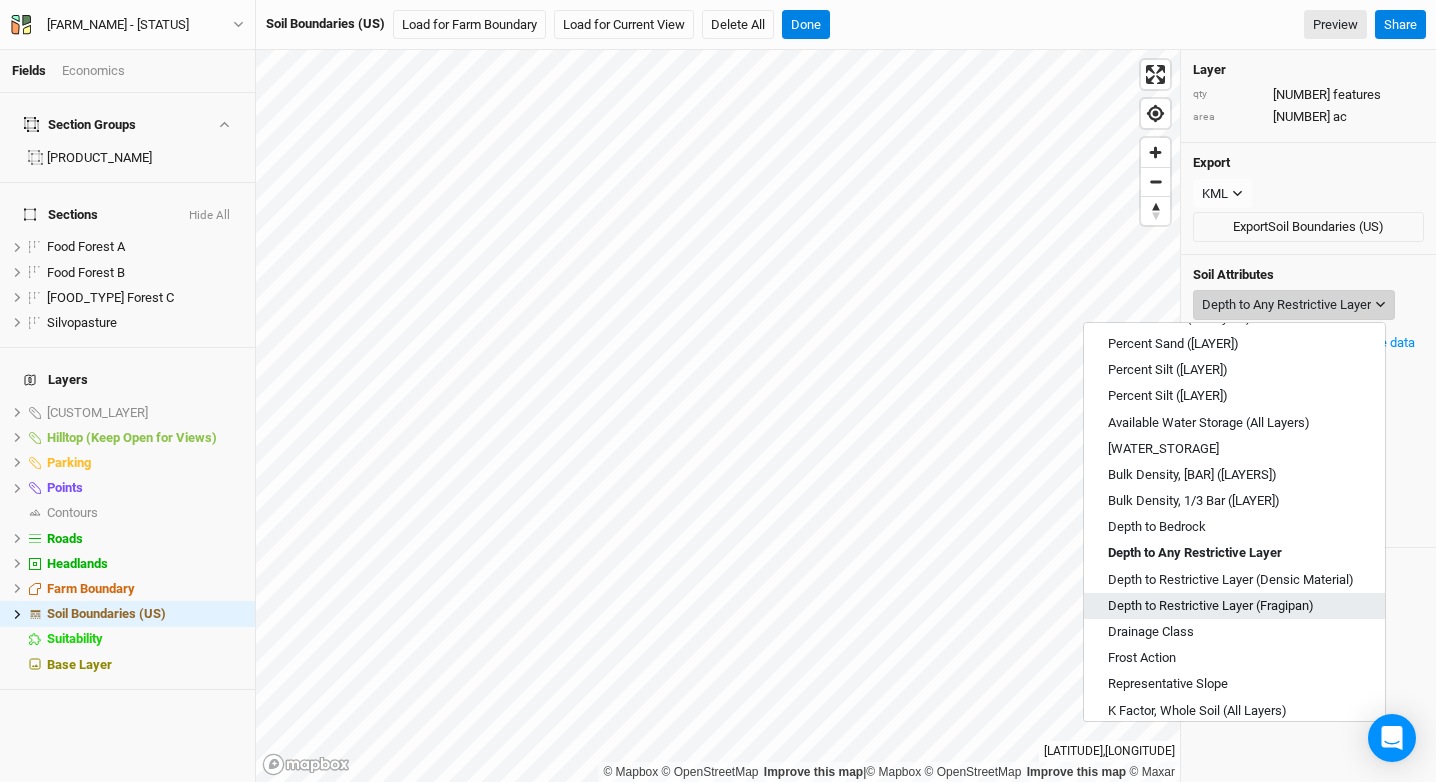 scroll, scrollTop: 135, scrollLeft: 0, axis: vertical 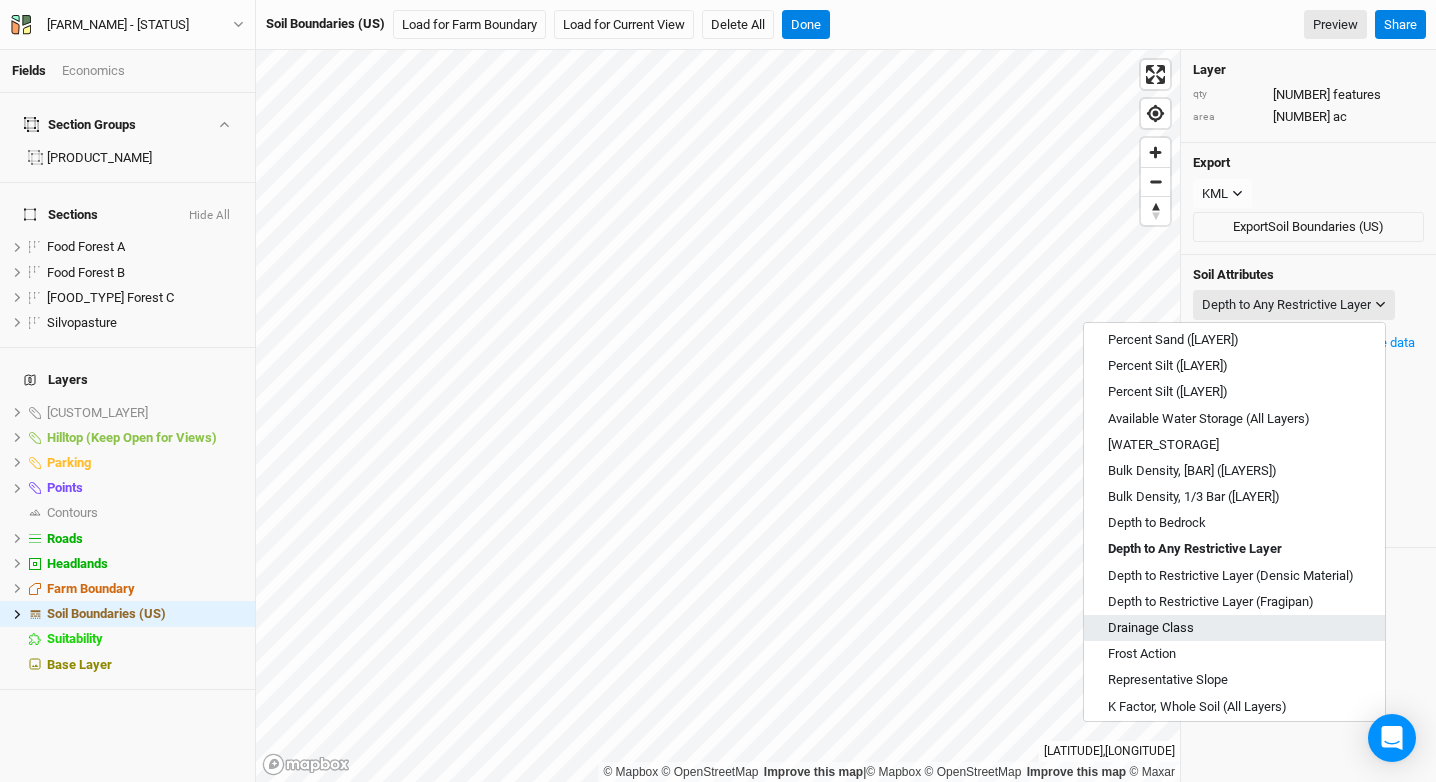 click on "Drainage Class" at bounding box center [1151, 628] 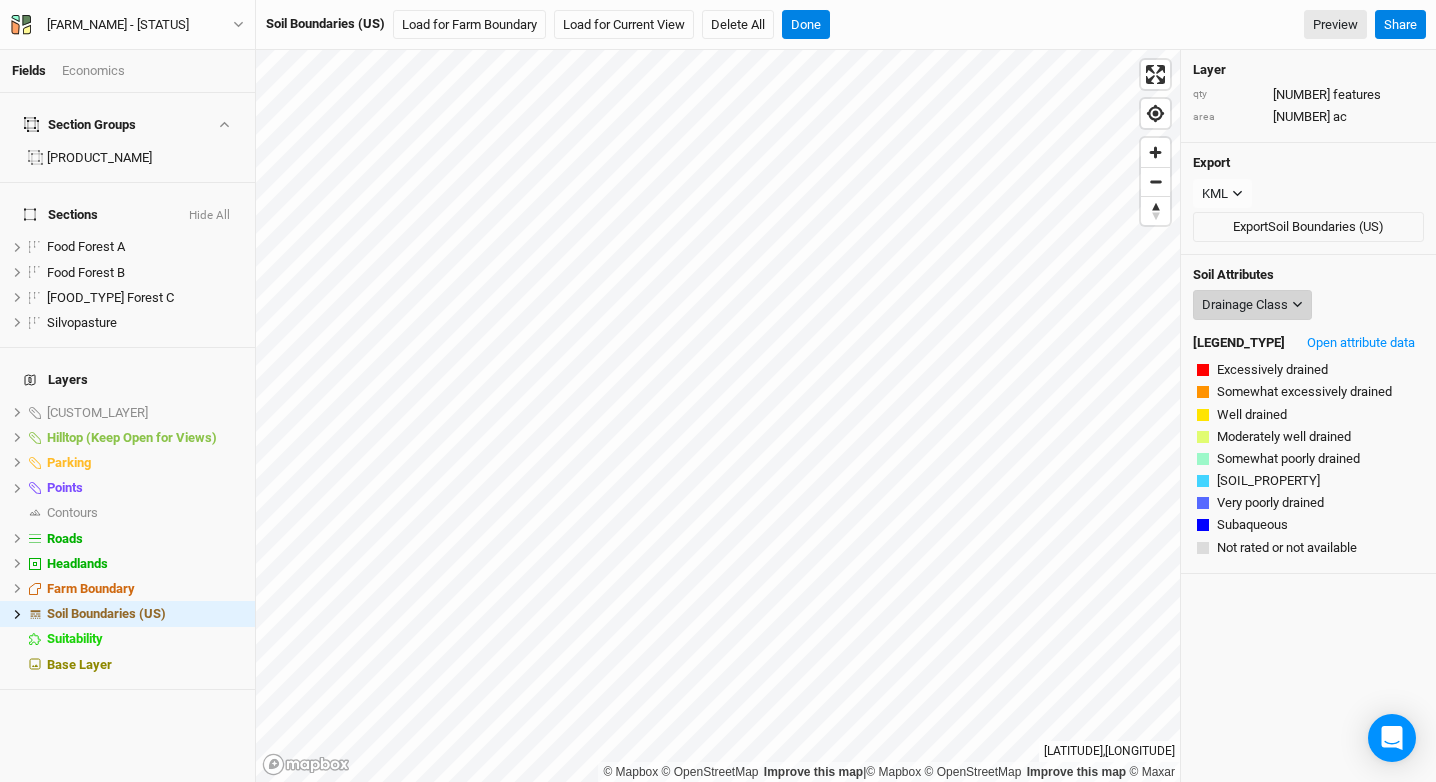 click on "Drainage Class" at bounding box center (1245, 305) 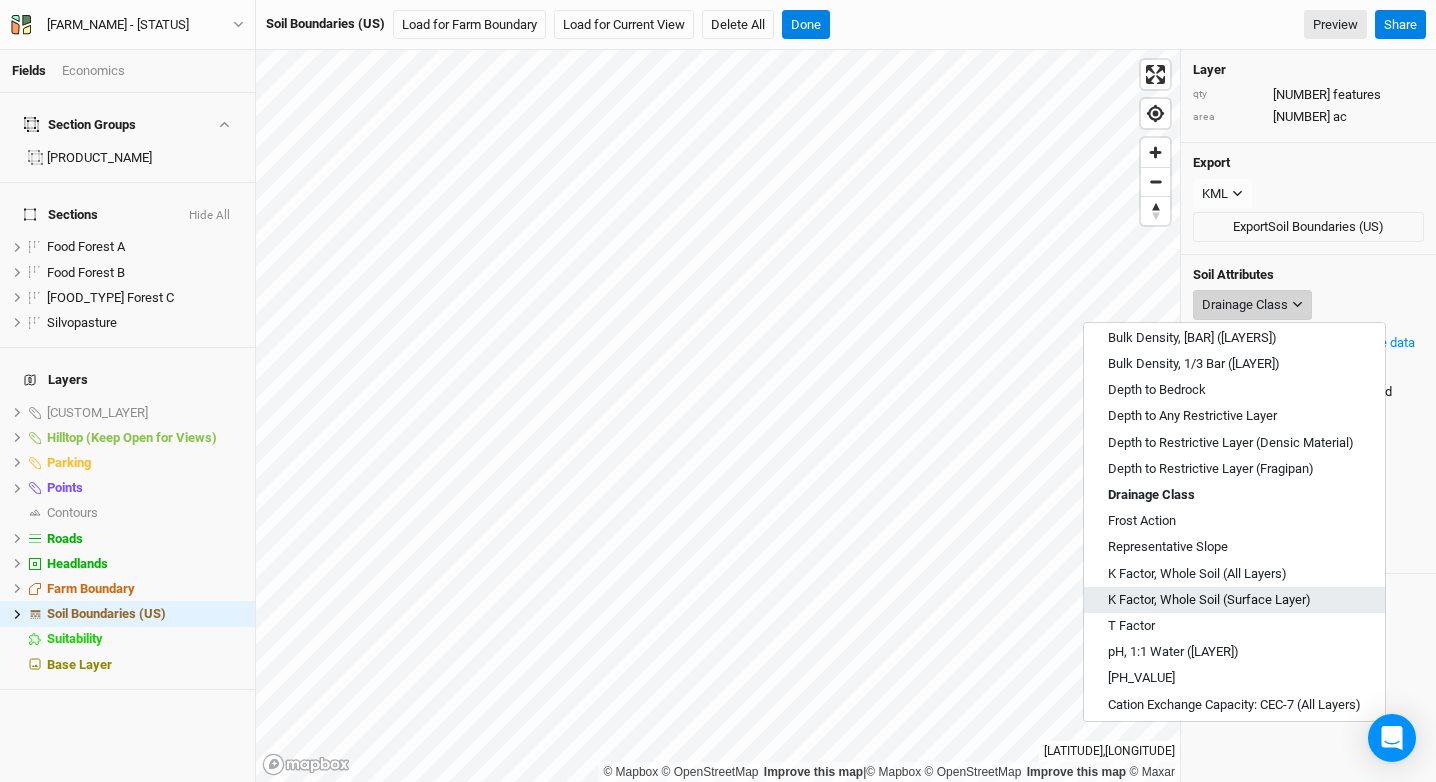 scroll, scrollTop: 284, scrollLeft: 0, axis: vertical 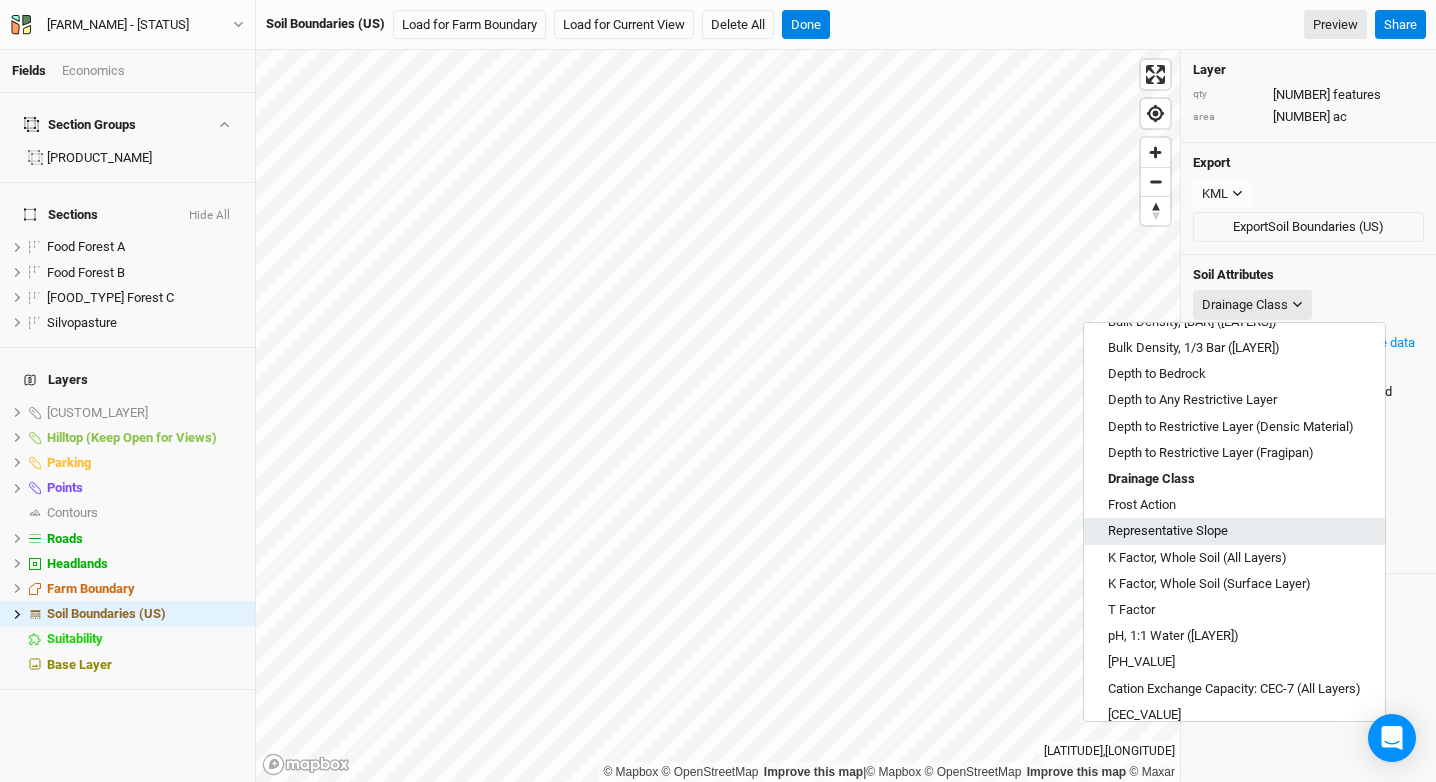 click on "Representative Slope" at bounding box center [1168, 531] 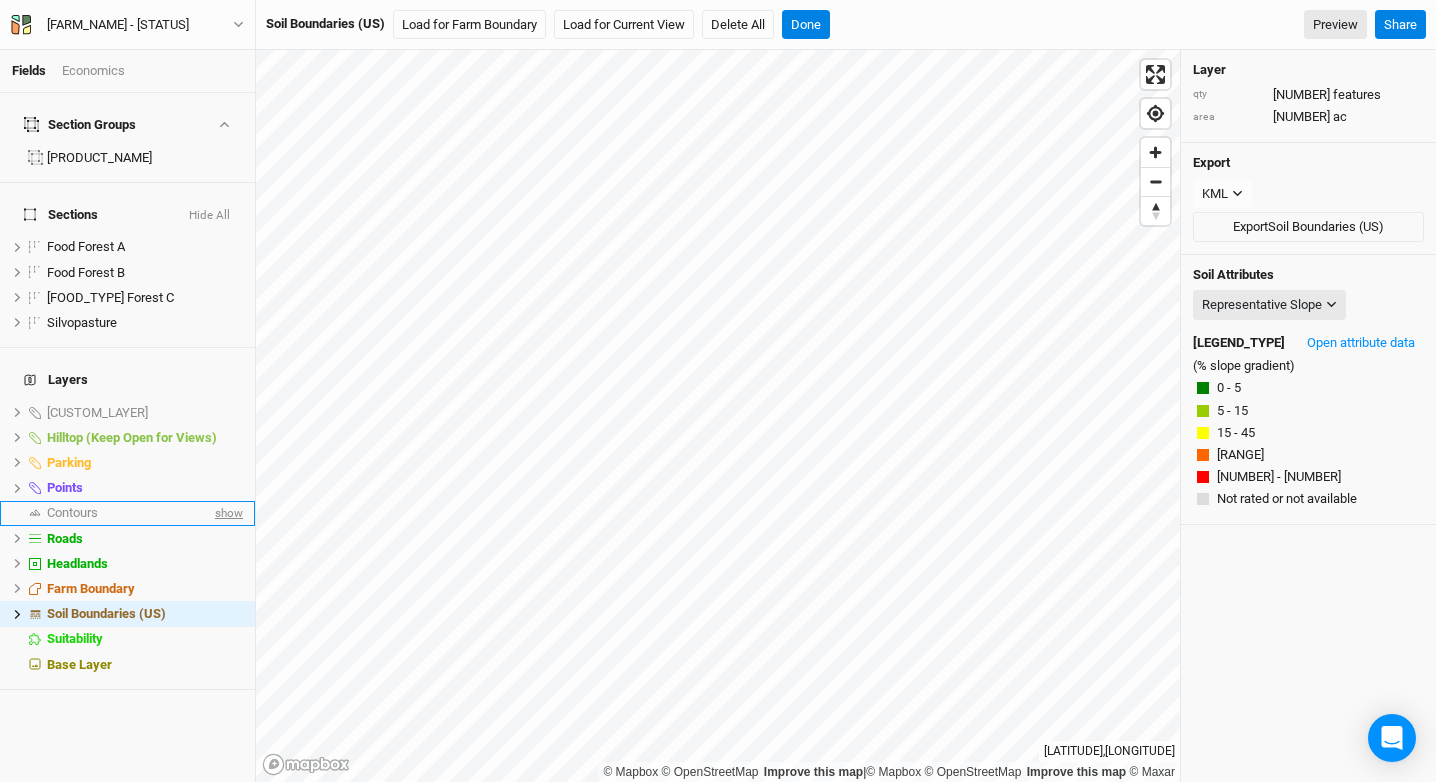 click on "show" at bounding box center (227, 513) 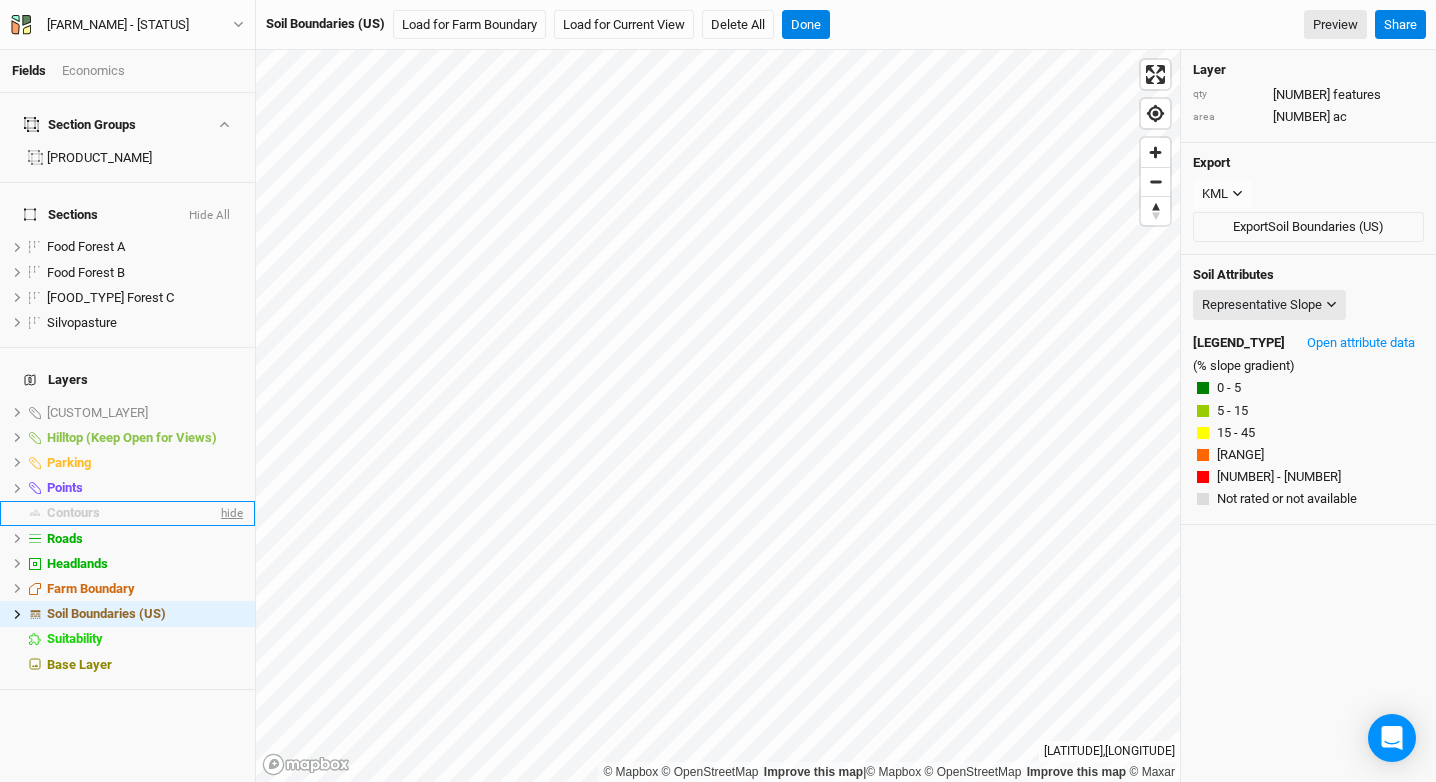click on "hide" at bounding box center [230, 513] 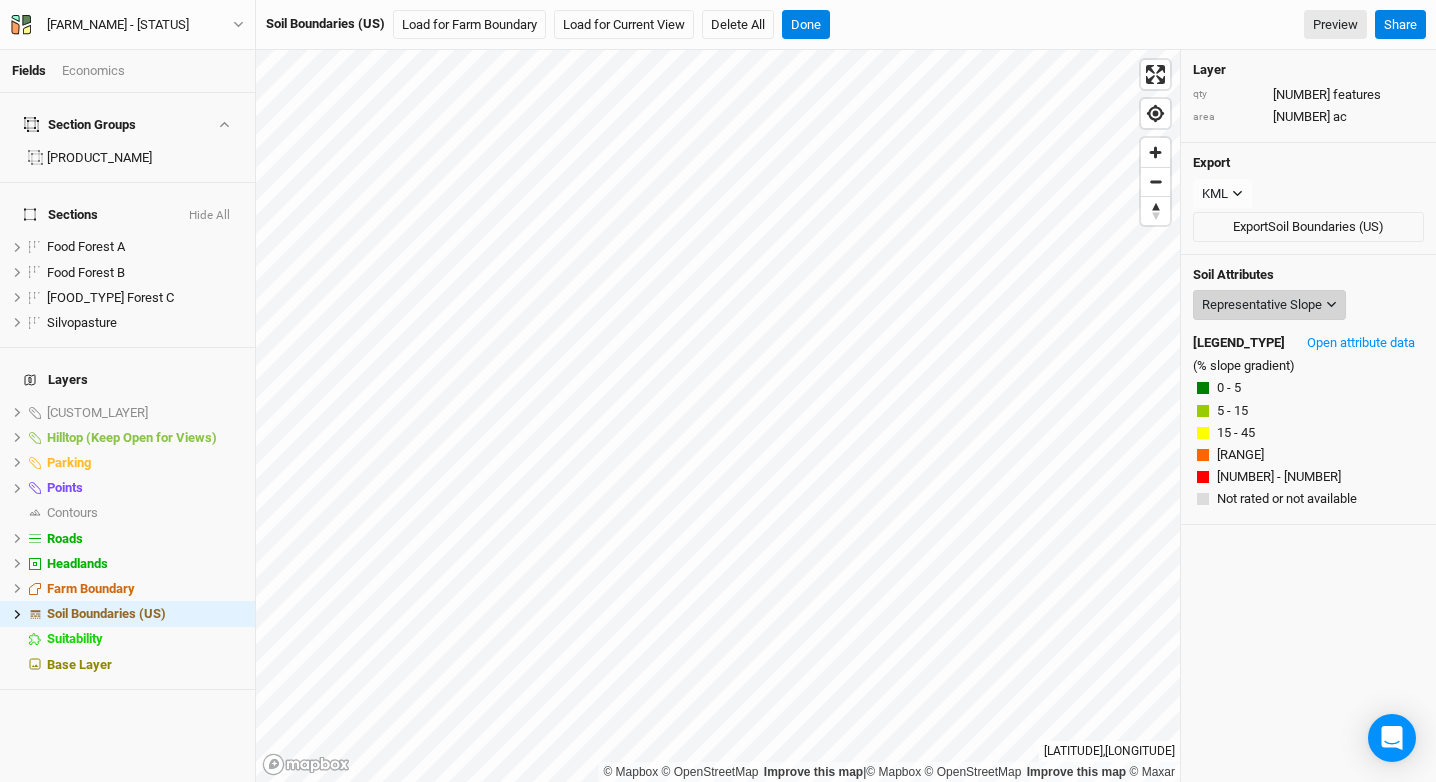 click on "Representative Slope" at bounding box center [1262, 305] 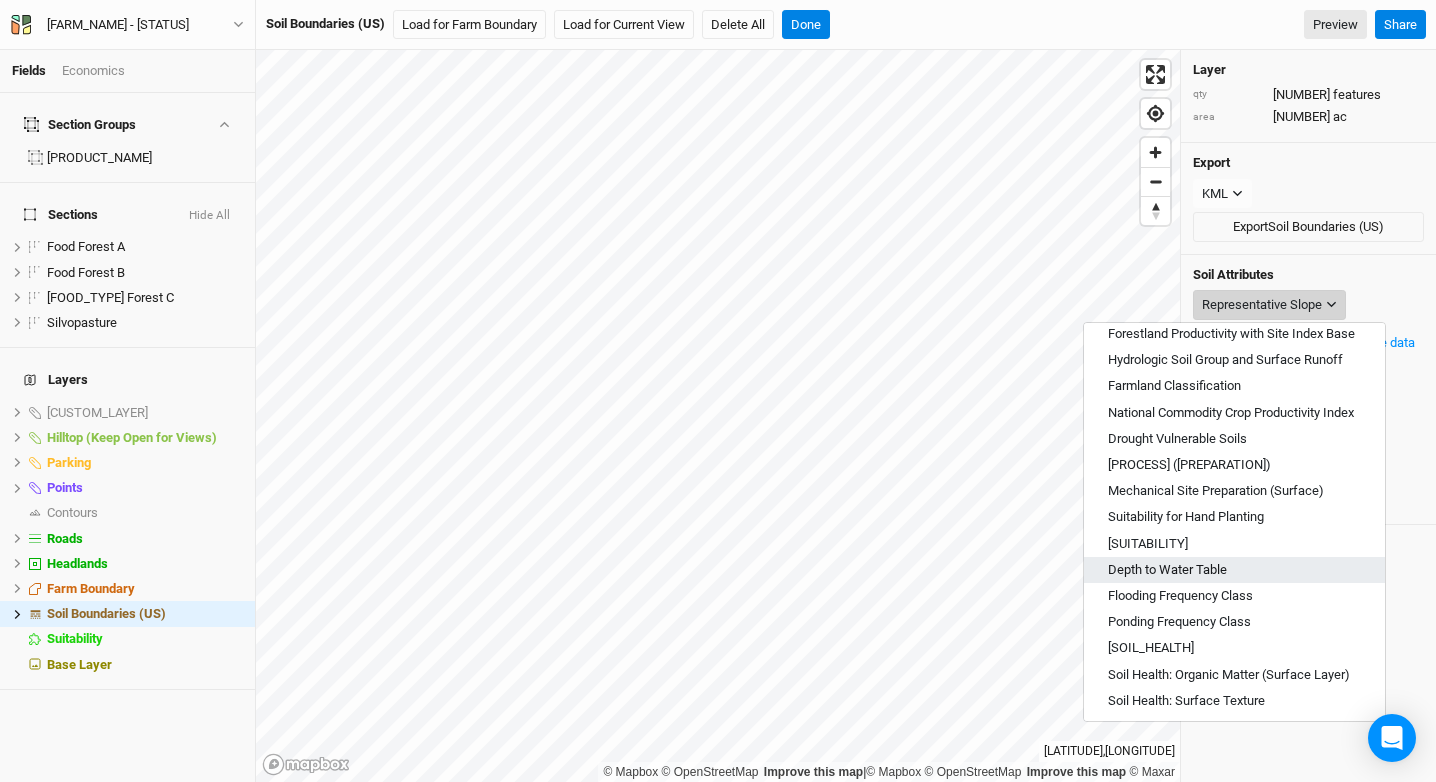 scroll, scrollTop: 718, scrollLeft: 0, axis: vertical 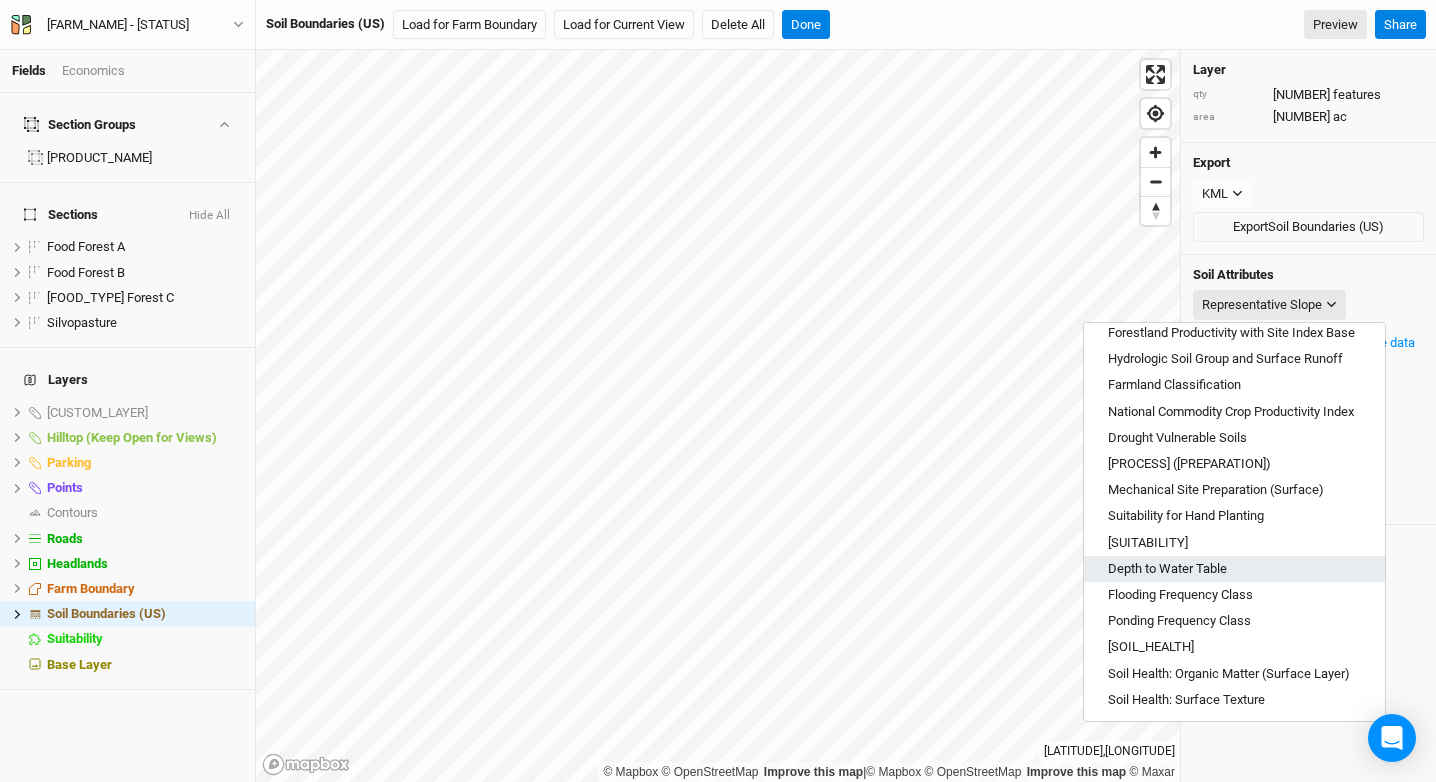 click on "Depth to Water Table" at bounding box center [1234, 569] 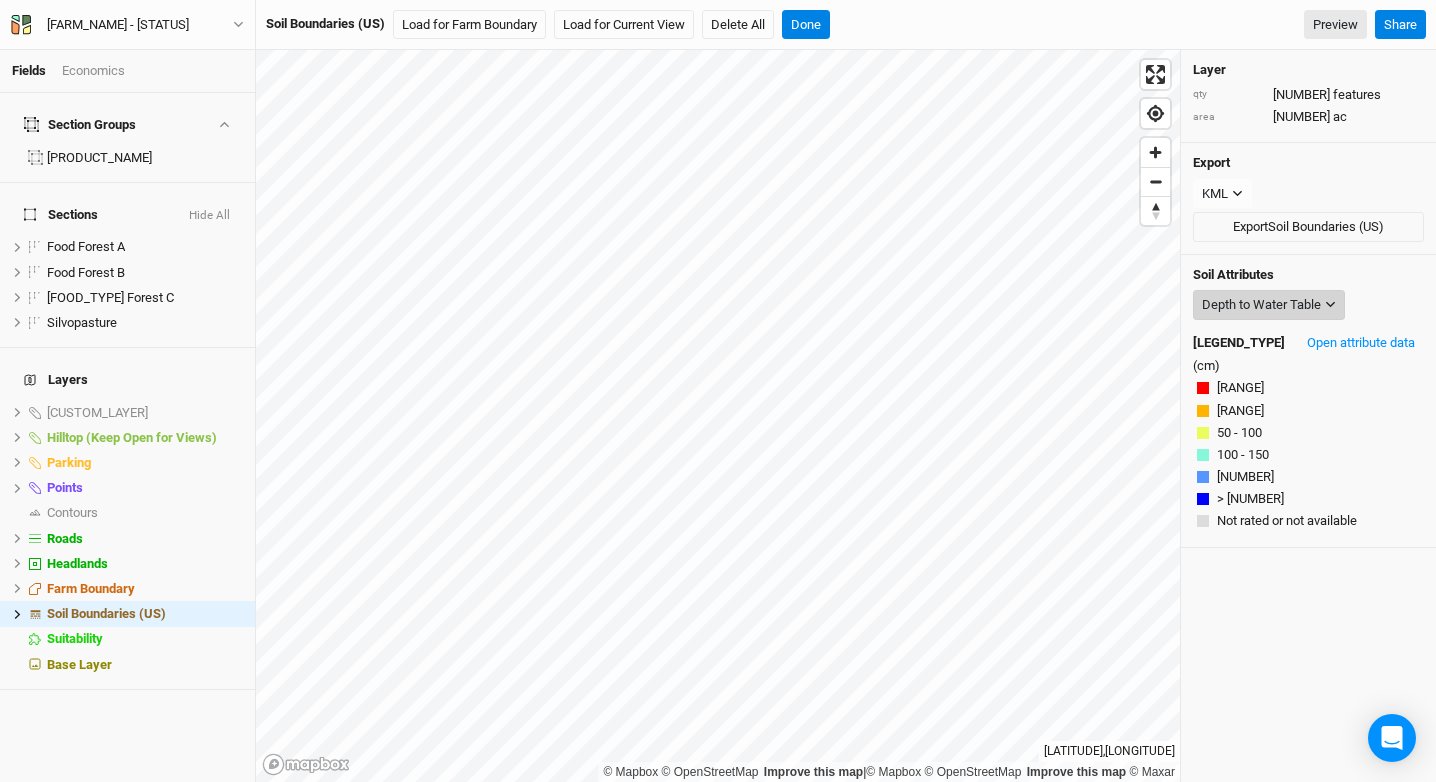 click on "Depth to Water Table" at bounding box center (1261, 305) 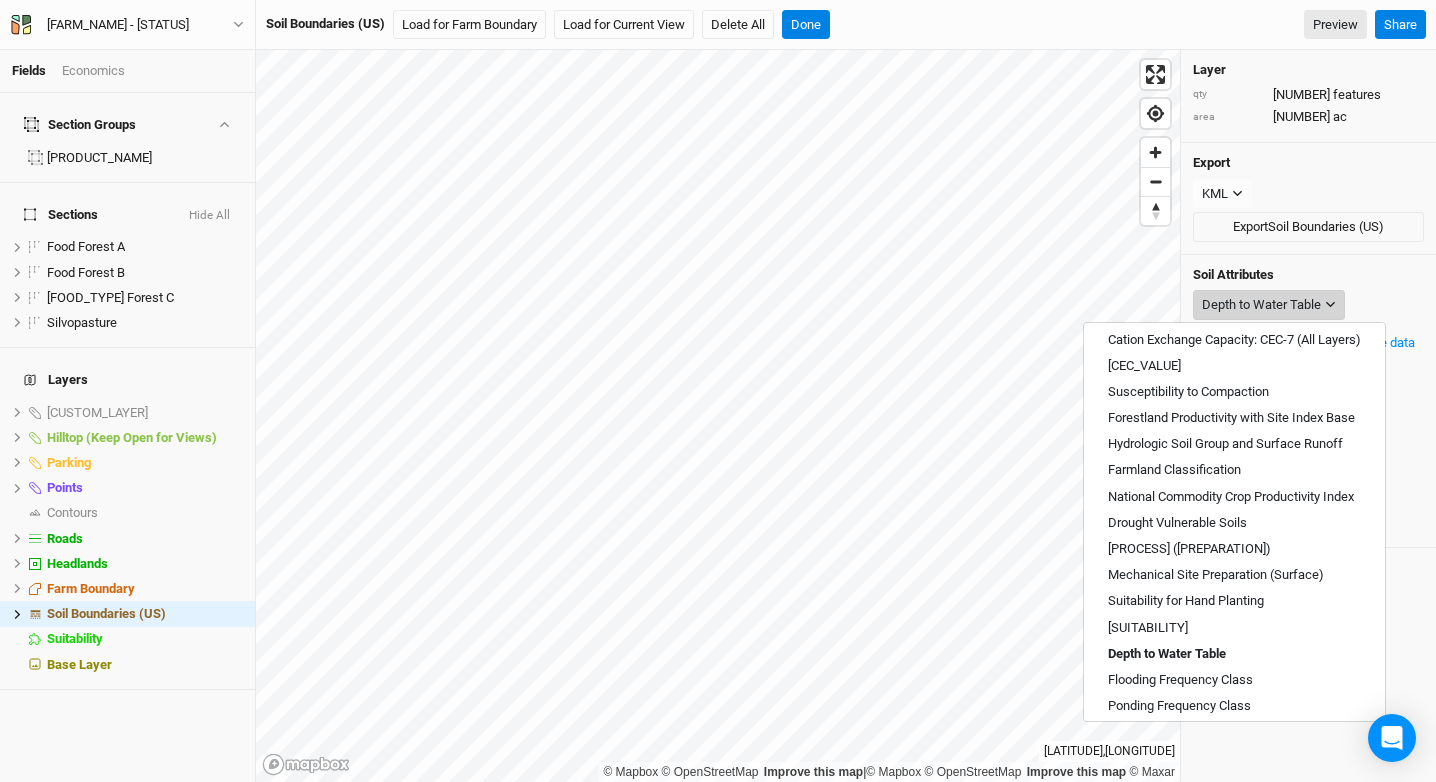 scroll, scrollTop: 602, scrollLeft: 0, axis: vertical 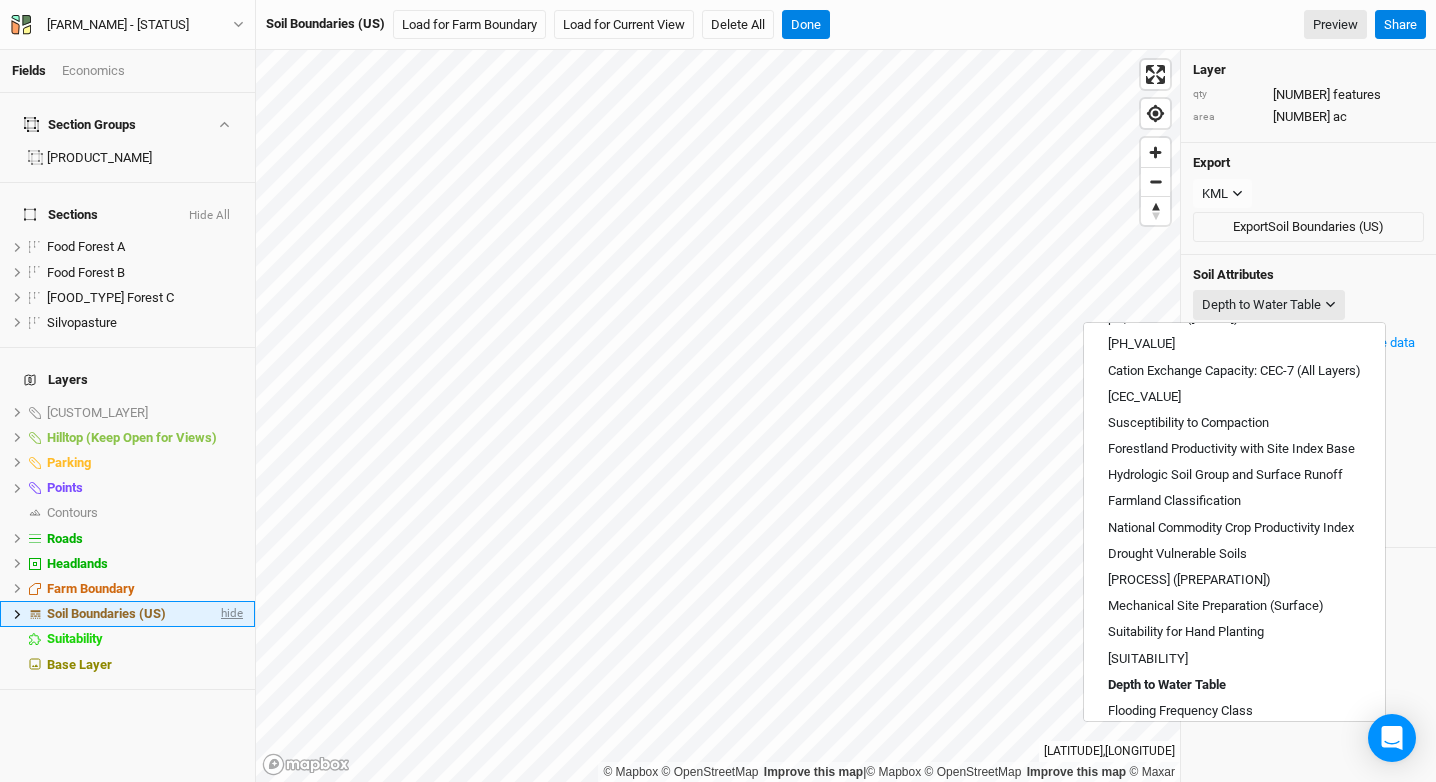 click on "hide" at bounding box center (230, 614) 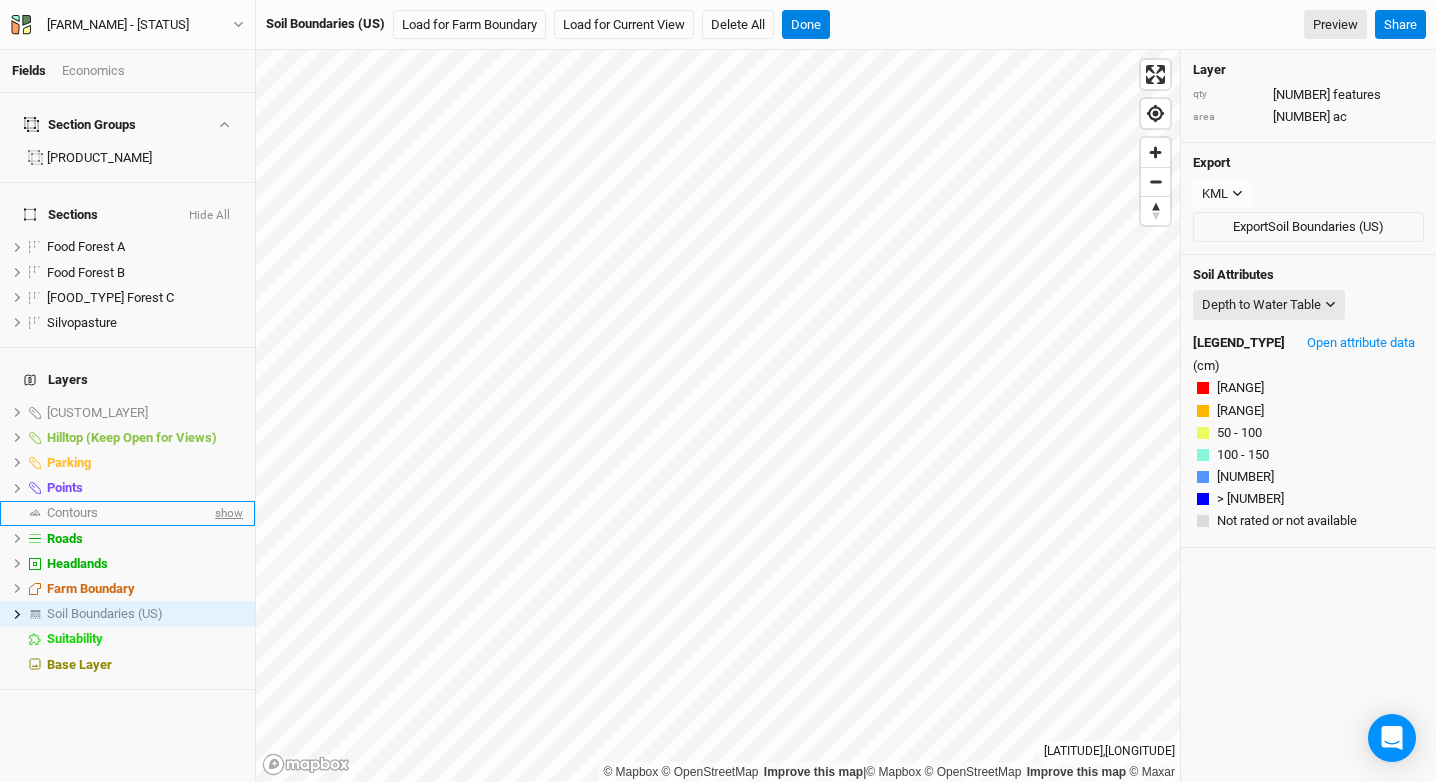 click on "show" at bounding box center [227, 513] 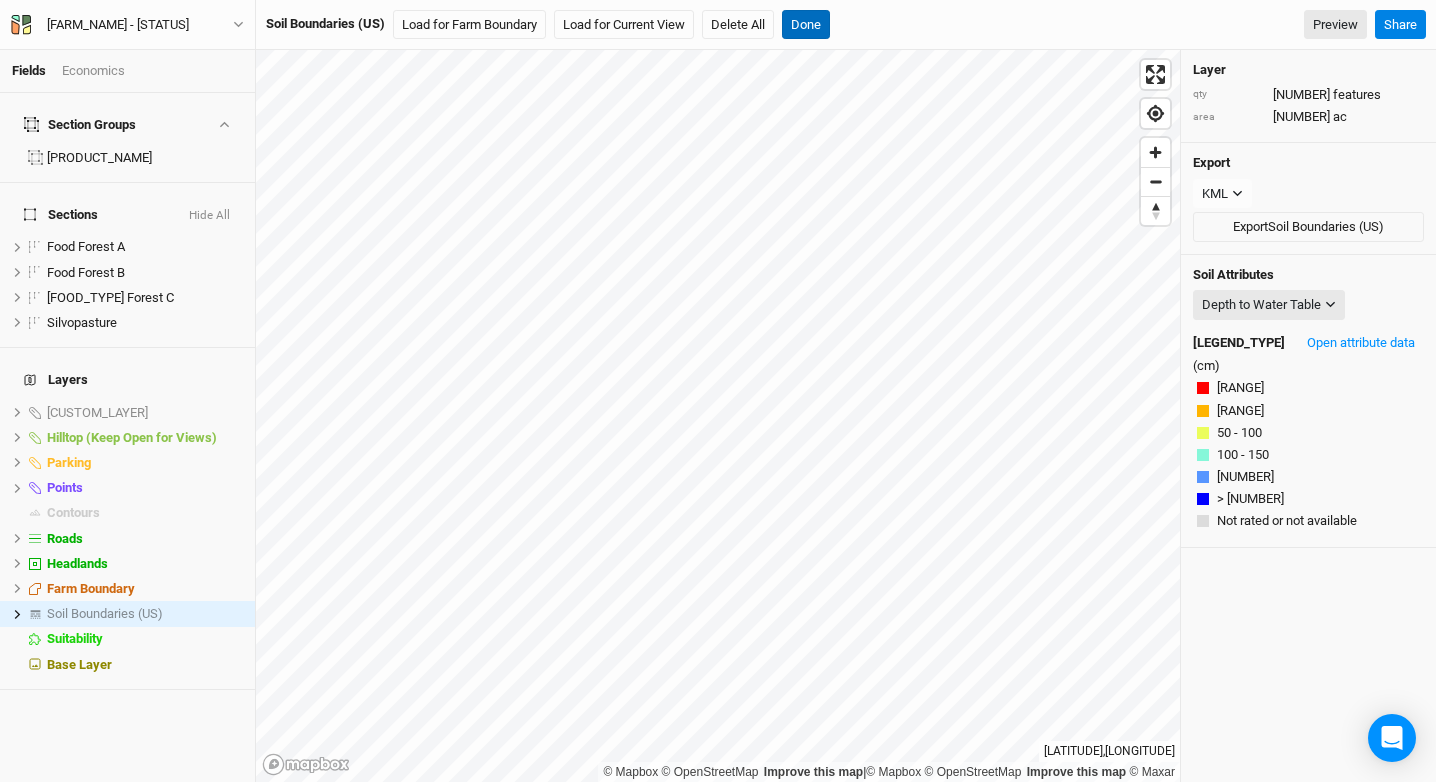 click on "Done" at bounding box center (806, 25) 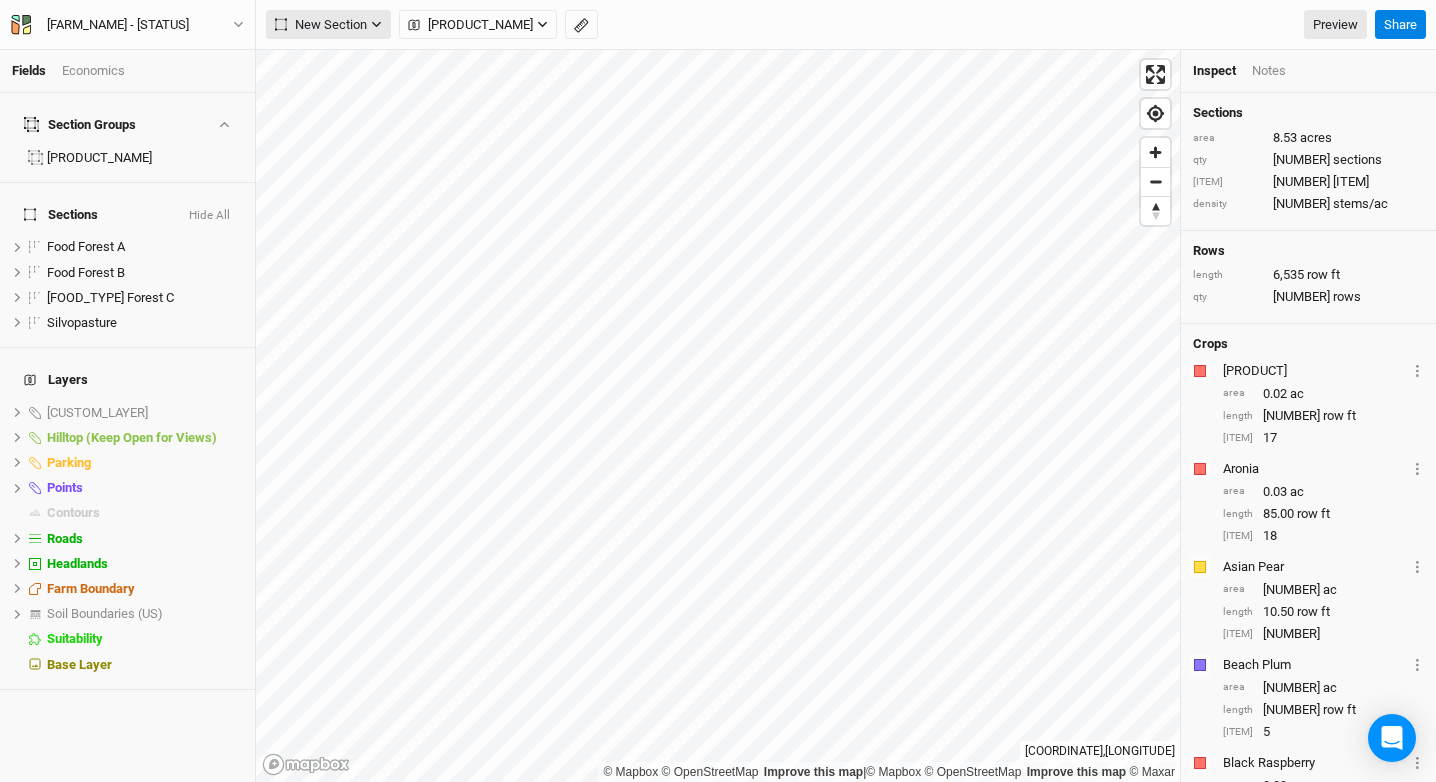click on "New Section" at bounding box center (321, 25) 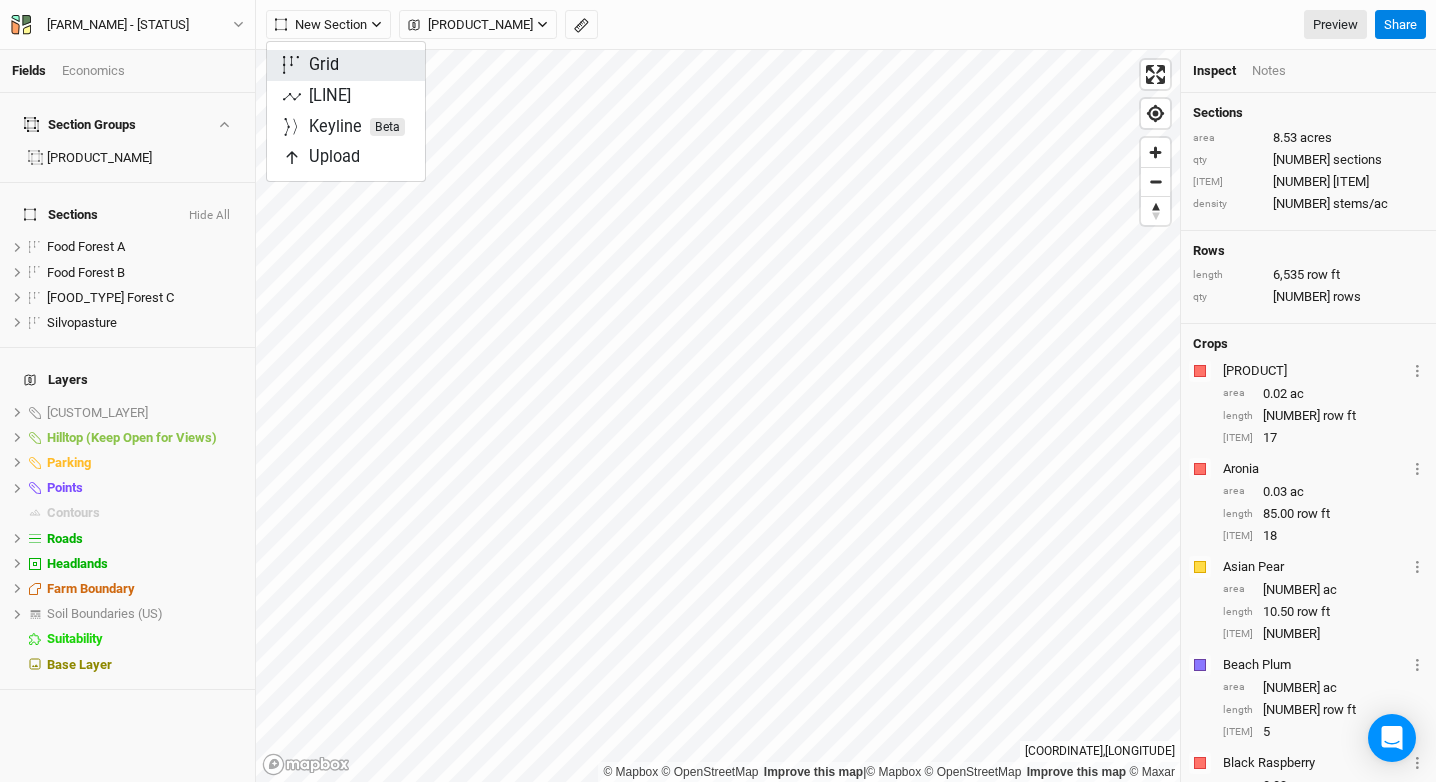 click on "Grid" at bounding box center (346, 65) 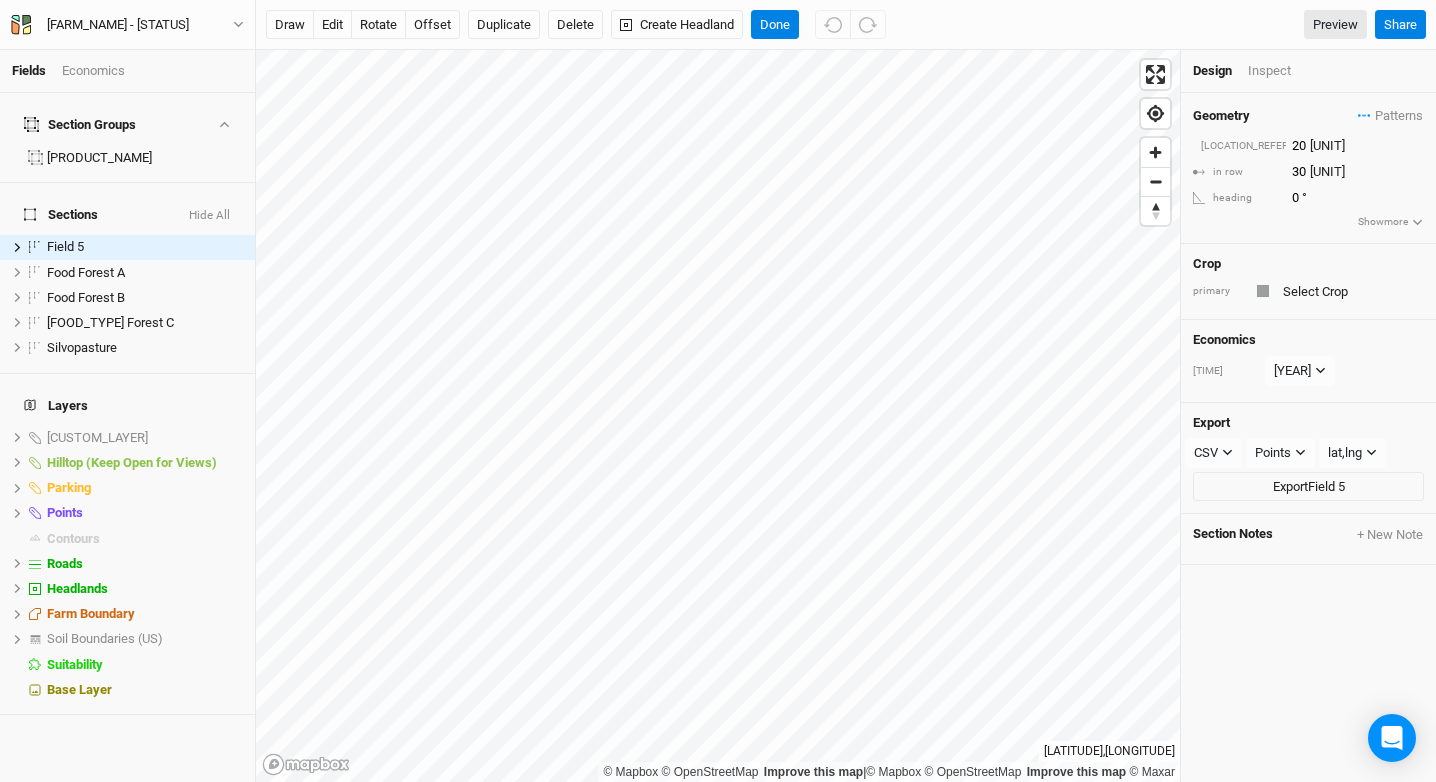 click on "Design Inspect" at bounding box center [1308, 71] 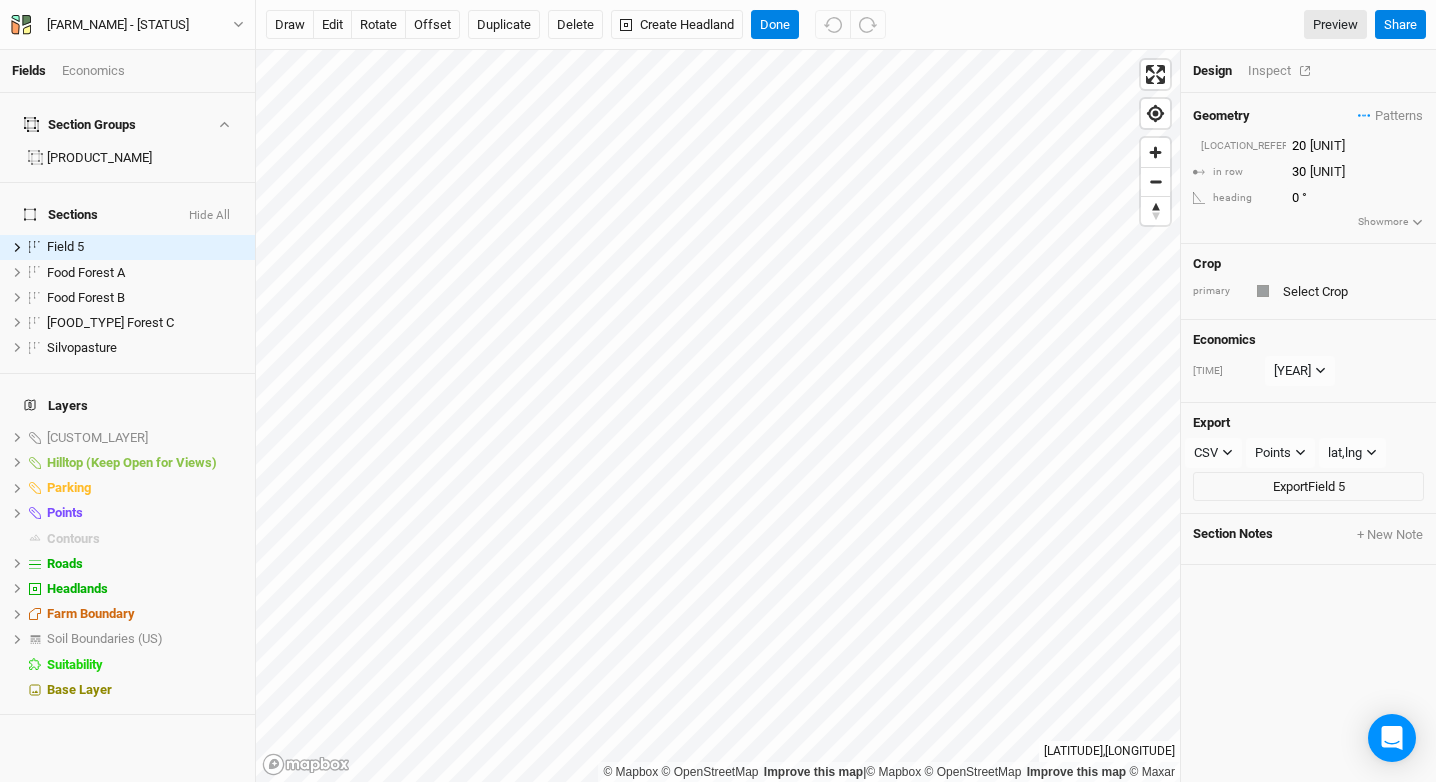 click on "Inspect" at bounding box center (1283, 71) 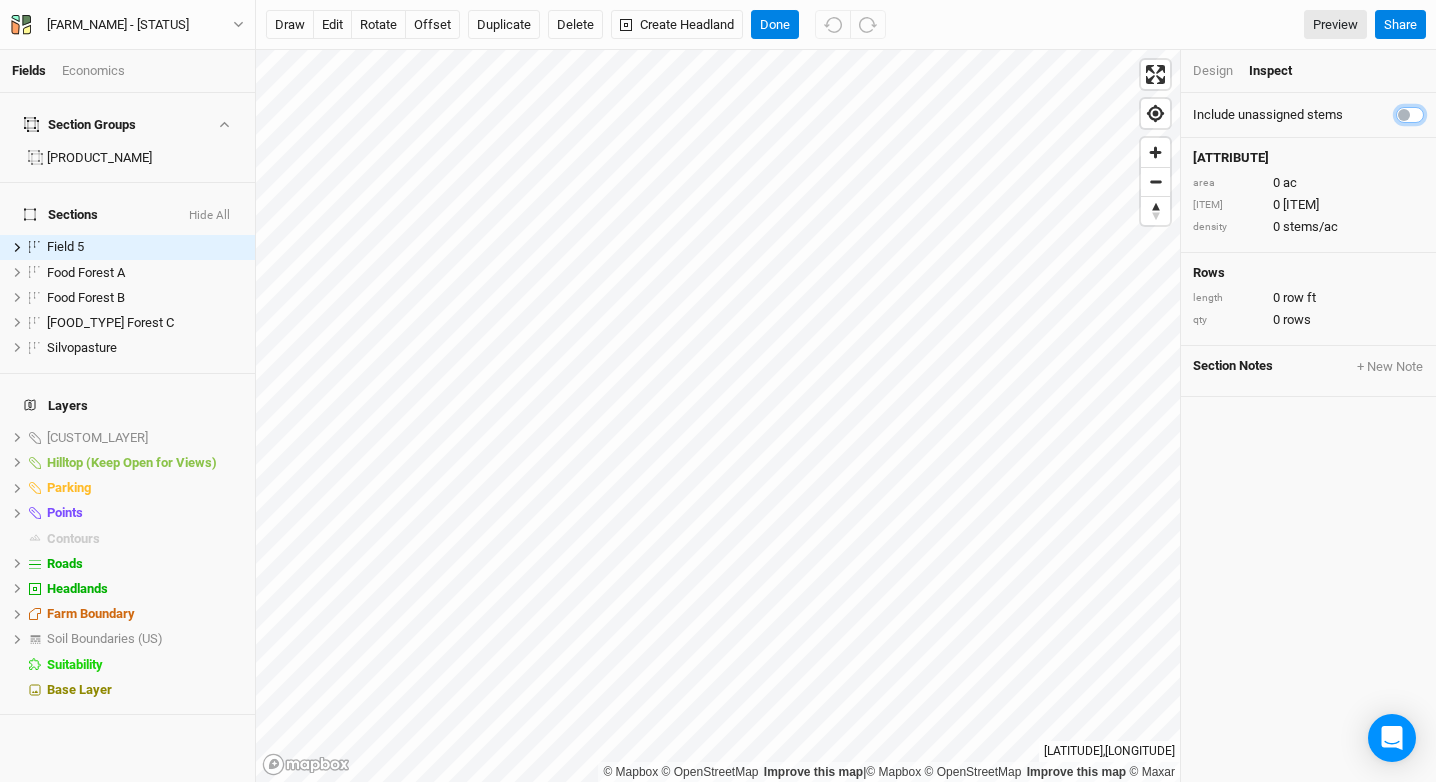click at bounding box center (1404, 113) 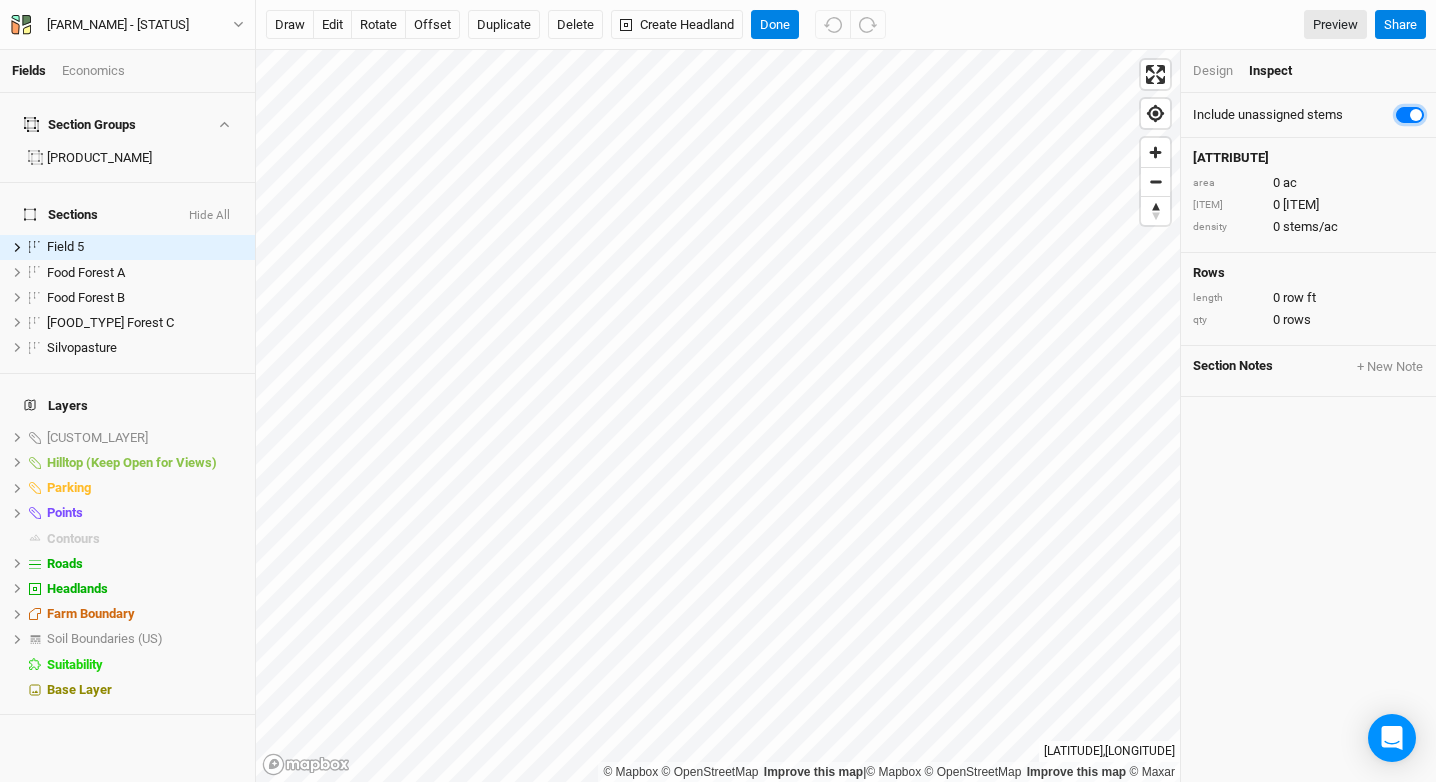 checkbox on "true" 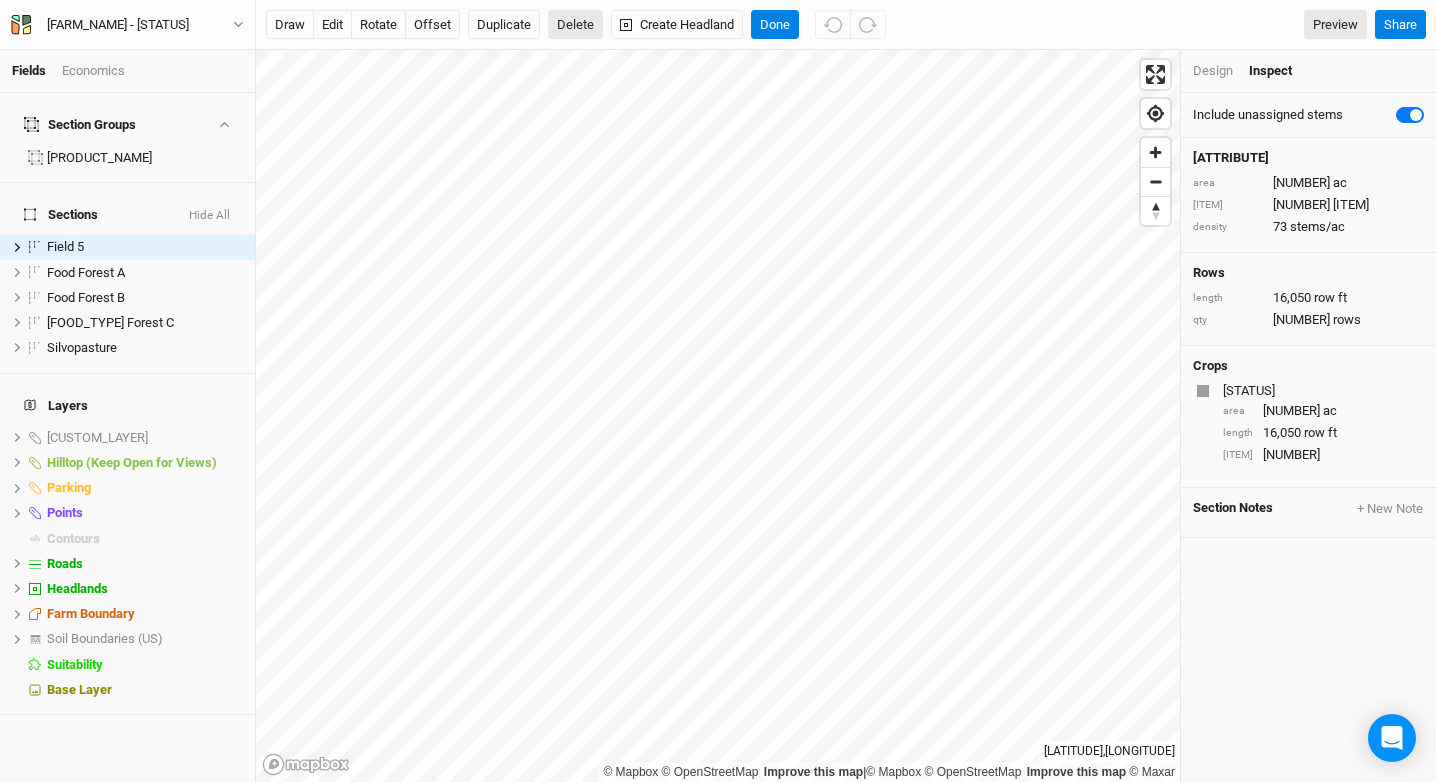 click on "Delete" at bounding box center (575, 25) 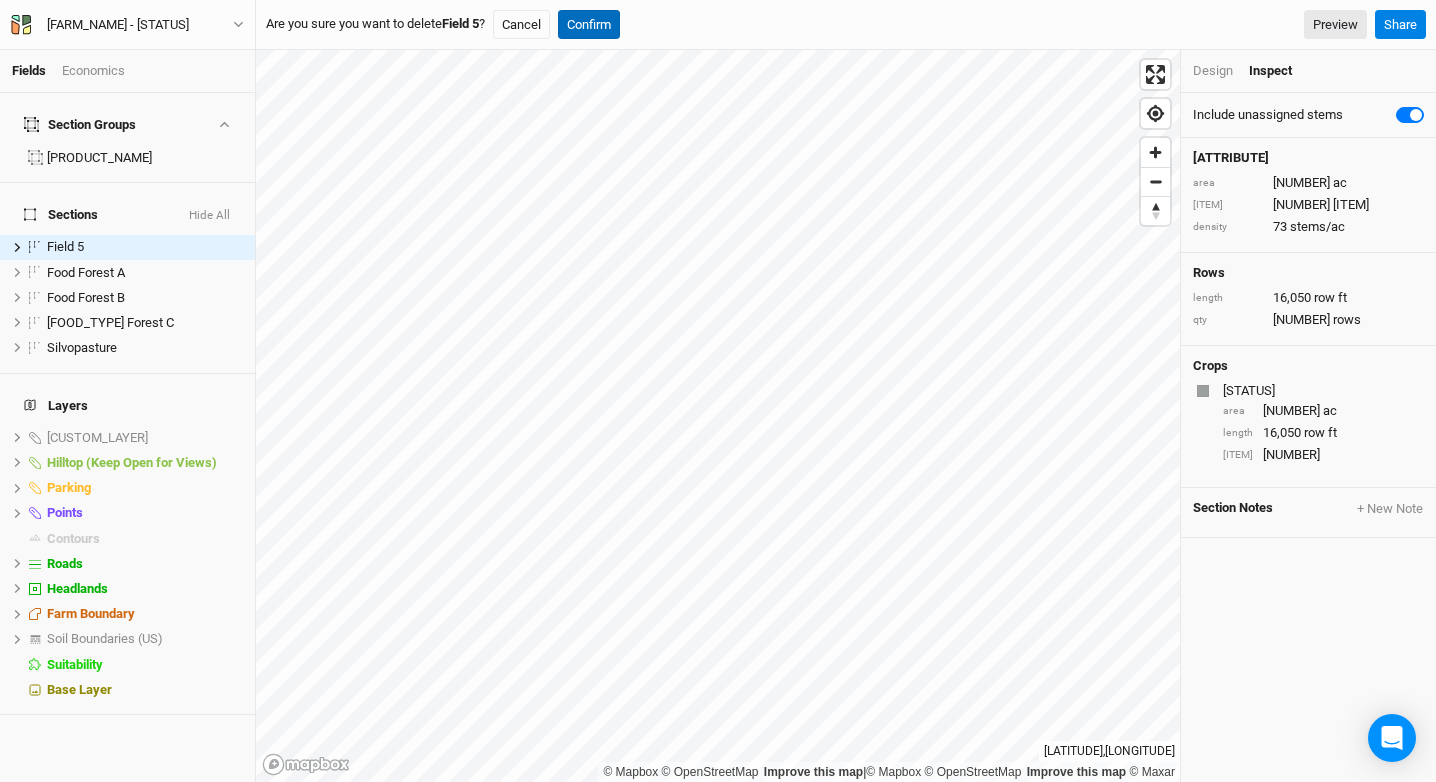 click on "Confirm" at bounding box center [589, 25] 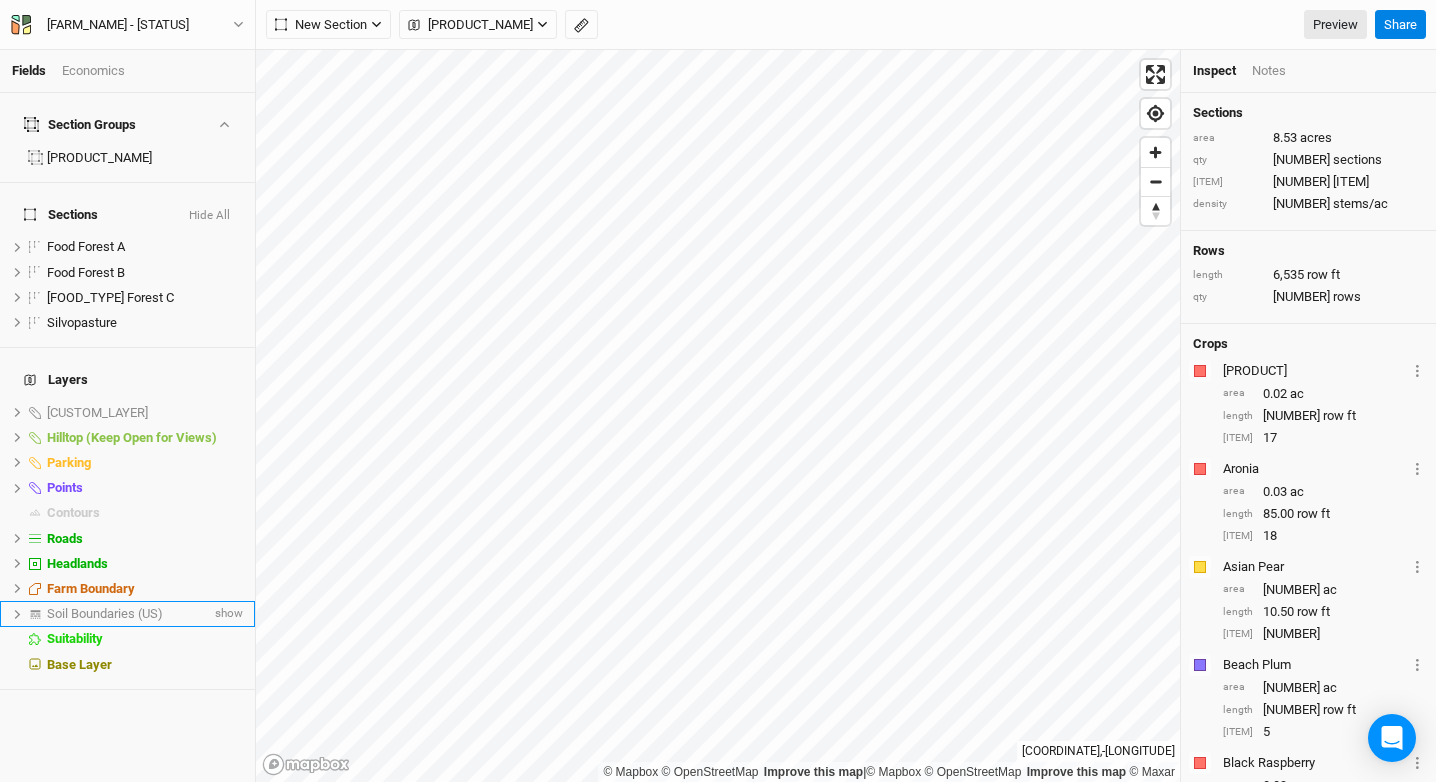click on "Soil Boundaries (US)" at bounding box center (105, 613) 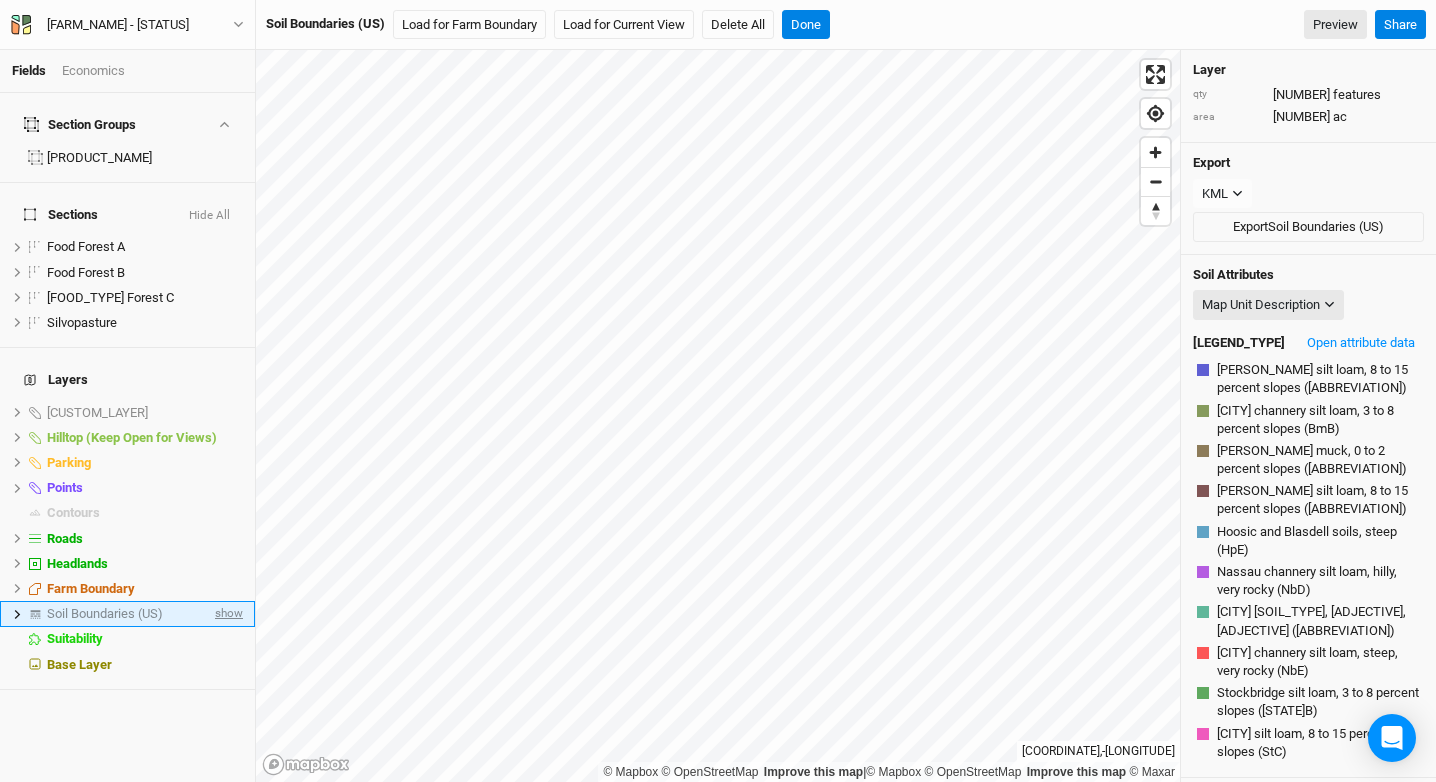 click on "show" at bounding box center [227, 614] 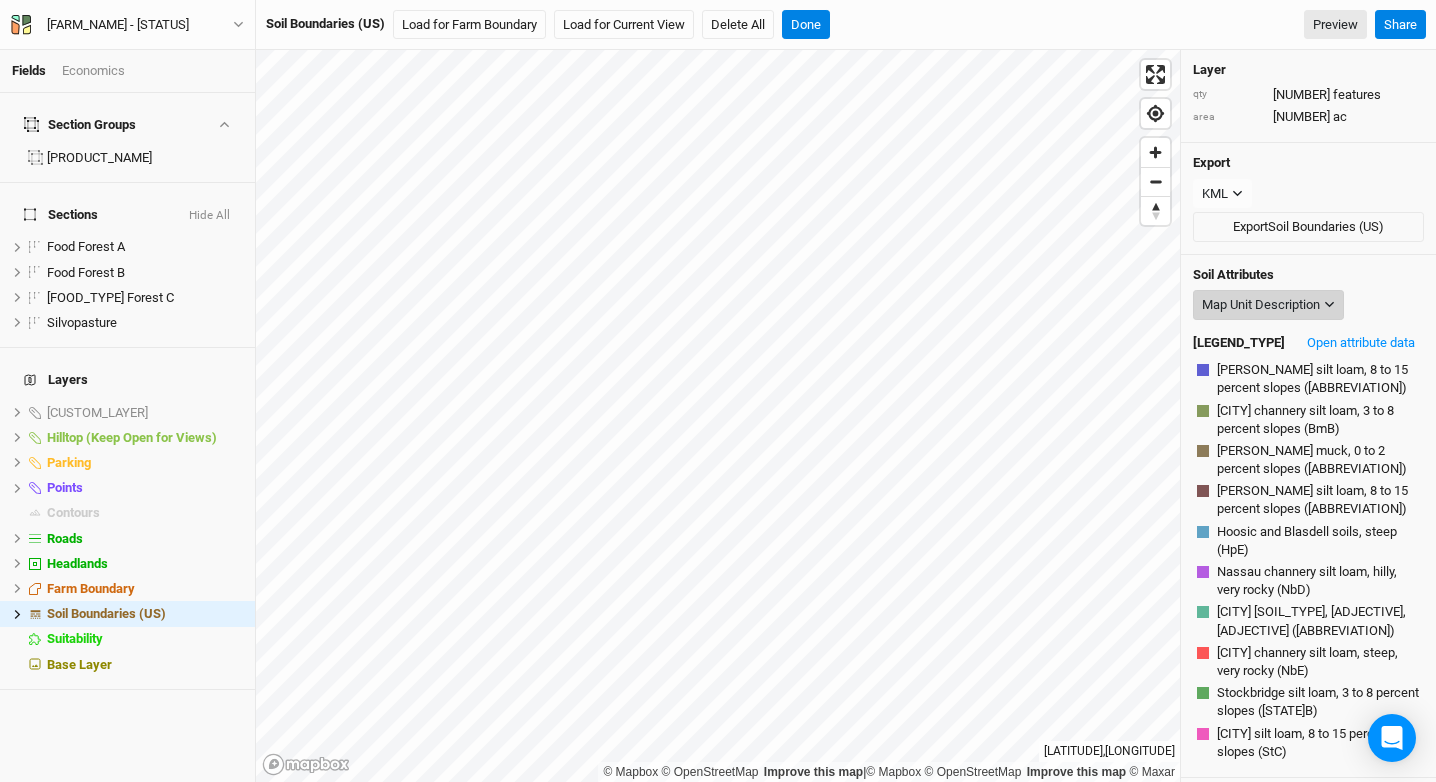 click on "Map Unit Description" at bounding box center (1261, 305) 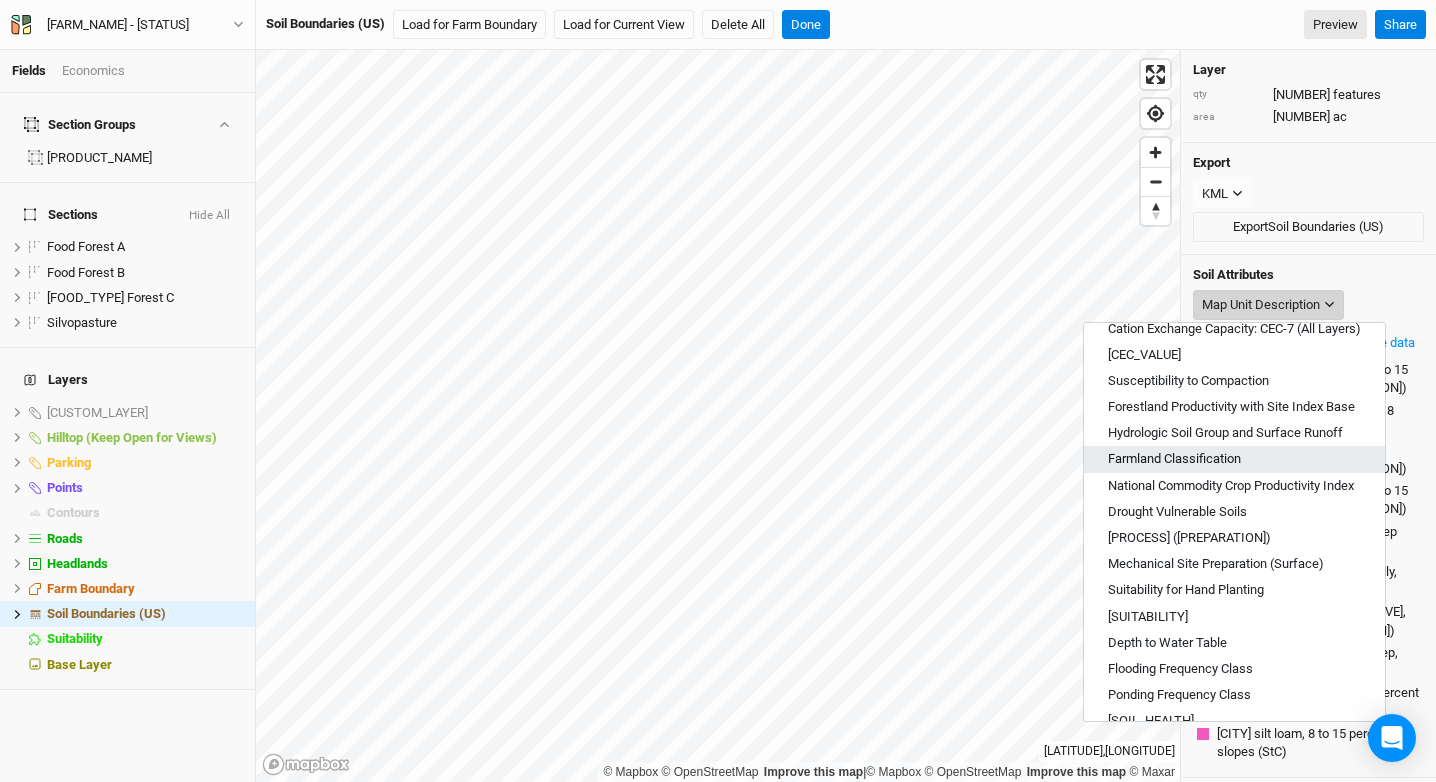 scroll, scrollTop: 643, scrollLeft: 0, axis: vertical 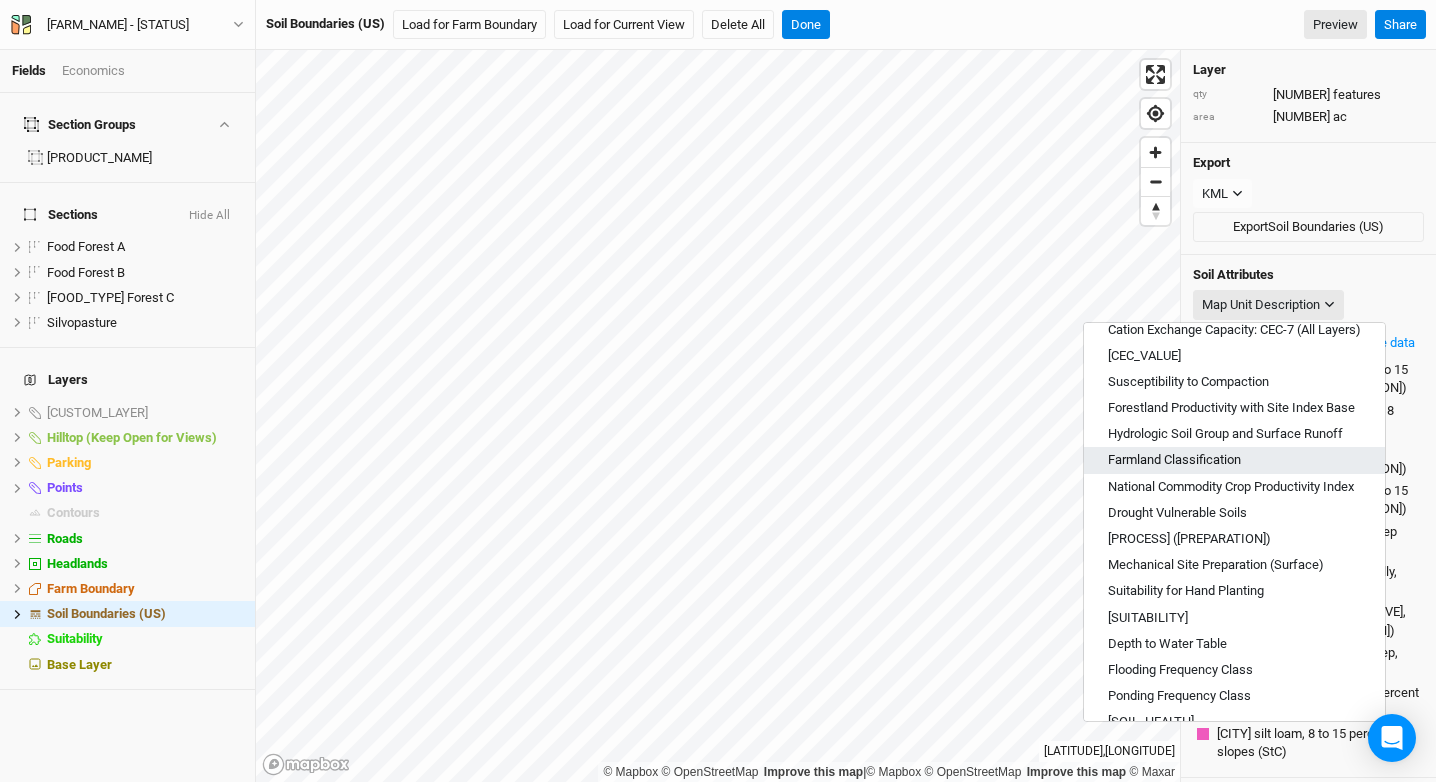 click on "Farmland Classification" at bounding box center (1234, 460) 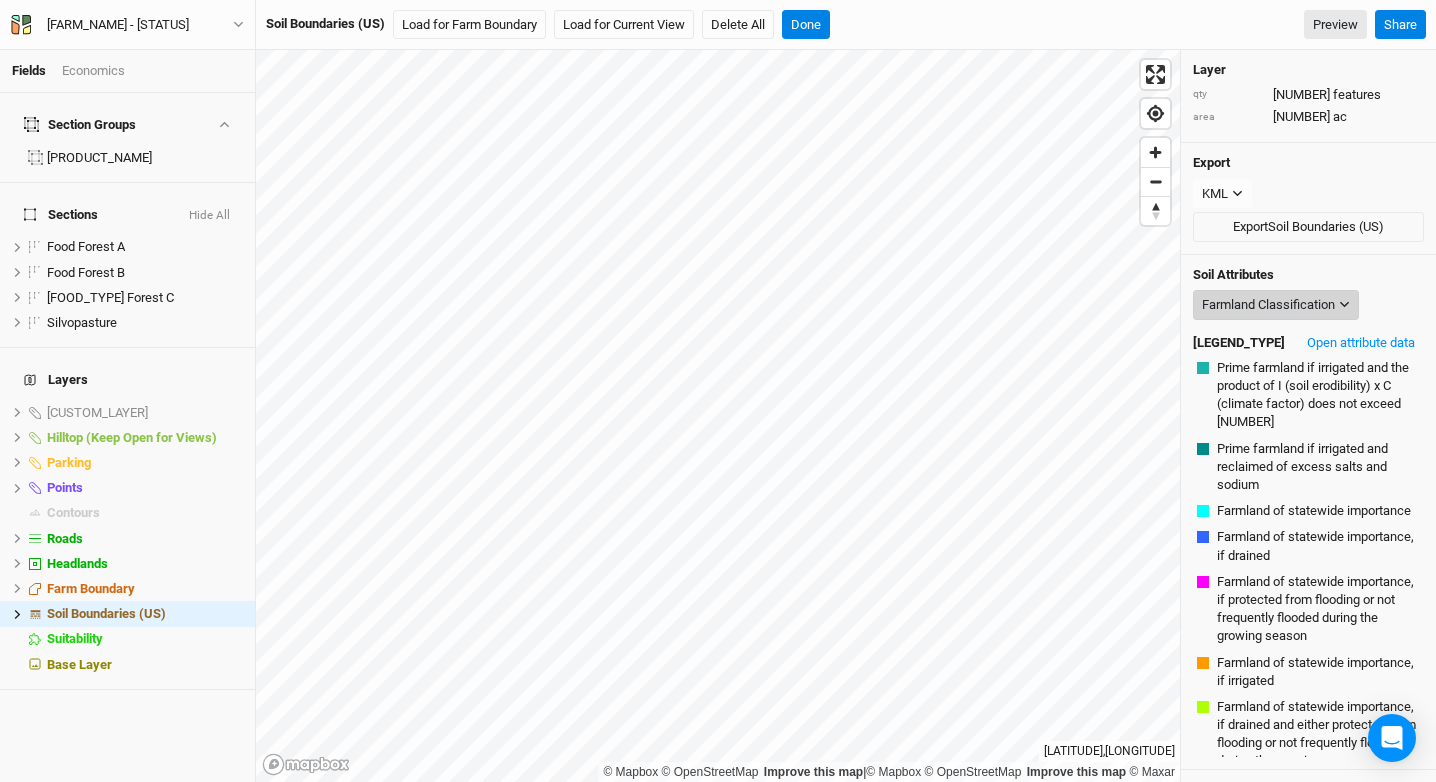 scroll, scrollTop: 0, scrollLeft: 0, axis: both 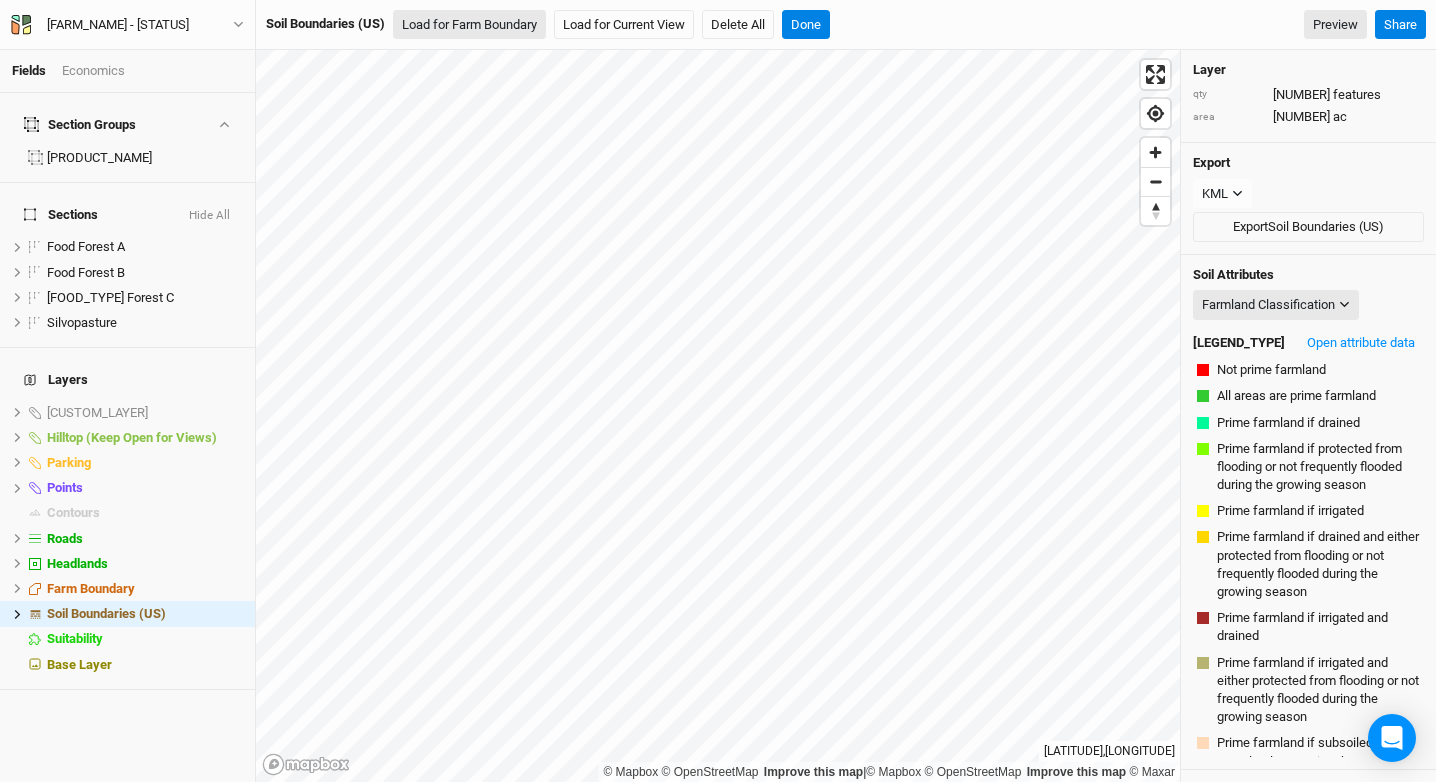click on "Load for Farm Boundary" at bounding box center (469, 25) 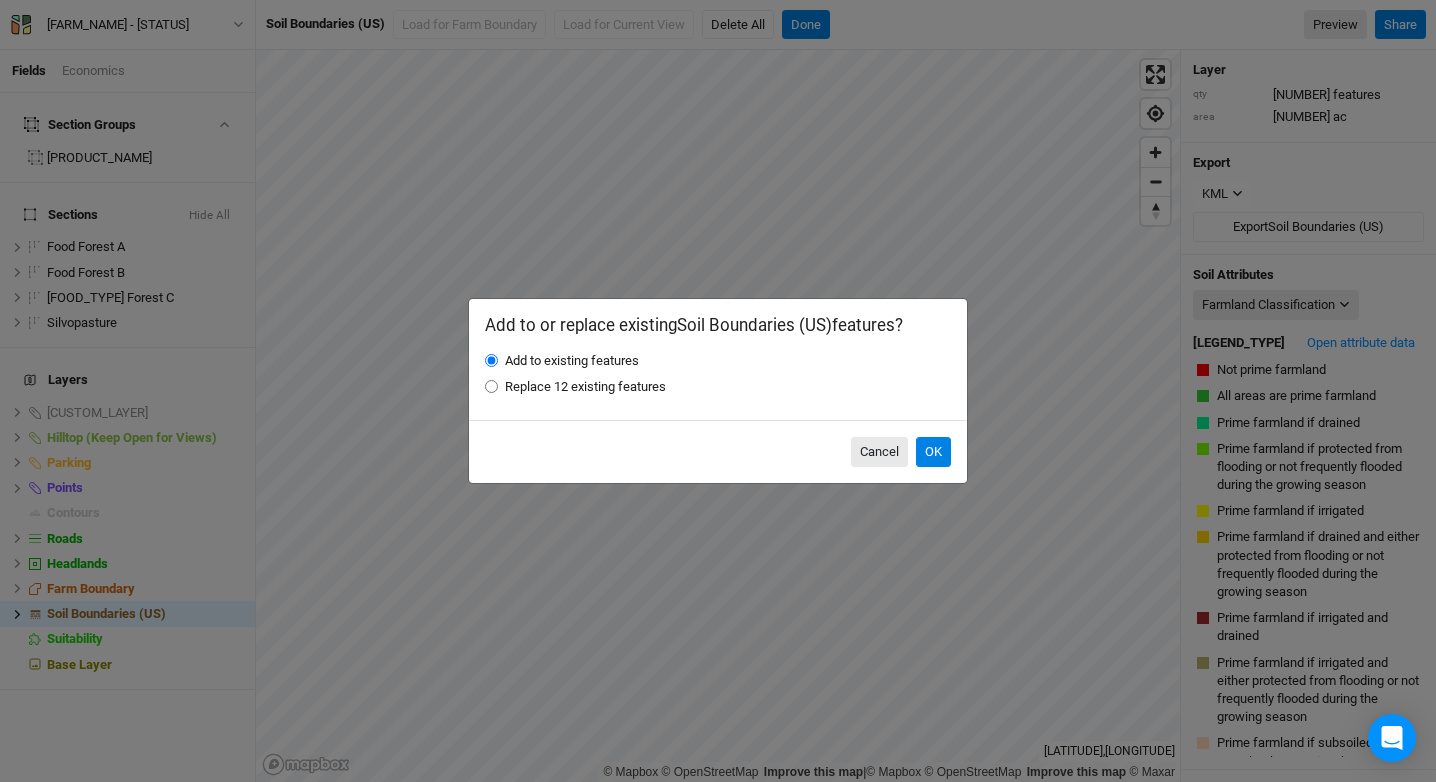 click on "Replace   12 existing features" at bounding box center (585, 387) 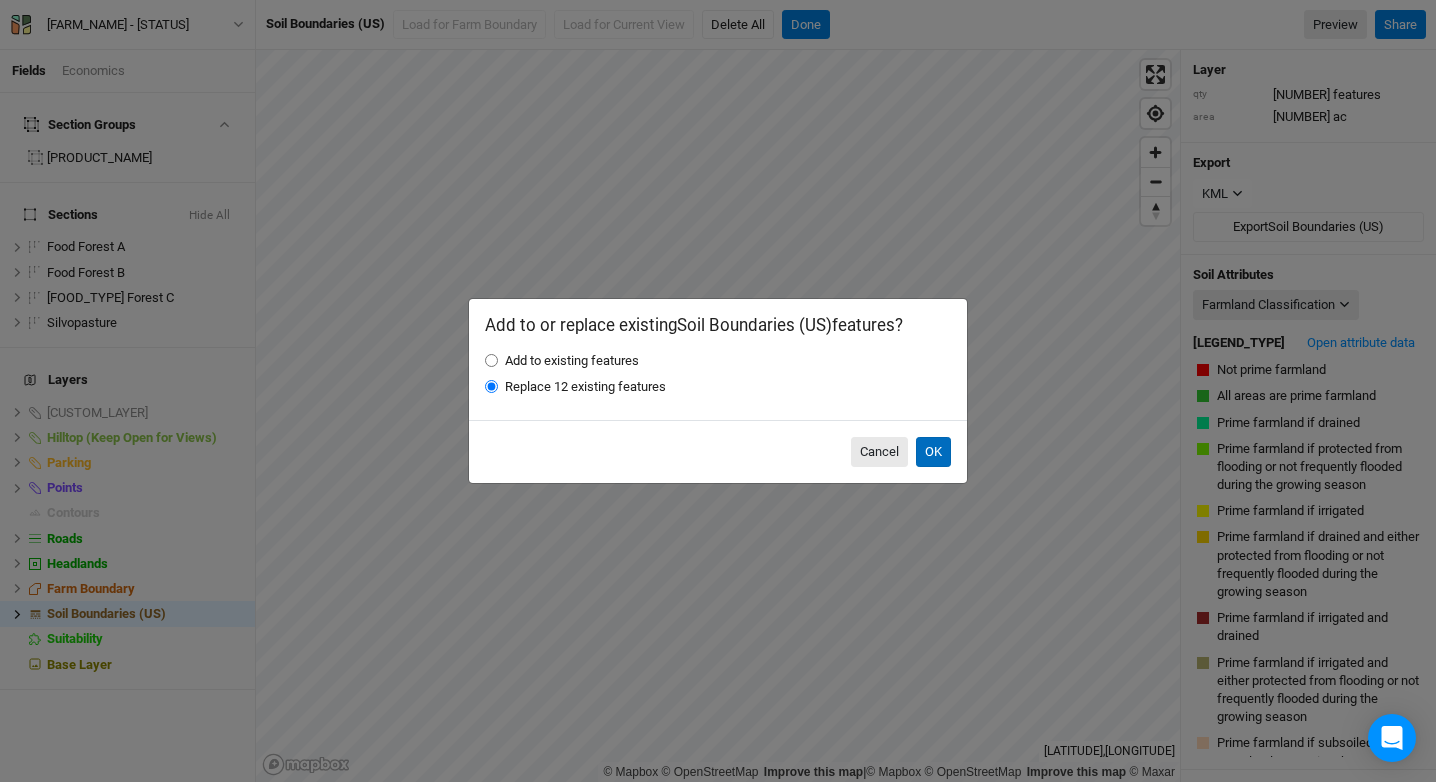 click on "OK" at bounding box center [933, 452] 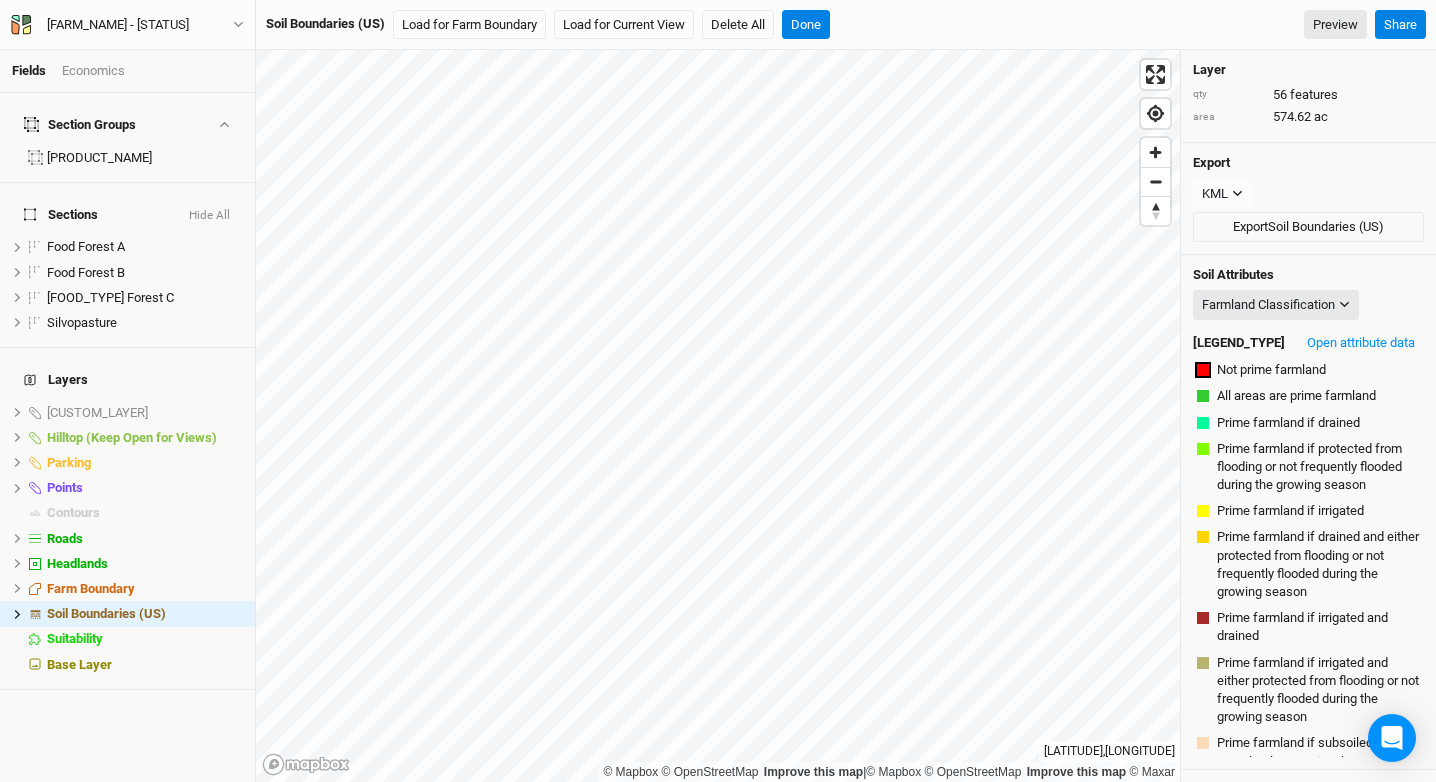 scroll, scrollTop: 438, scrollLeft: 0, axis: vertical 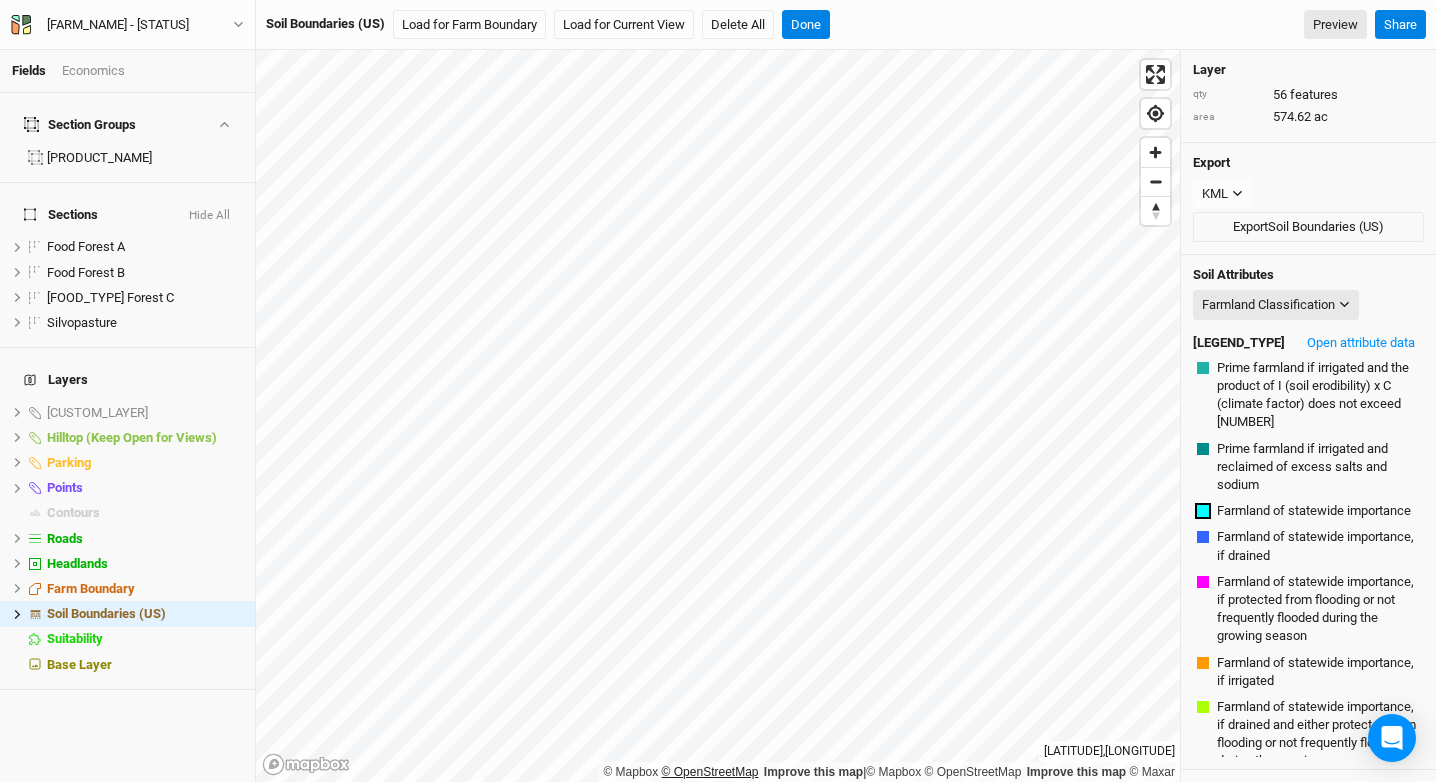 click on "[LATITUDE] , [LONGITUDE]" at bounding box center [718, 391] 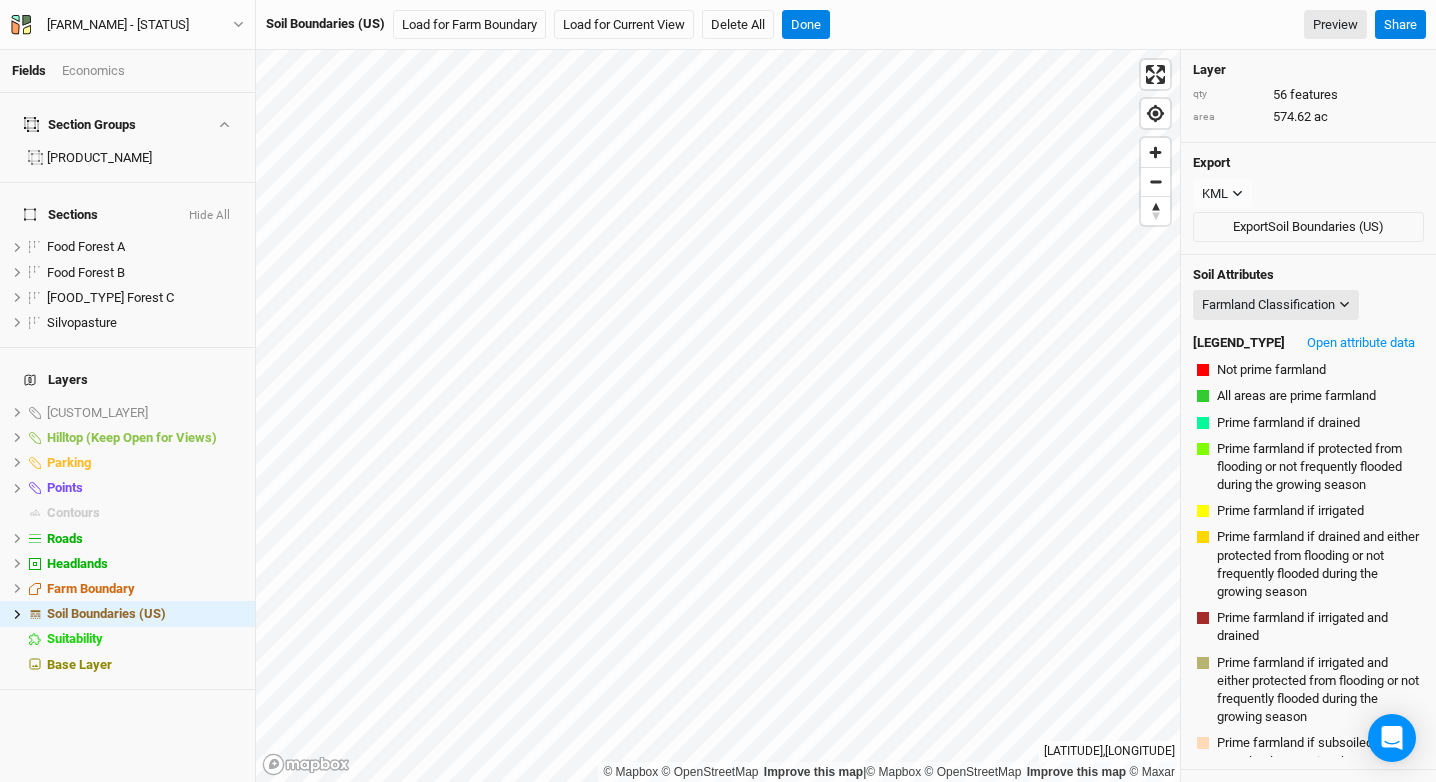 scroll, scrollTop: 438, scrollLeft: 0, axis: vertical 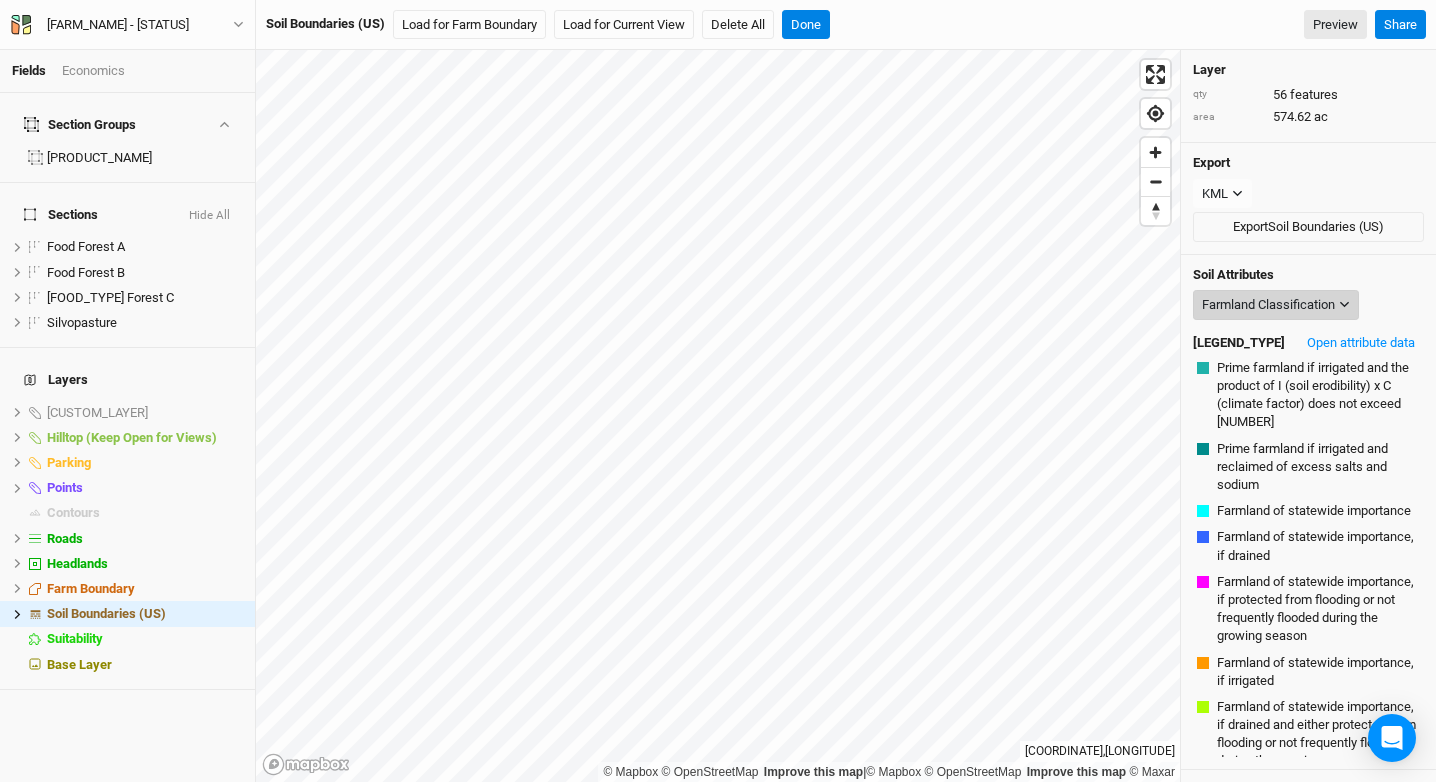 click on "Farmland Classification" at bounding box center (1276, 305) 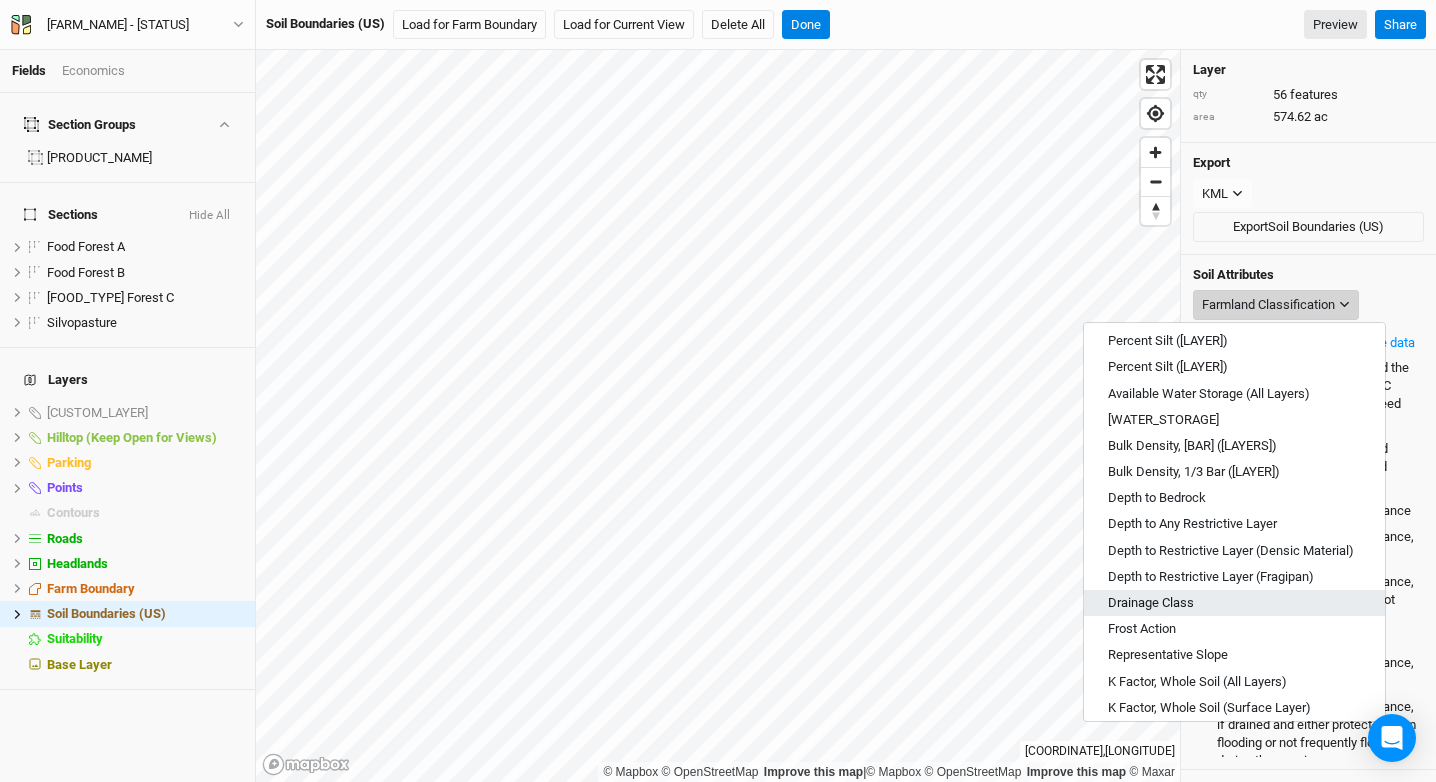 scroll, scrollTop: 188, scrollLeft: 0, axis: vertical 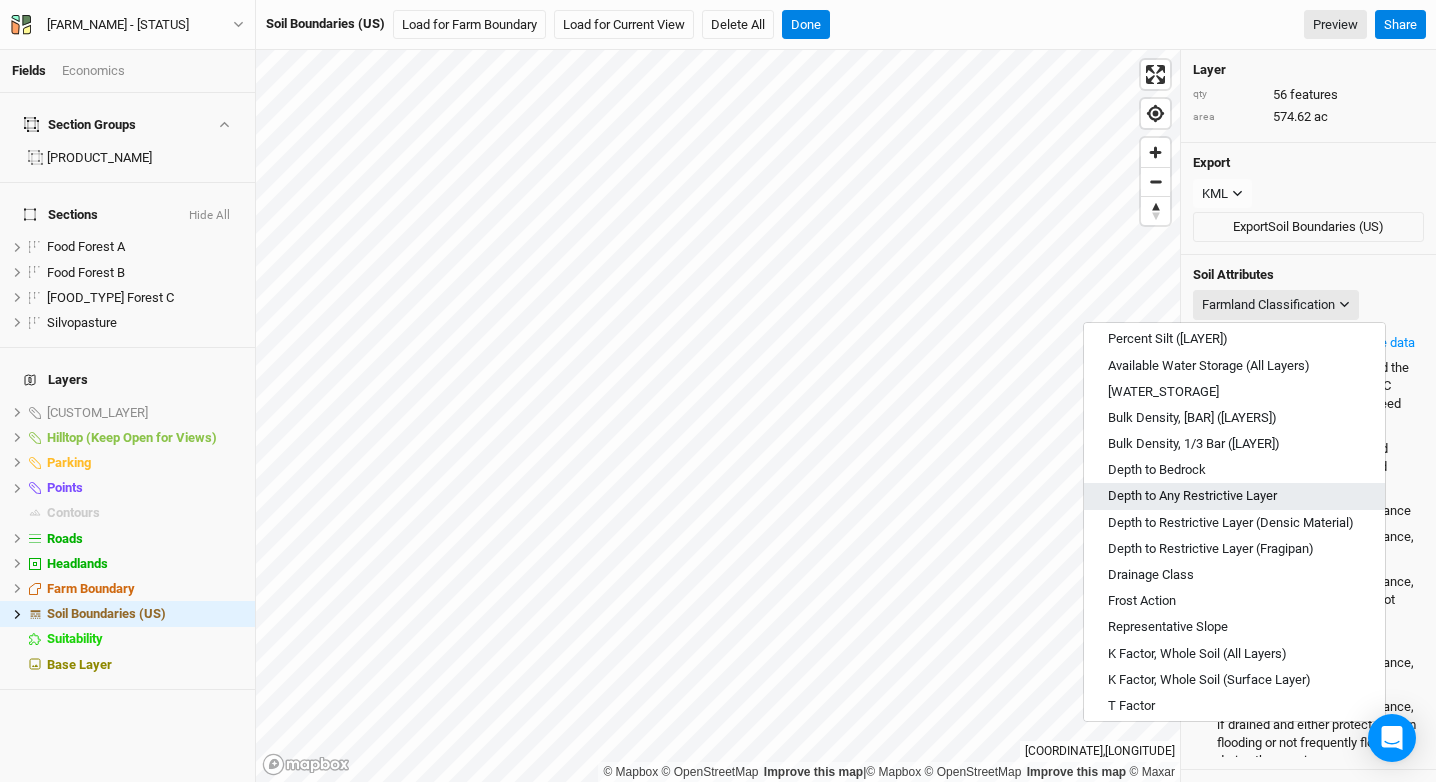 click on "Depth to Any Restrictive Layer" at bounding box center [1234, 496] 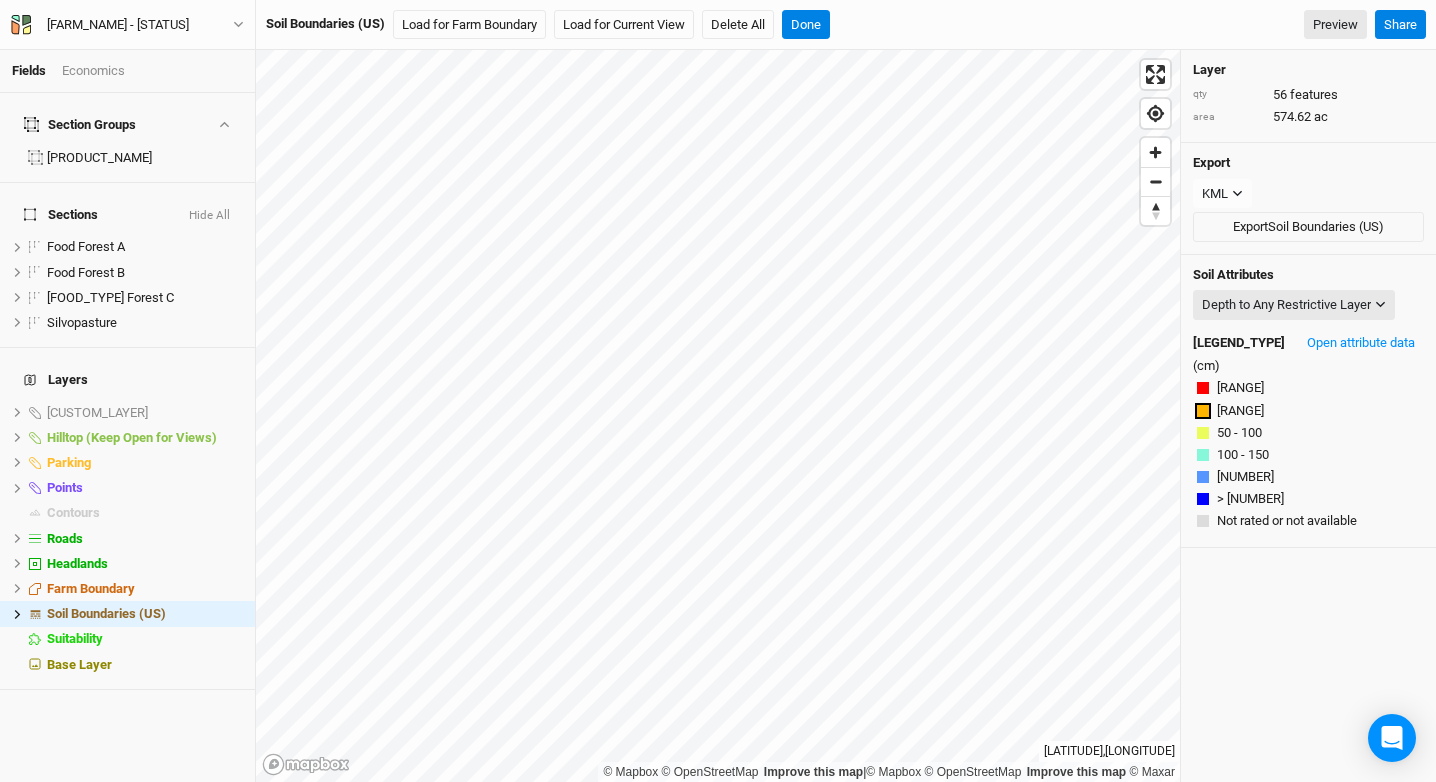 click on "Fields Economics Section Groups Food Forest (Updated) Sections Hide All Food Forest A hide Food Forest B hide Food Forest C hide Silvopasture hide Layers Custom Layer 4 show Hilltop (Keep Open for Views) hide Parking hide Points hide Contours hide Roads hide Headlands hide Farm Boundary hide Soil Boundaries (US) hide Suitability hide Base Layer Wally Farms Food Forest and Silvopasture - ACTIVE Back Project Settings User settings Imperial Metric Keyboard Shortcuts Log out Soil Boundaries (US) Load for Farm Boundary Load for Current View Delete All Done Preview Share © Mapbox   © OpenStreetMap   Improve this map  |  © Mapbox   © OpenStreetMap   Improve this map   © Maxar [COORDINATE] Layer qty 56   features area 574.62   ac Export KML JSON KML Export  Soil Boundaries (US) Depth to Any Restrictive Layer LEARN ABOUT ATTRIBUTE Export CSV Map unit Depth (cm) Acres in AOI Percent of AOI [CITY] channery silt loam, undulating, rocky 43 4.05 0.57% 43 7.20 1.01% 43" at bounding box center (718, 391) 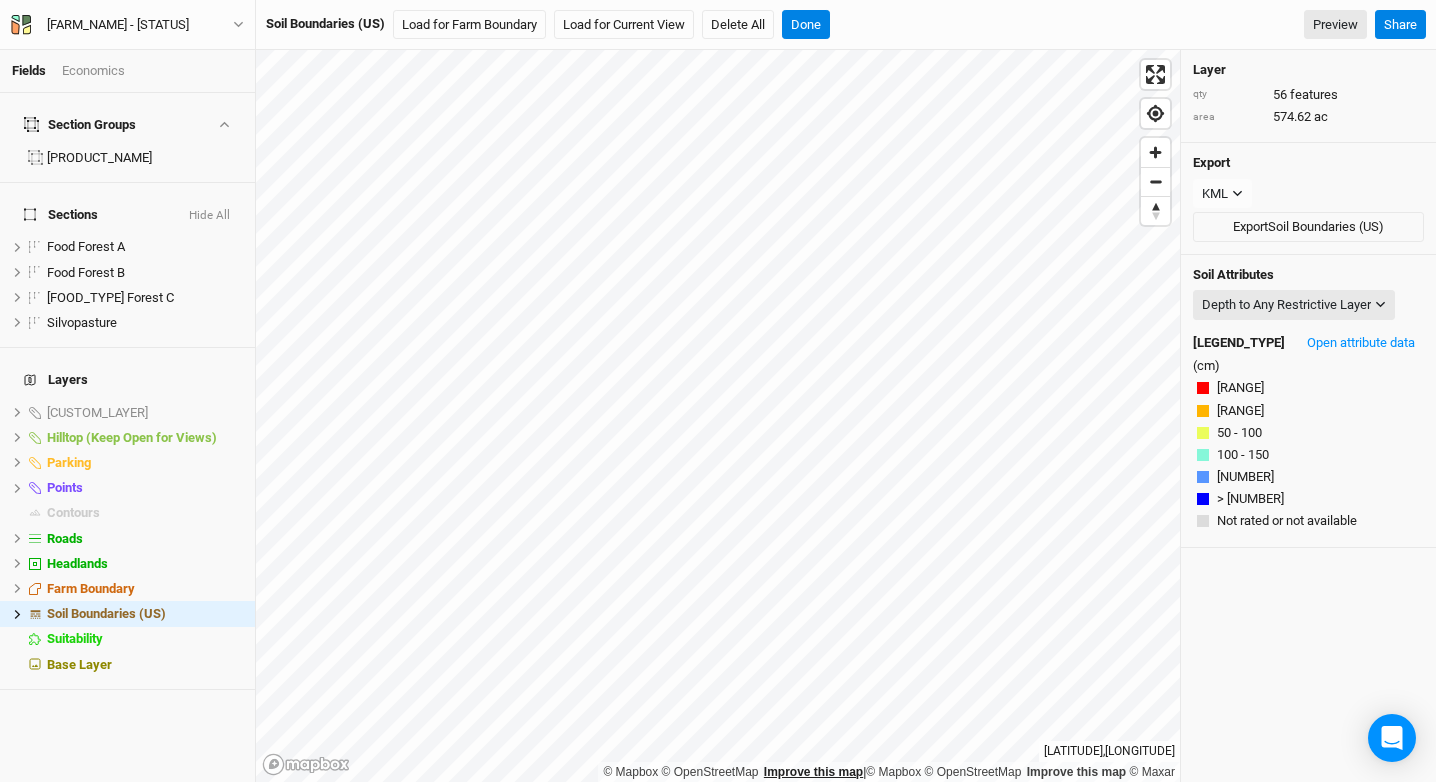 click on "Nassau channery silt loam, undulating, rocky [NUMBER] [NUMBER] [PERCENTAGE] [NUMBER] [NUMBER] [PERCENTAGE]" at bounding box center [718, 391] 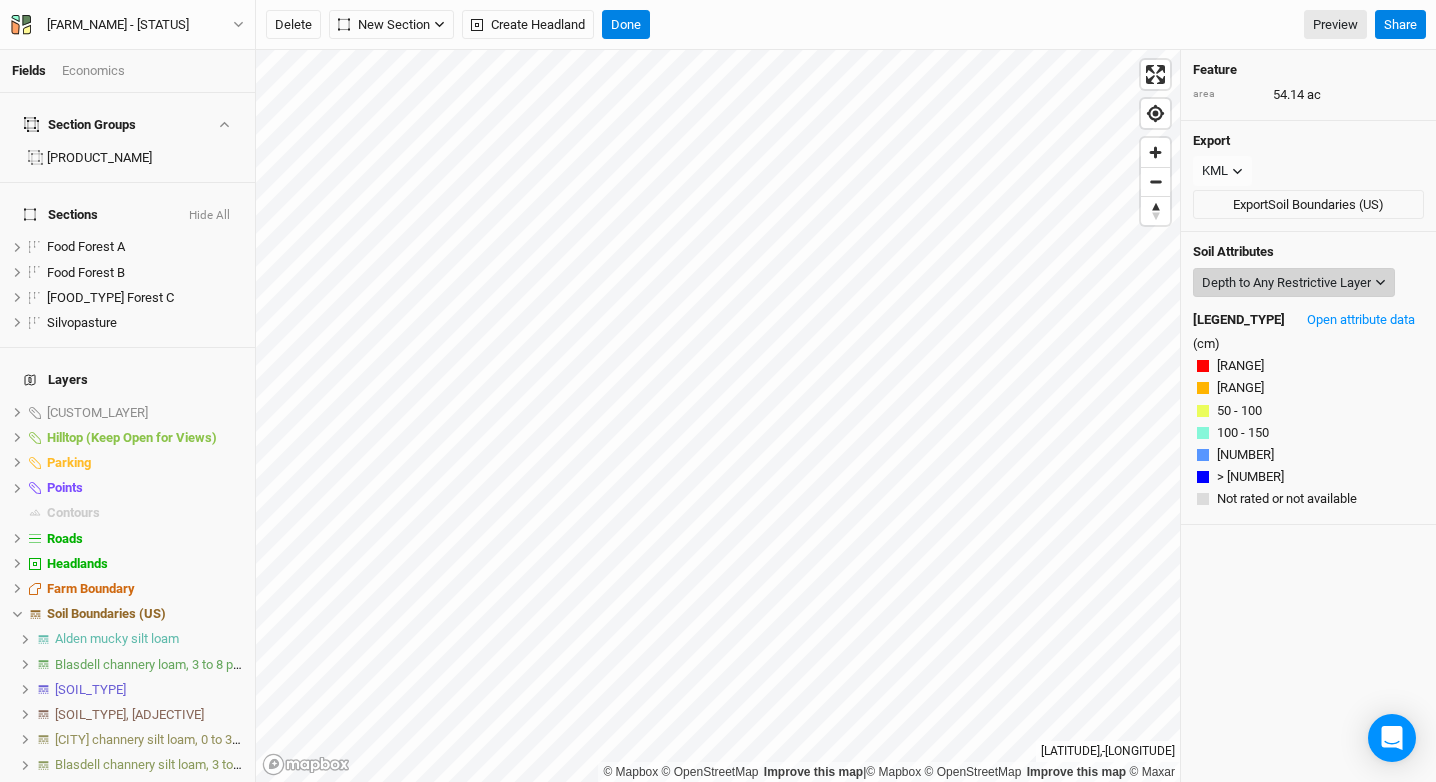 click on "Depth to Any Restrictive Layer" at bounding box center [1286, 283] 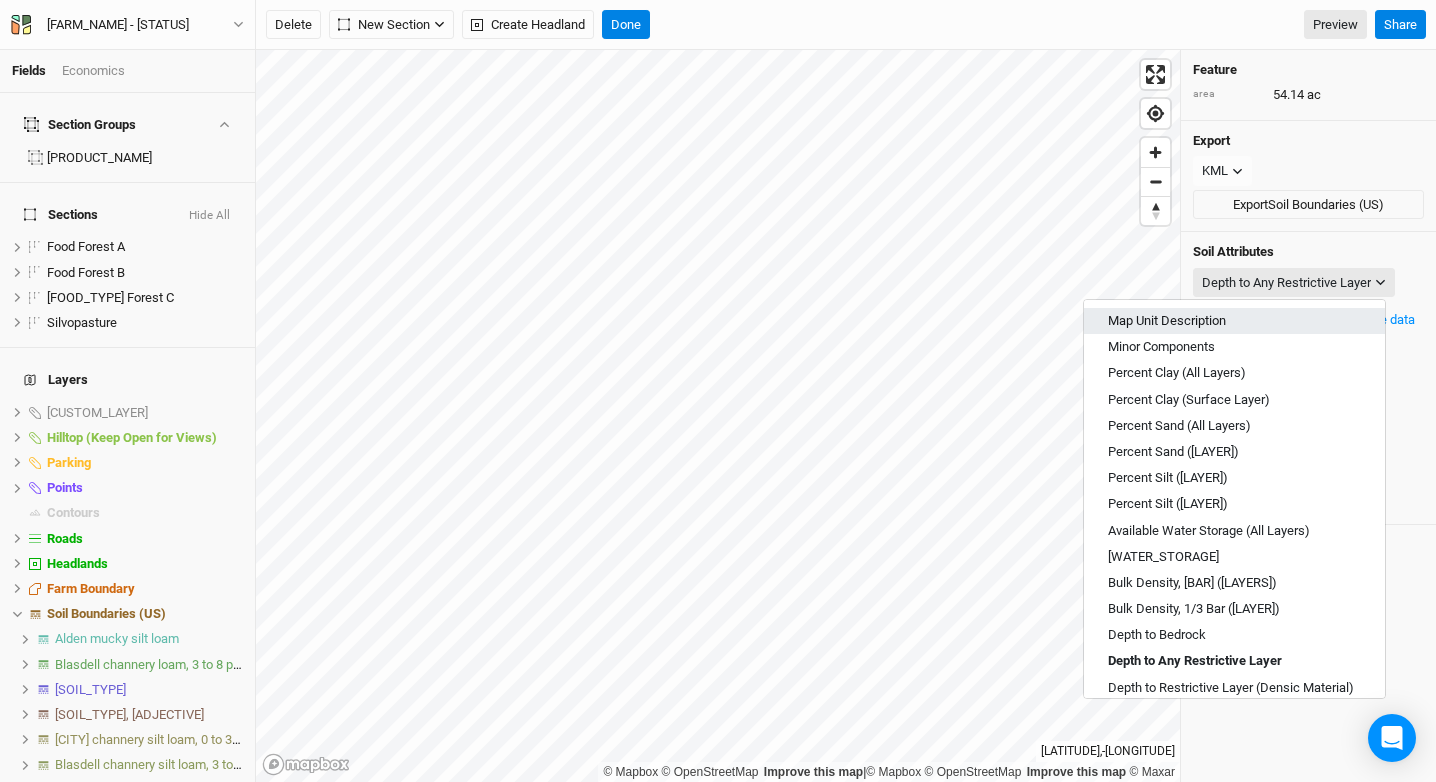 click on "Map Unit Description" at bounding box center (1234, 321) 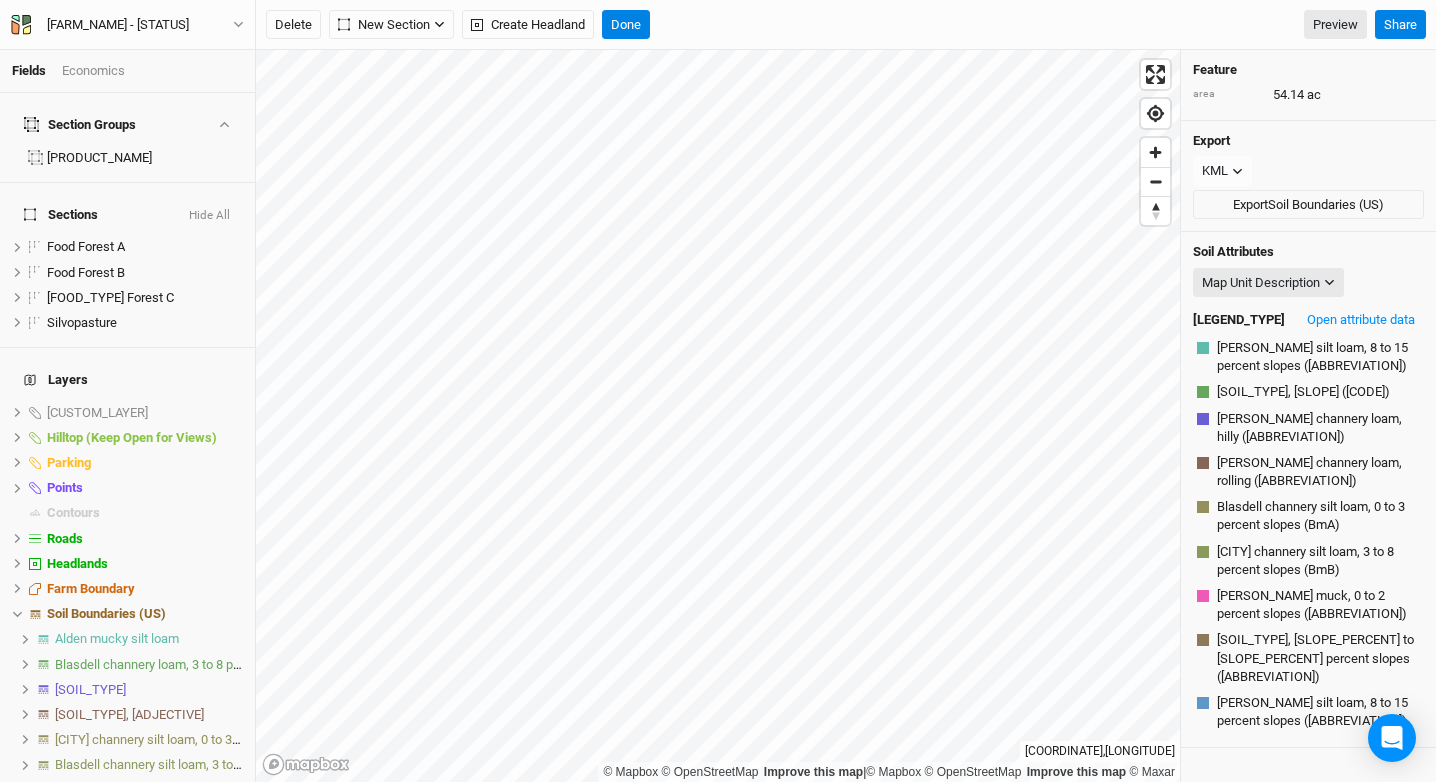 scroll, scrollTop: 318, scrollLeft: 0, axis: vertical 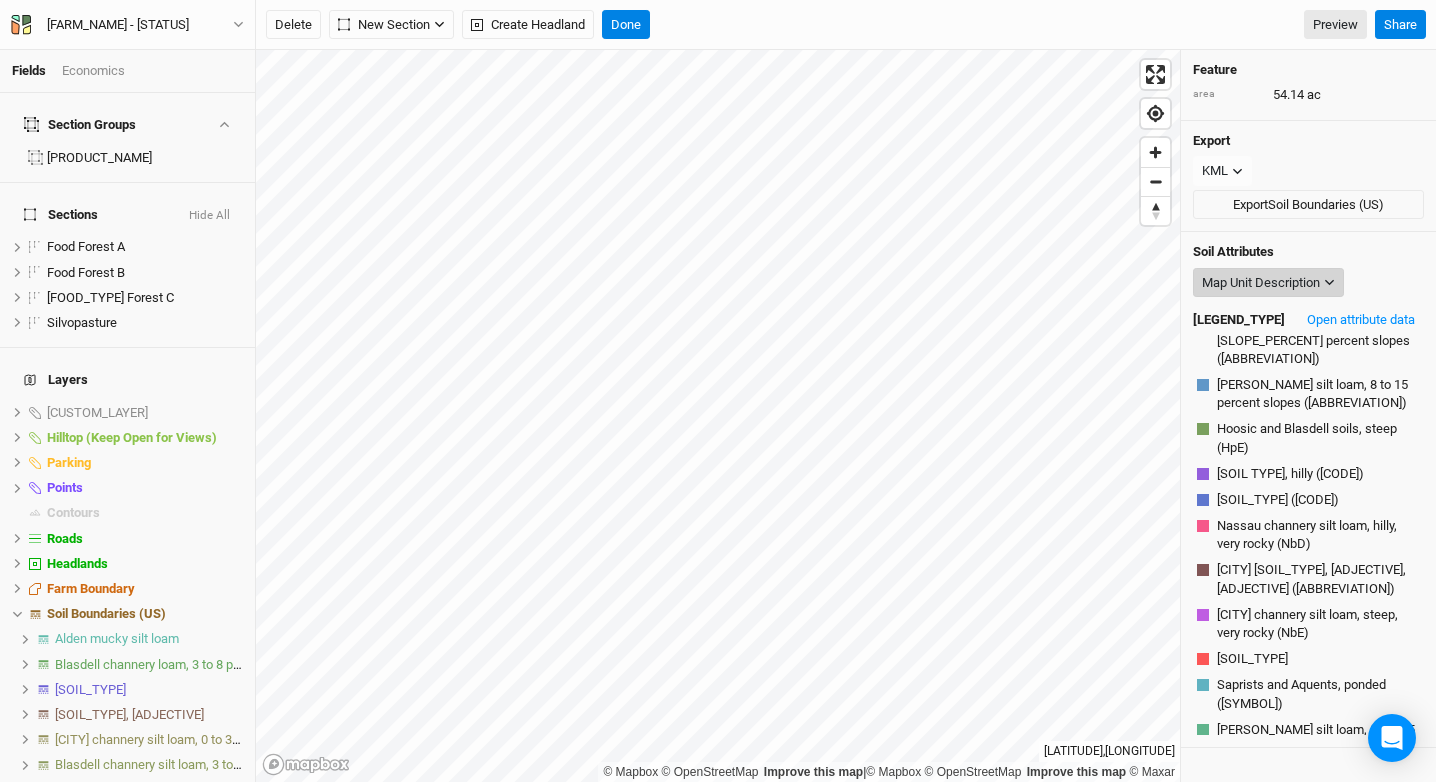 click on "Map Unit Description" at bounding box center [1261, 283] 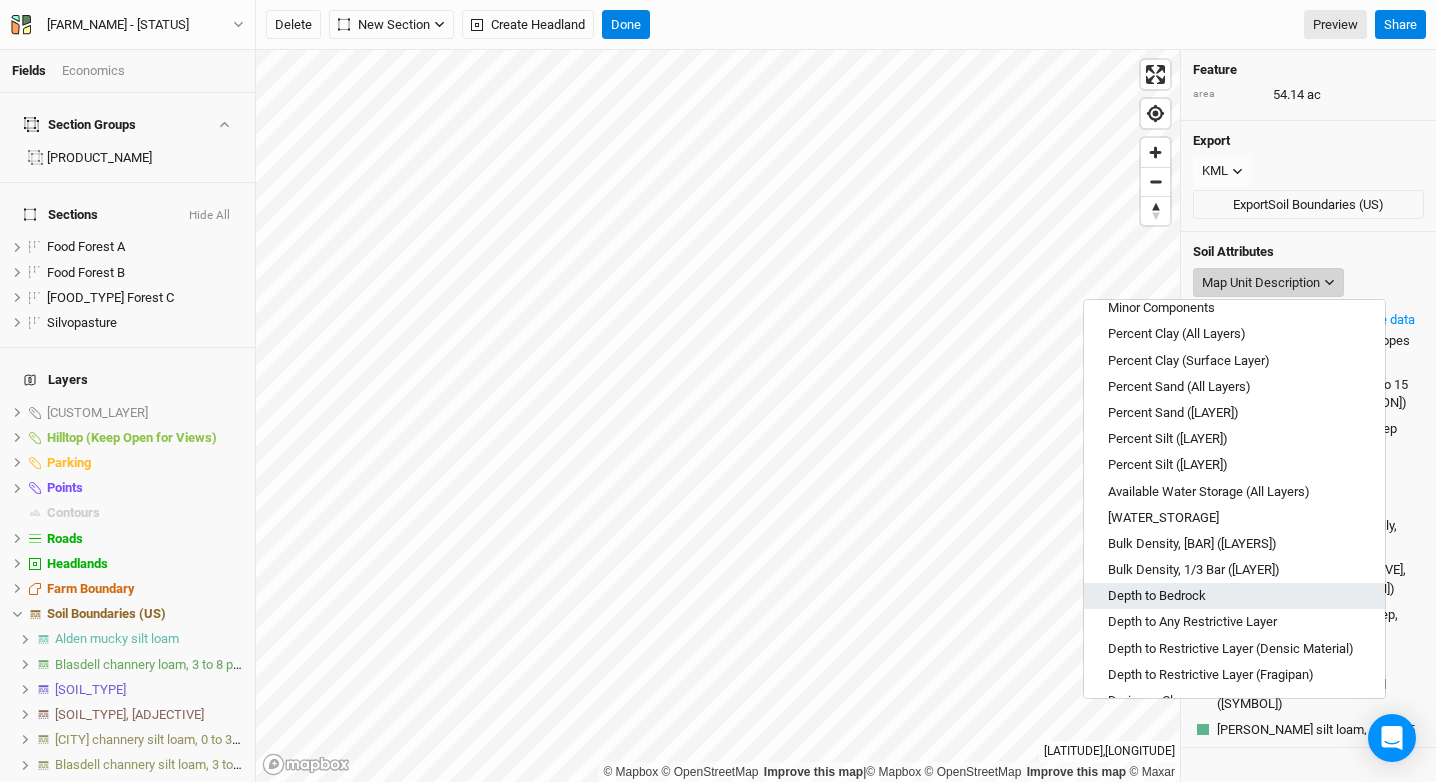 scroll, scrollTop: 52, scrollLeft: 0, axis: vertical 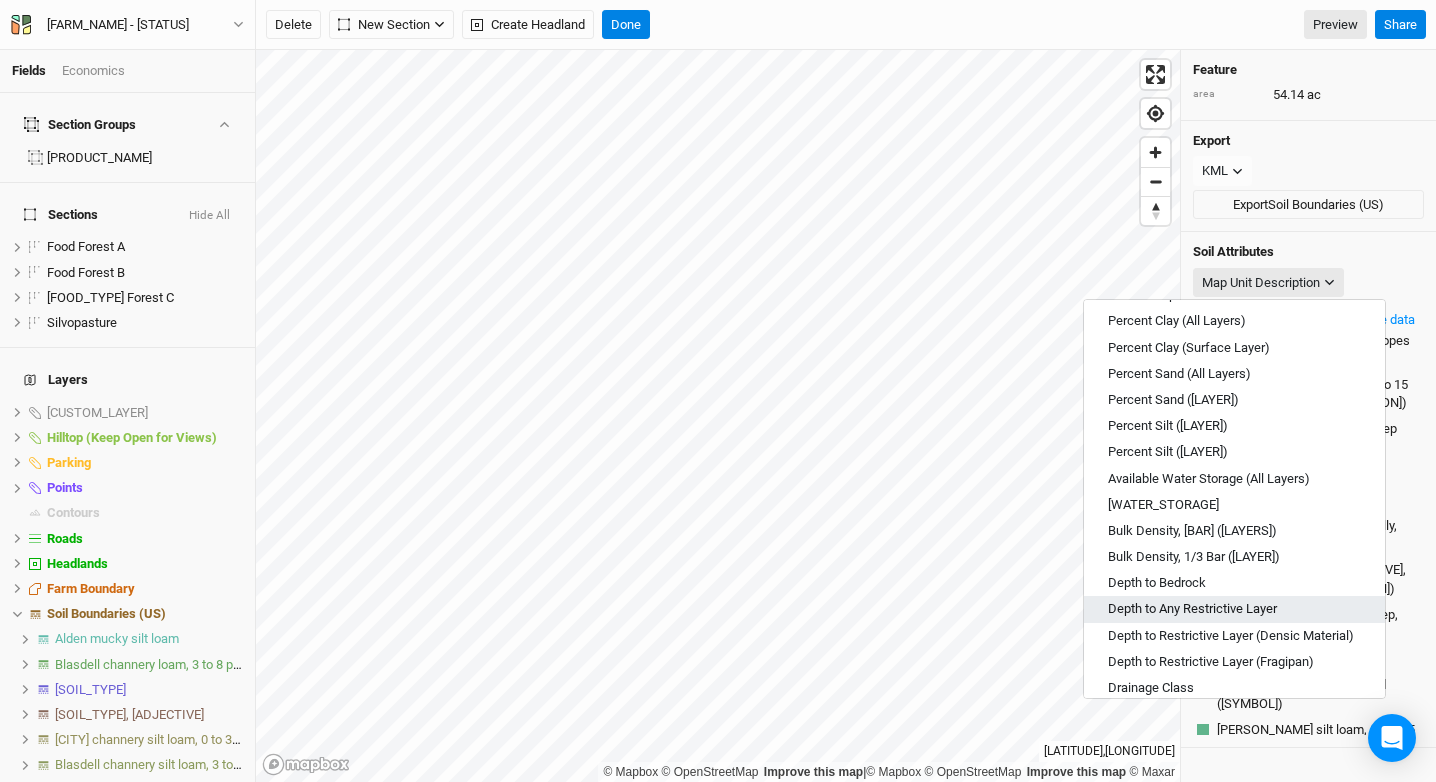 click on "Depth to Any Restrictive Layer" at bounding box center (1234, 609) 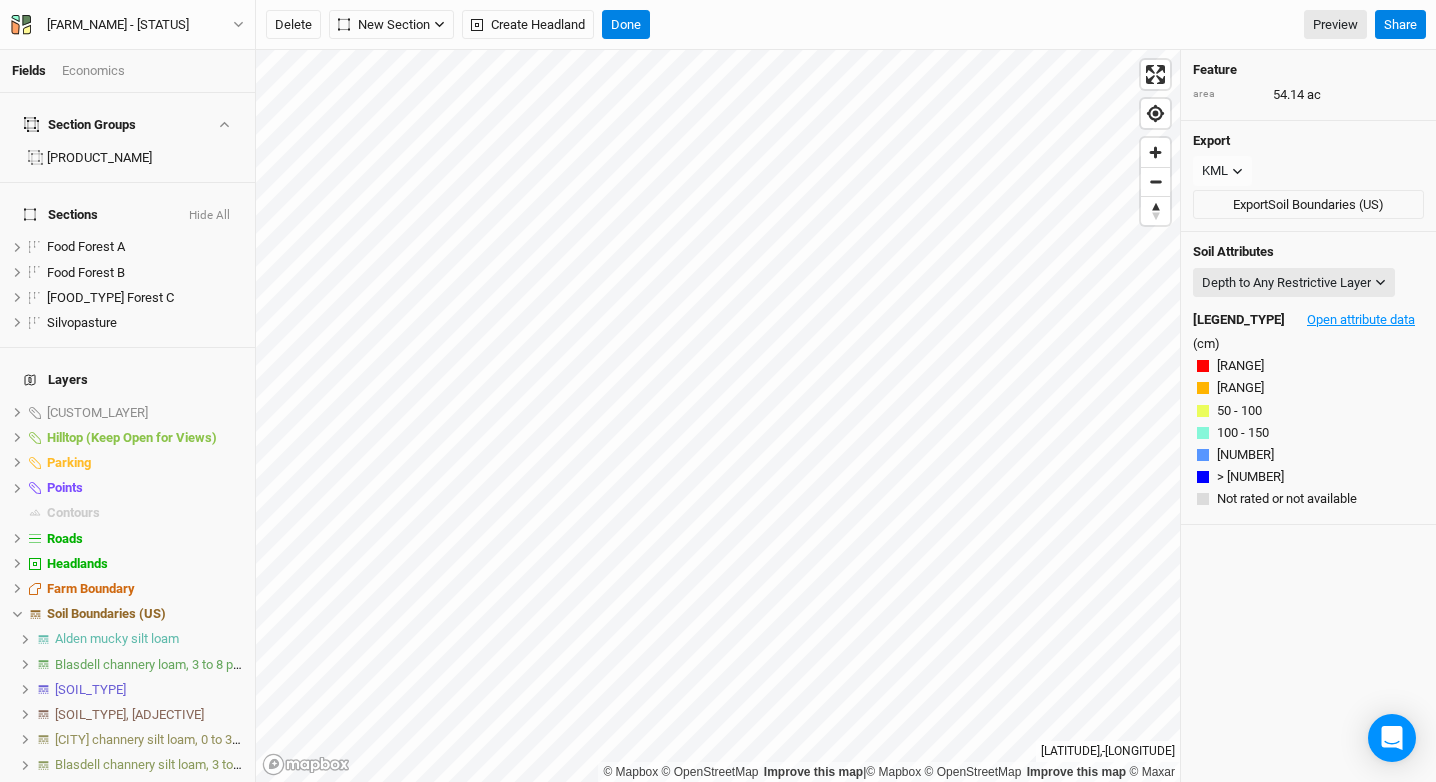 click on "Open attribute data" at bounding box center [1361, 320] 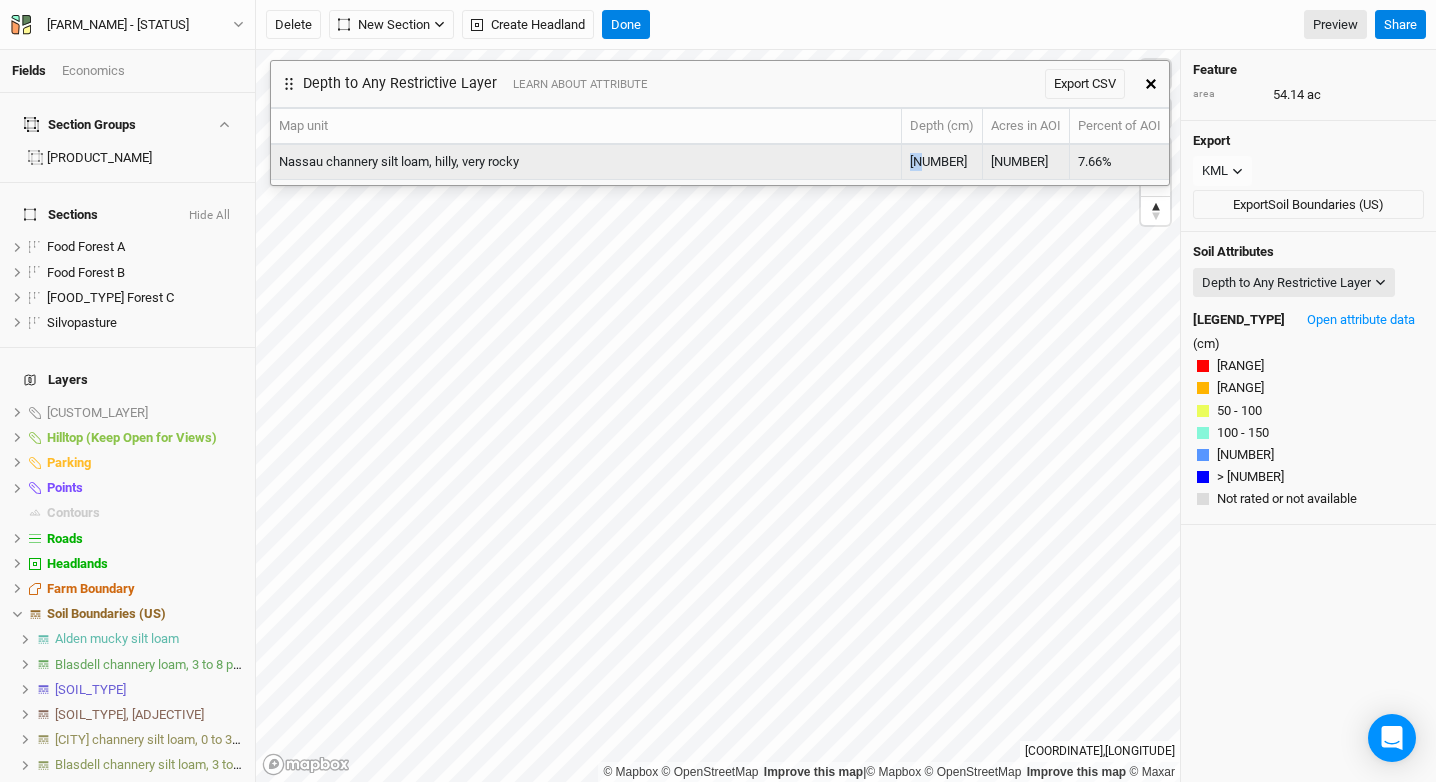 drag, startPoint x: 909, startPoint y: 163, endPoint x: 940, endPoint y: 164, distance: 31.016125 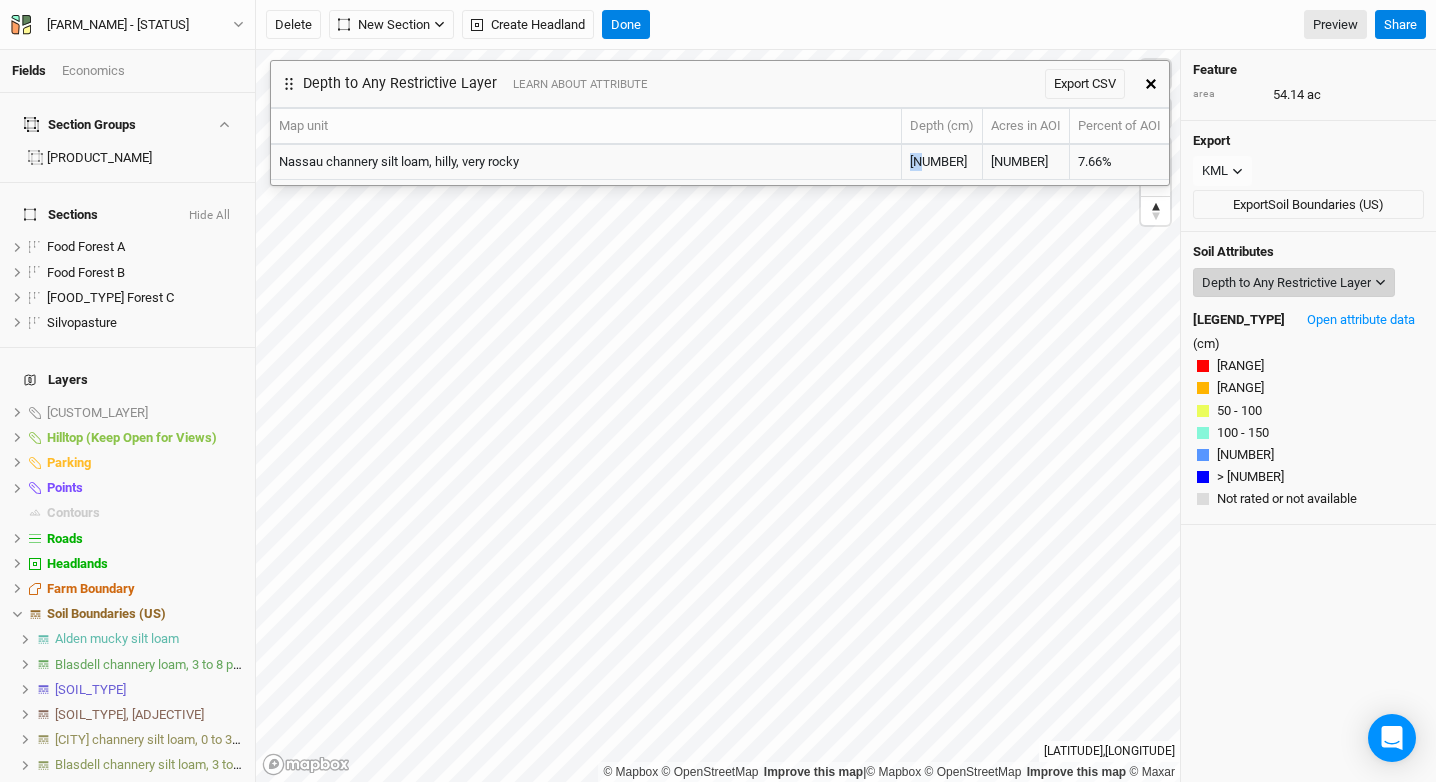 click on "Depth to Any Restrictive Layer" at bounding box center (1286, 283) 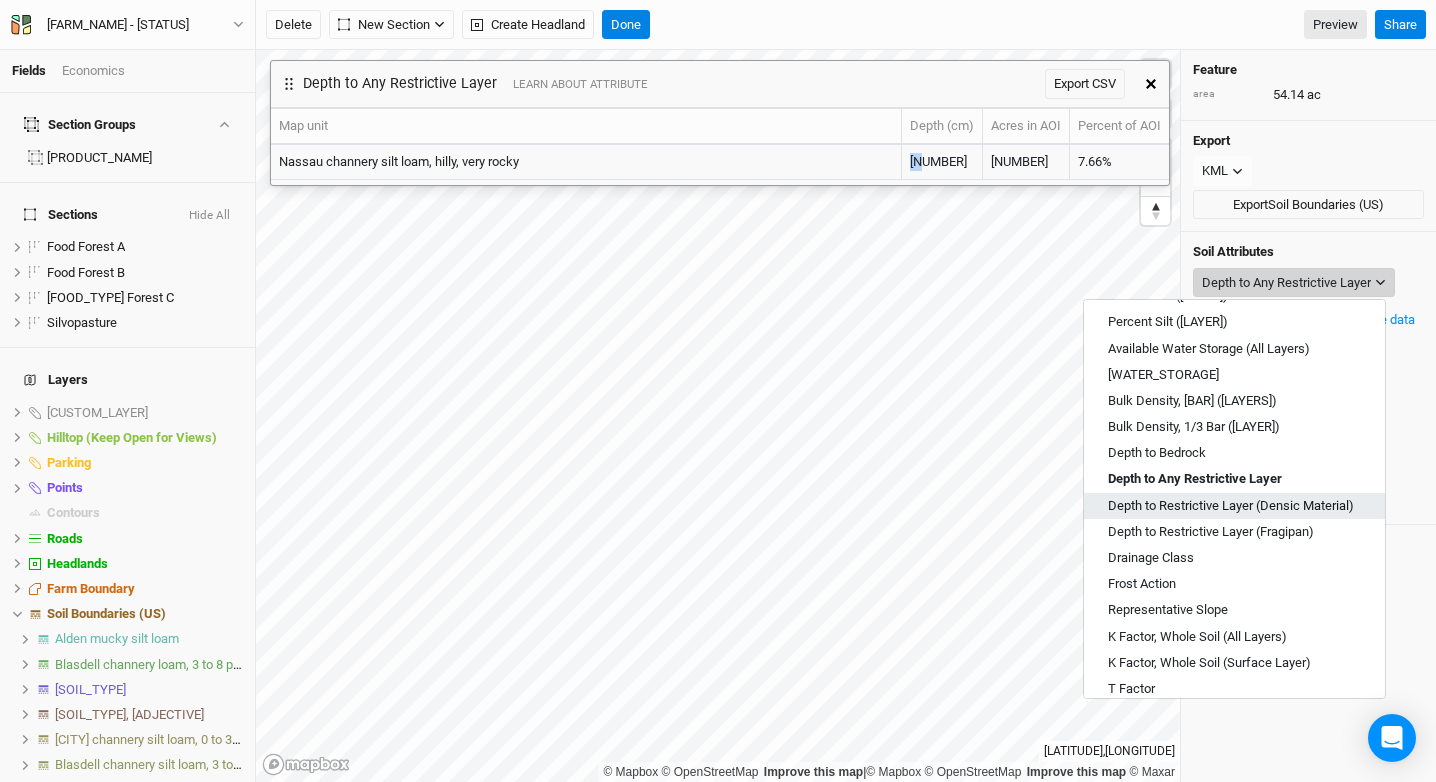 scroll, scrollTop: 212, scrollLeft: 0, axis: vertical 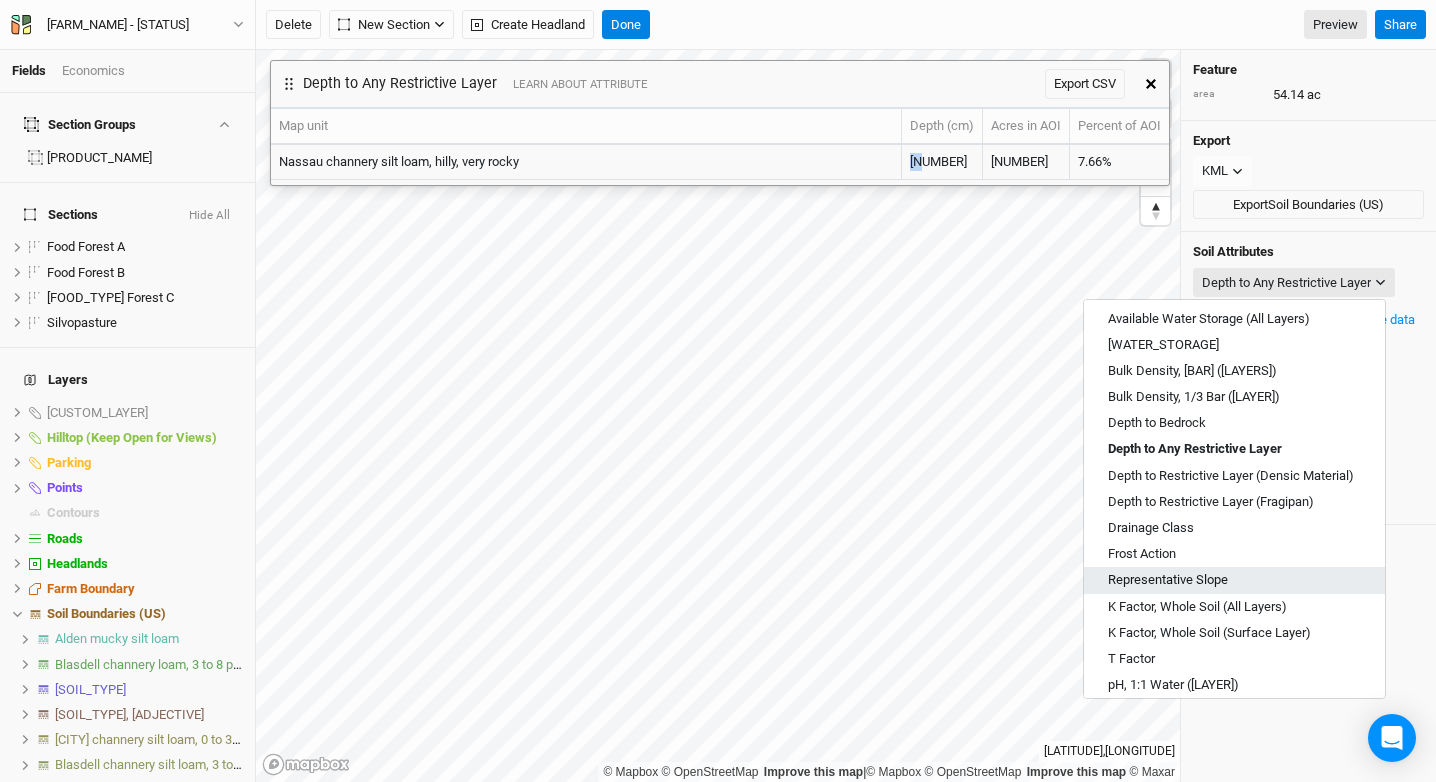 click on "Representative Slope" at bounding box center [1234, 580] 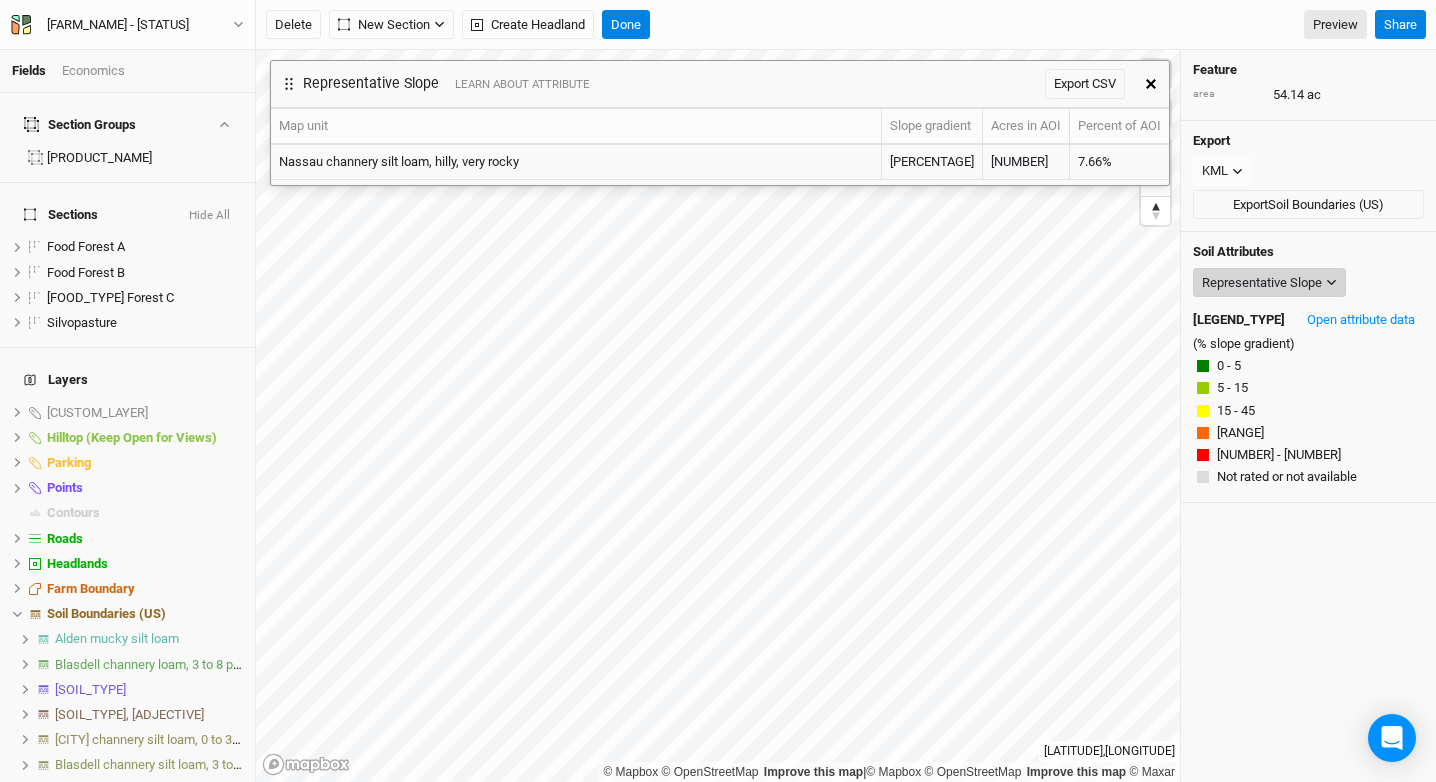 click on "Representative Slope" at bounding box center (1262, 283) 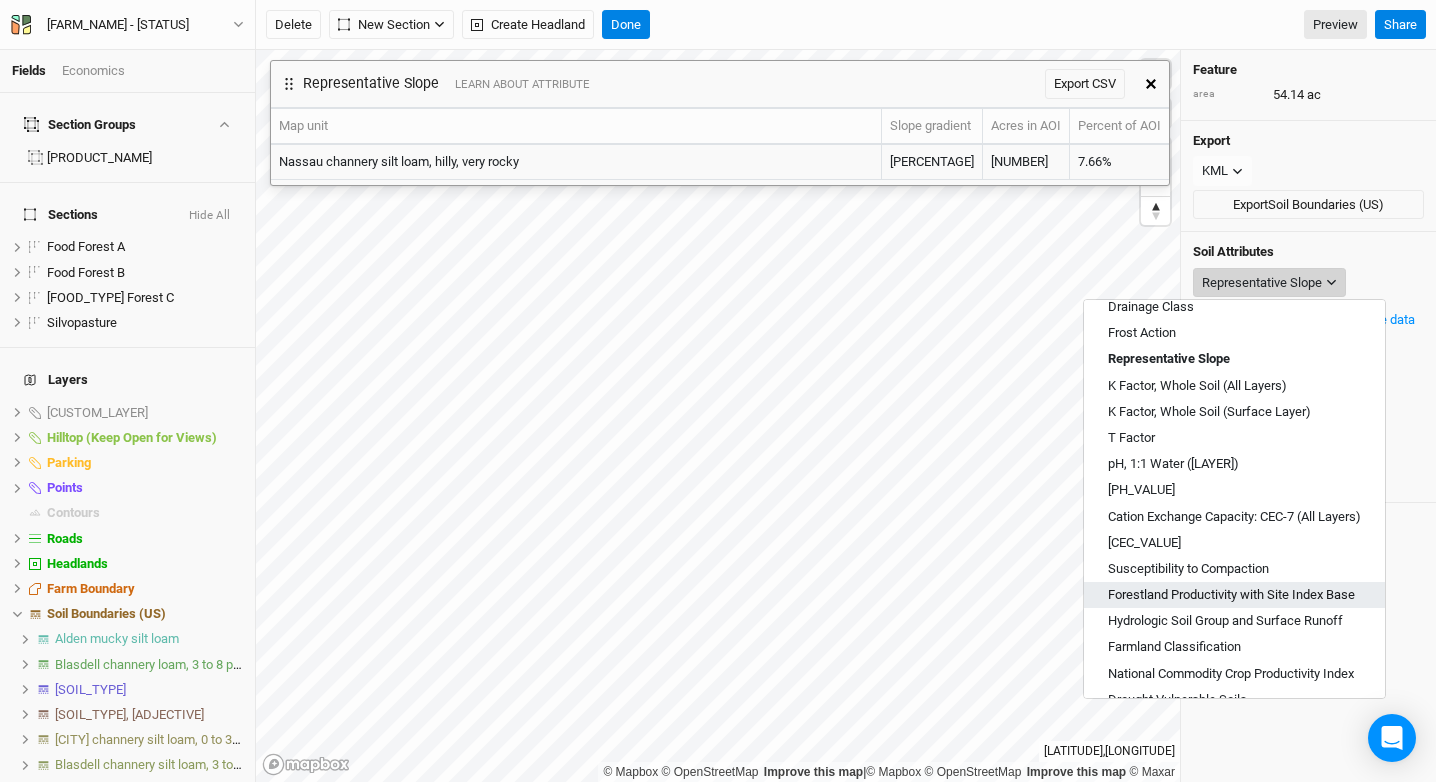 scroll, scrollTop: 437, scrollLeft: 0, axis: vertical 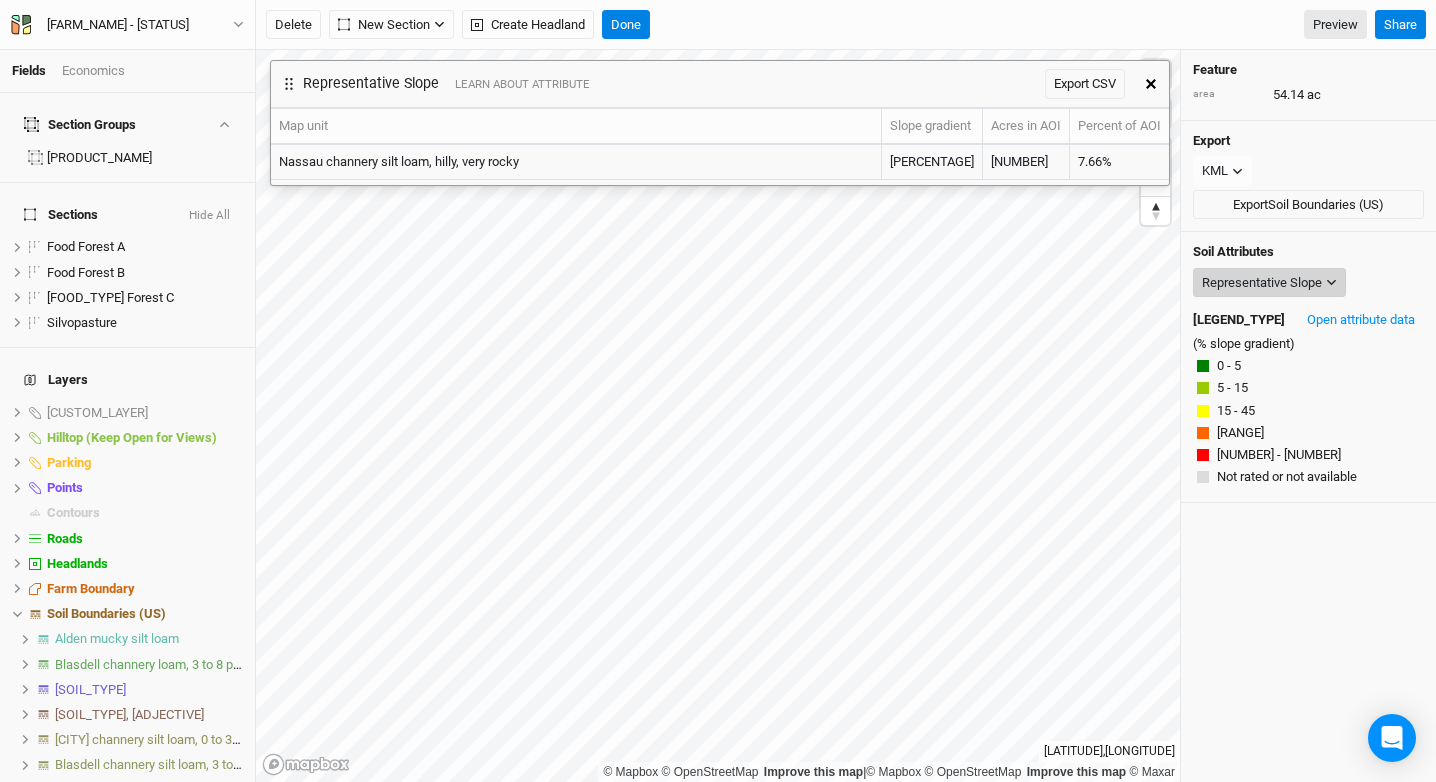 click on "Representative Slope" at bounding box center (1262, 283) 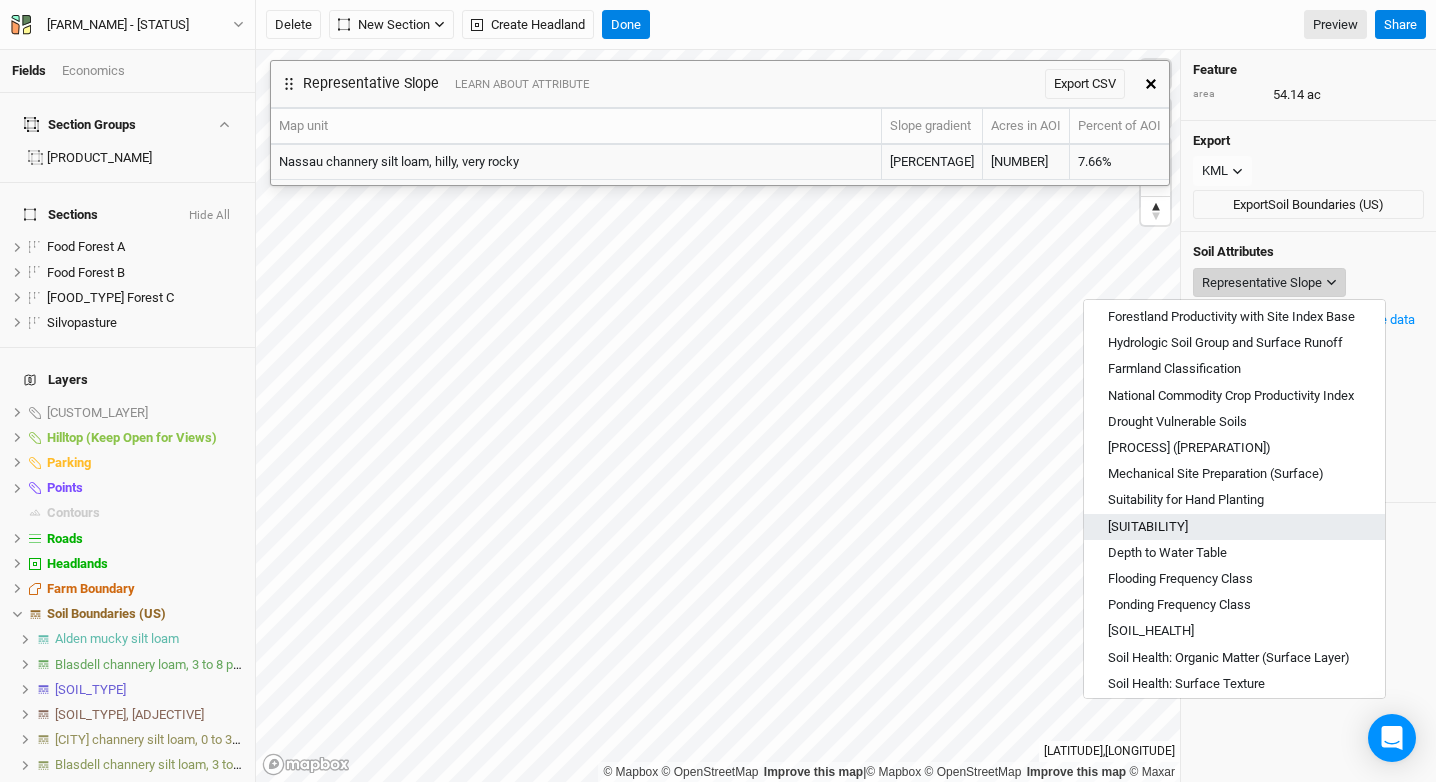 scroll, scrollTop: 718, scrollLeft: 0, axis: vertical 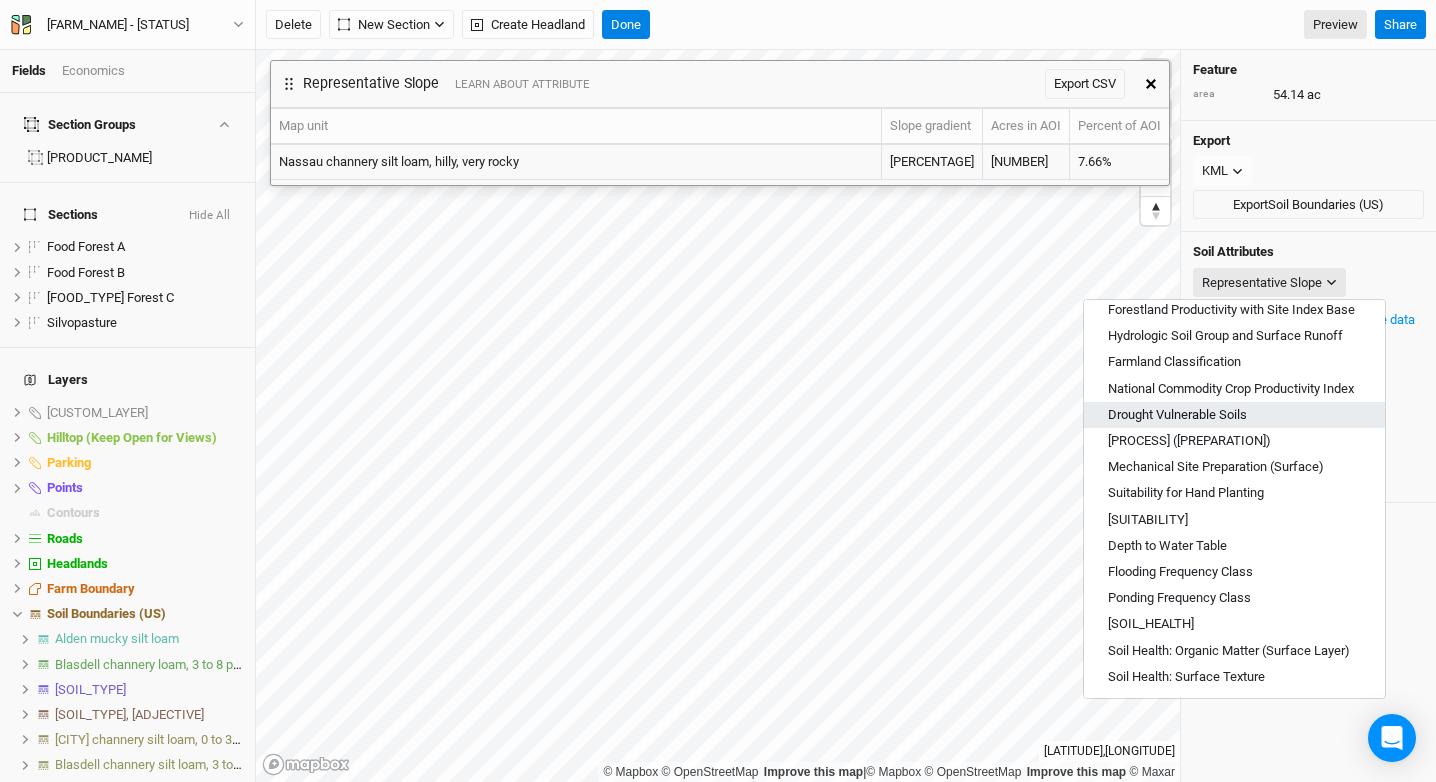 click on "Drought Vulnerable Soils" at bounding box center [1177, 415] 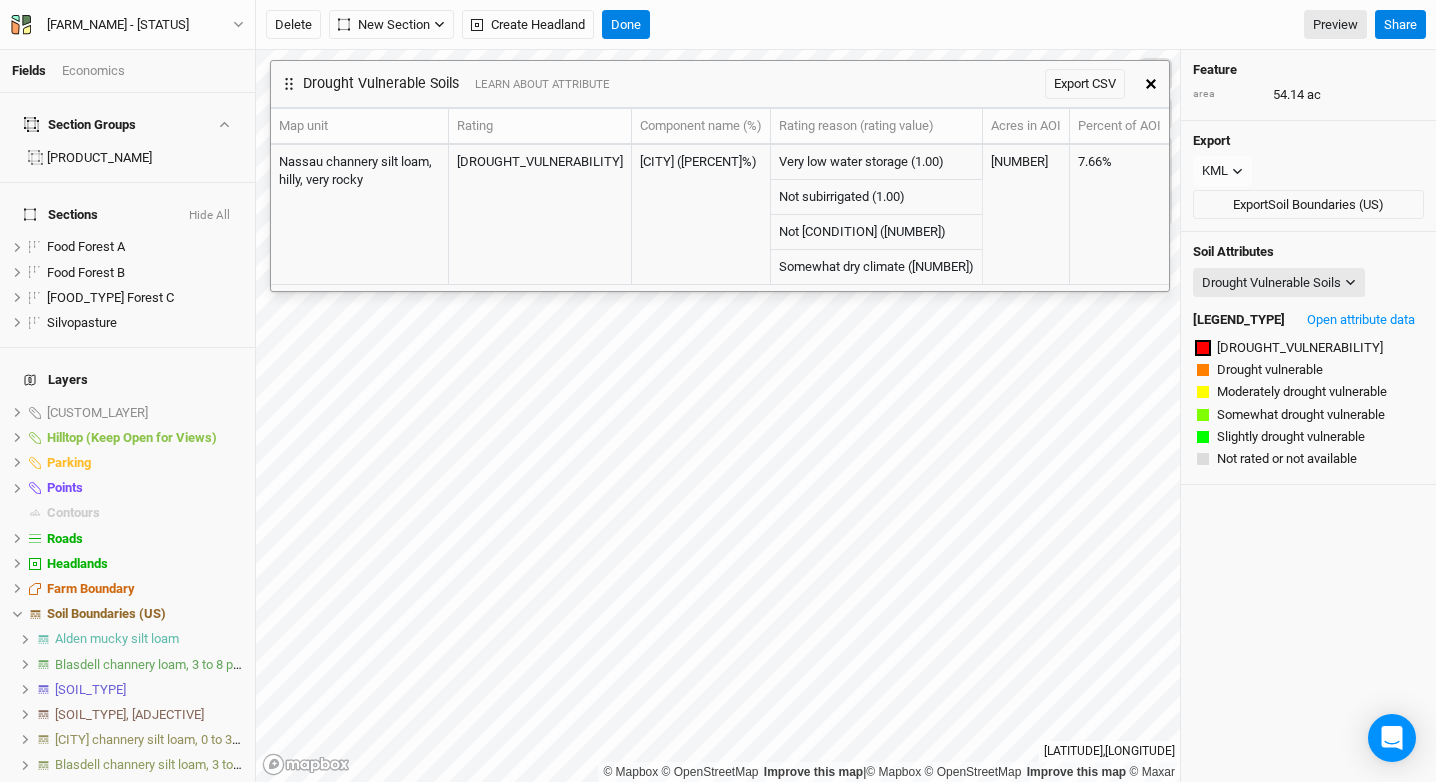 click on "[SOIL_PROPERTY]" at bounding box center (718, 391) 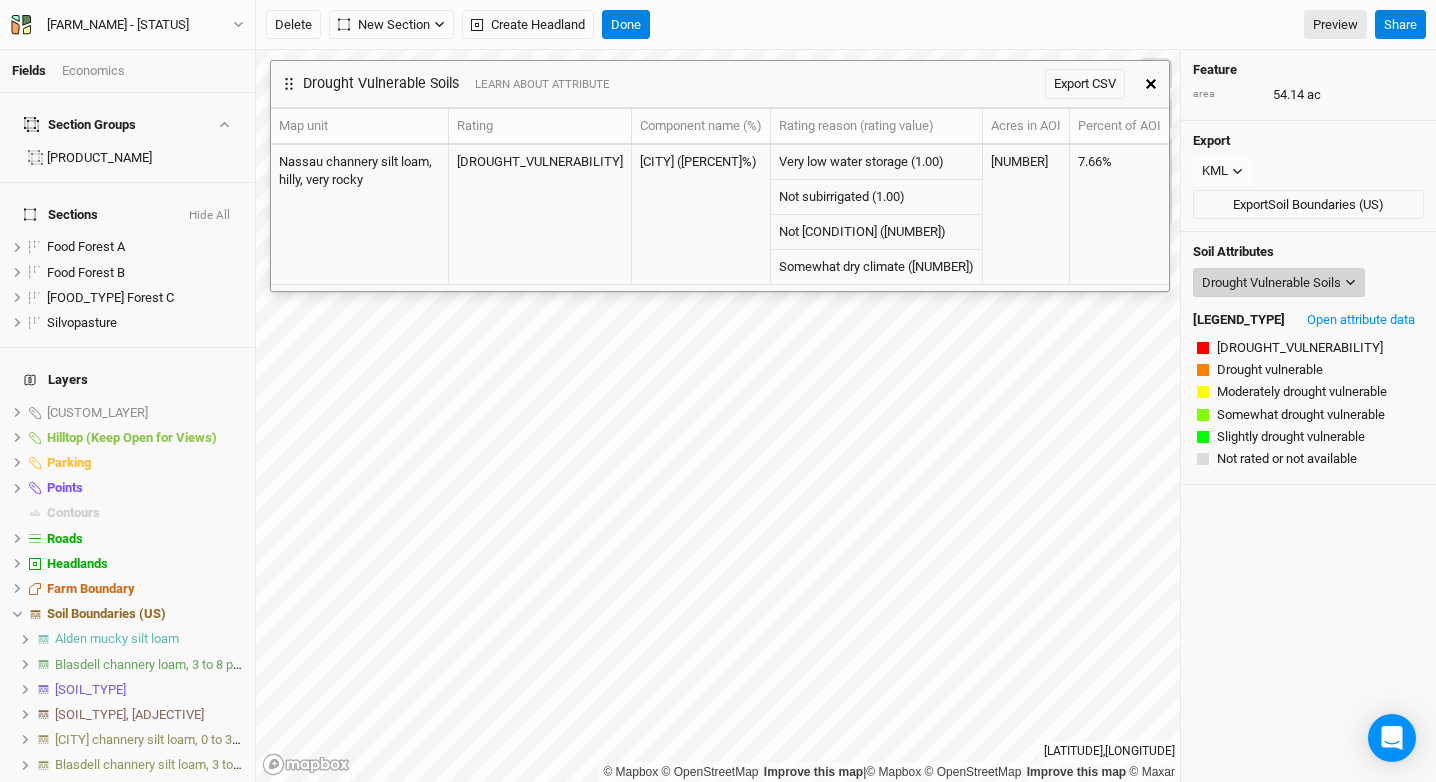 click on "Drought Vulnerable Soils" at bounding box center (1271, 283) 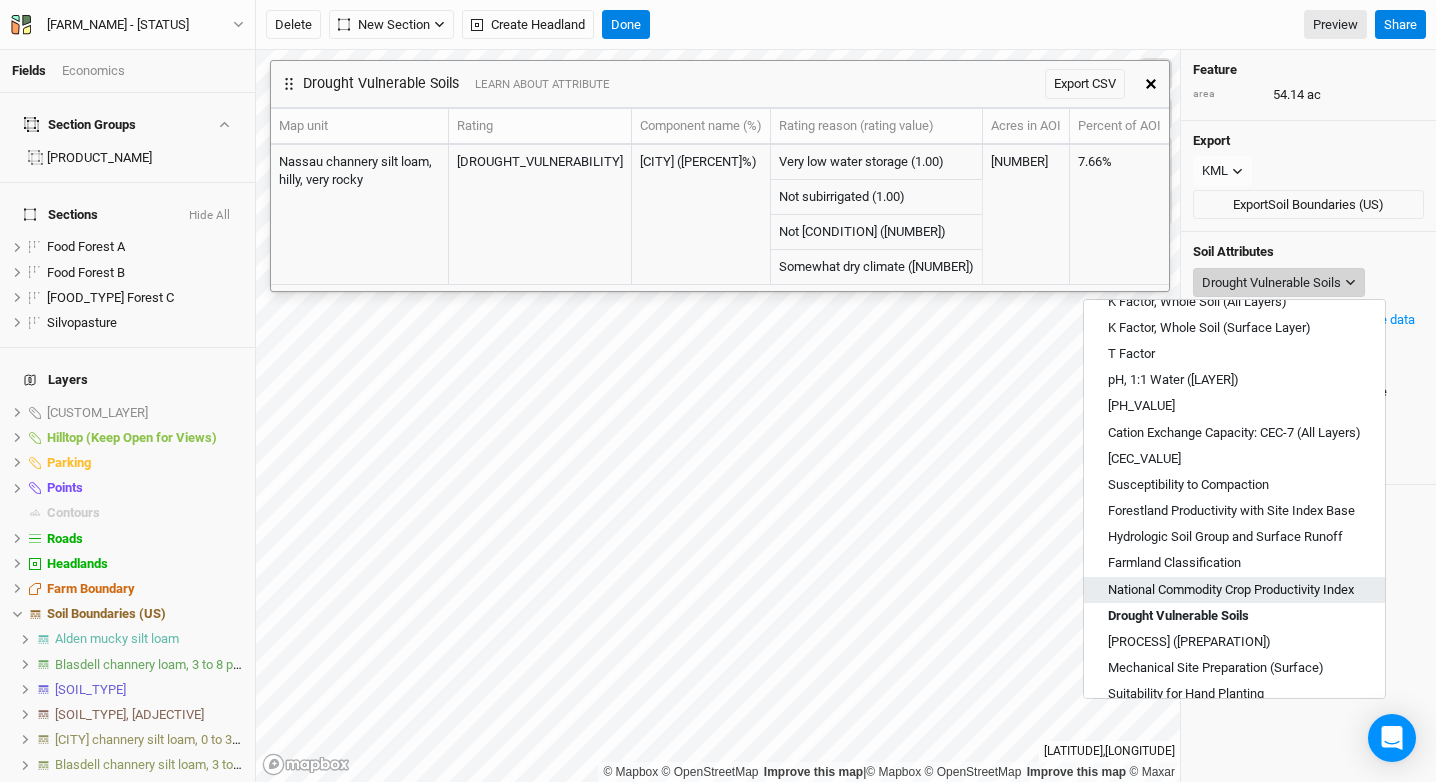 scroll, scrollTop: 613, scrollLeft: 0, axis: vertical 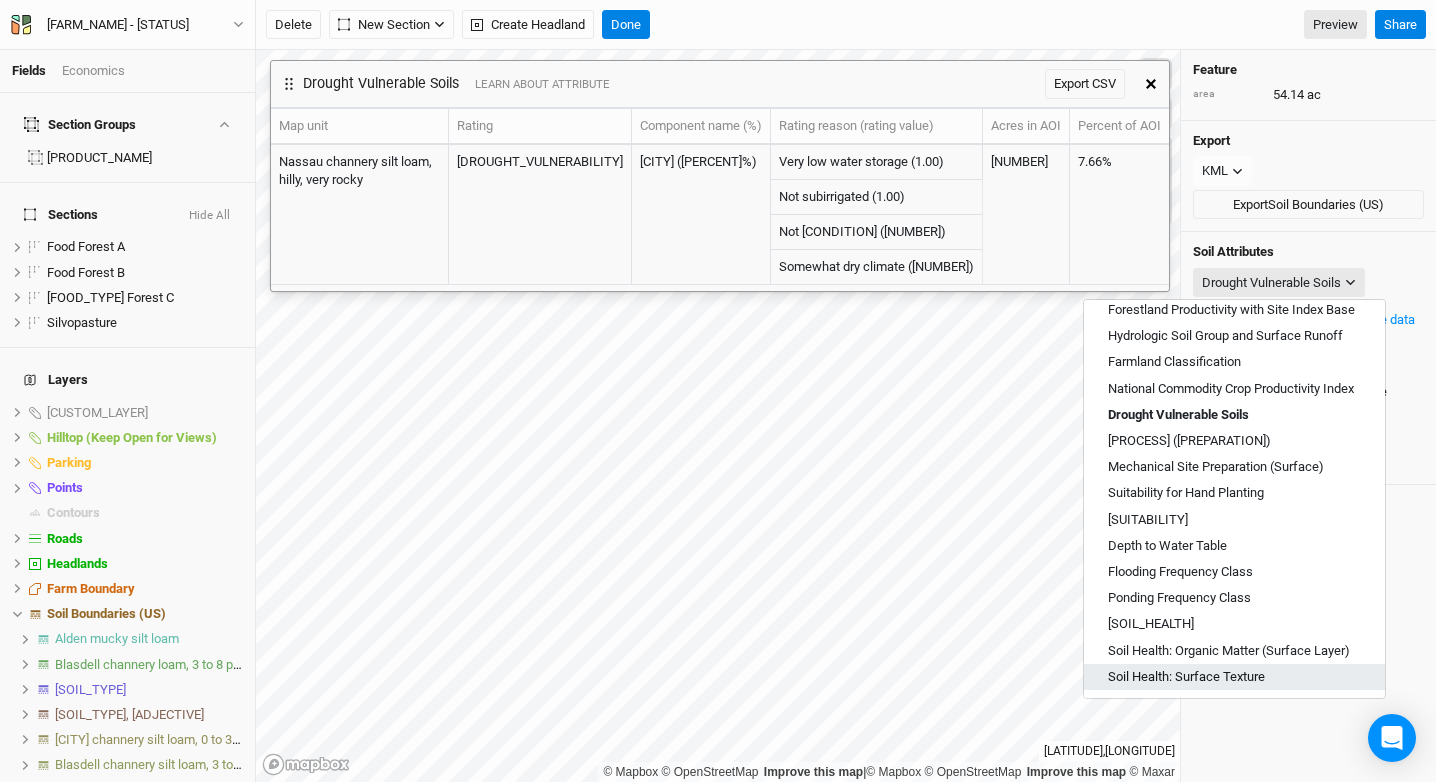 click on "Soil Health: Surface Texture" at bounding box center (1186, 677) 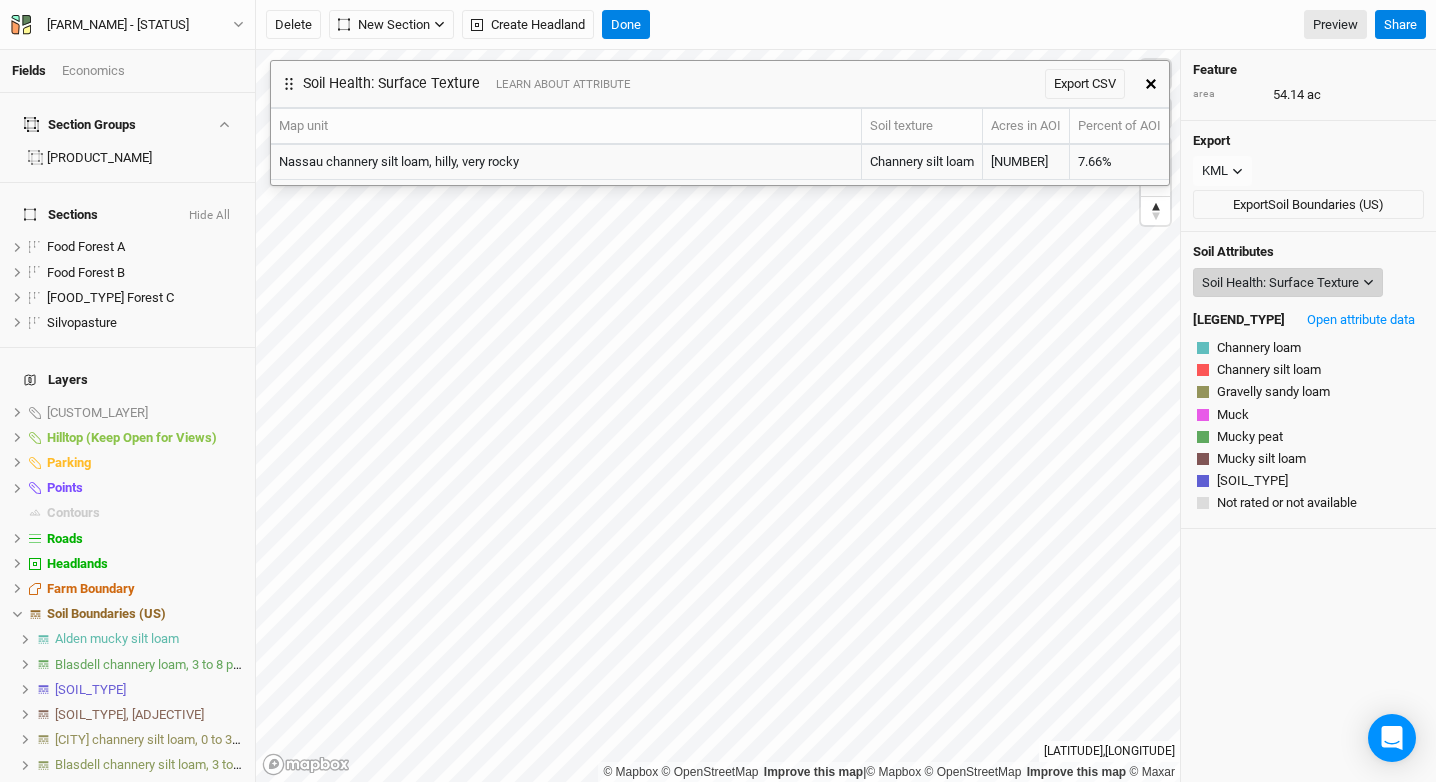 click on "Soil Health: Surface Texture" at bounding box center [1280, 283] 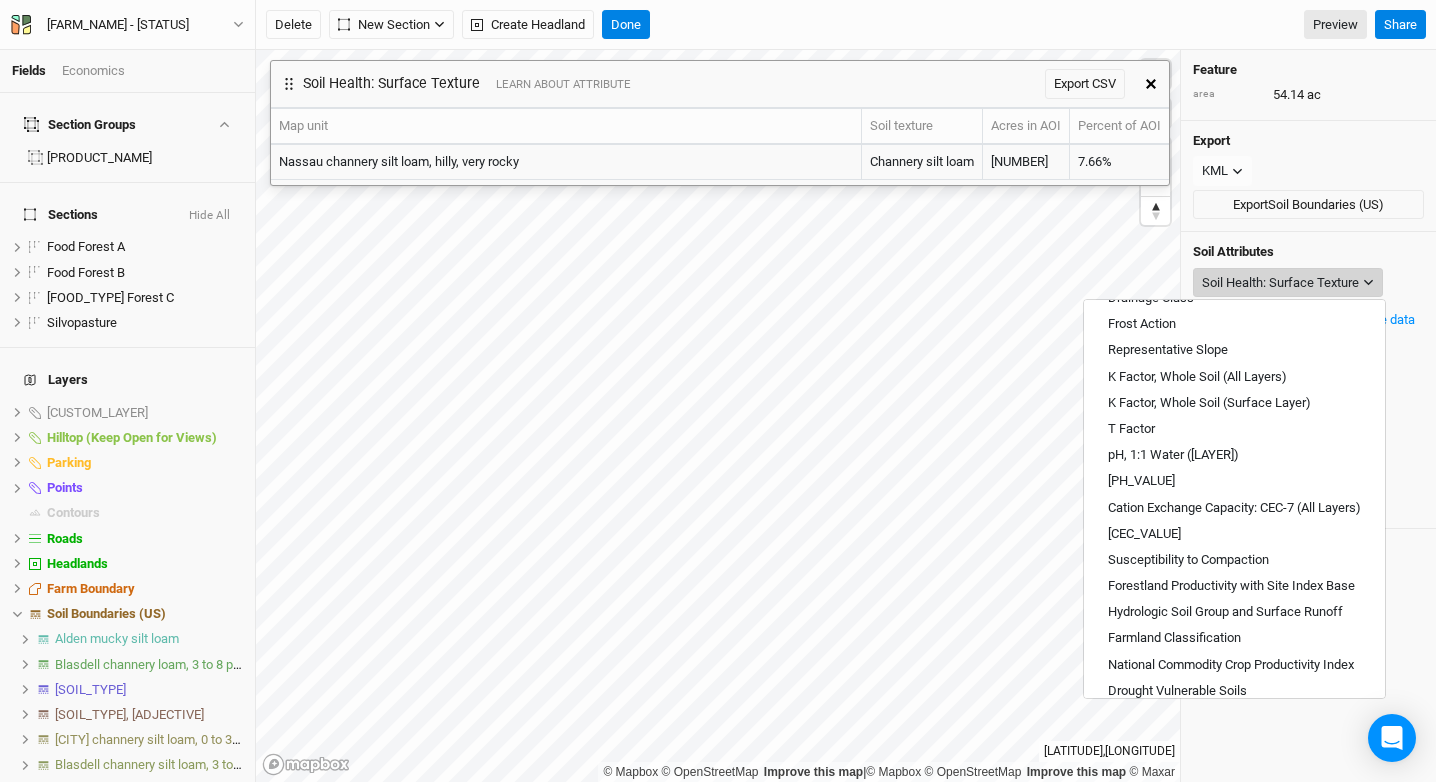 scroll, scrollTop: 439, scrollLeft: 0, axis: vertical 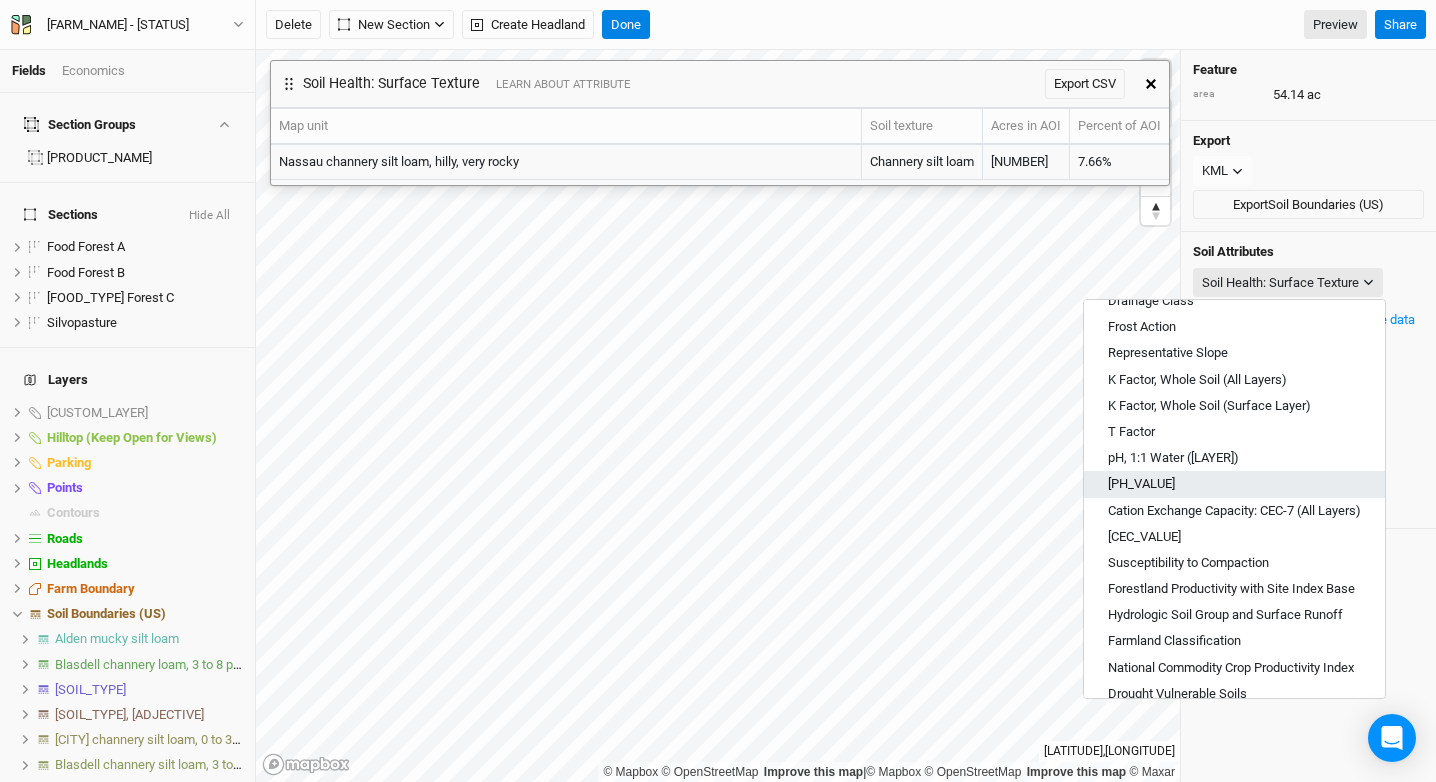 click on "[PH_VALUE]" at bounding box center (1141, 484) 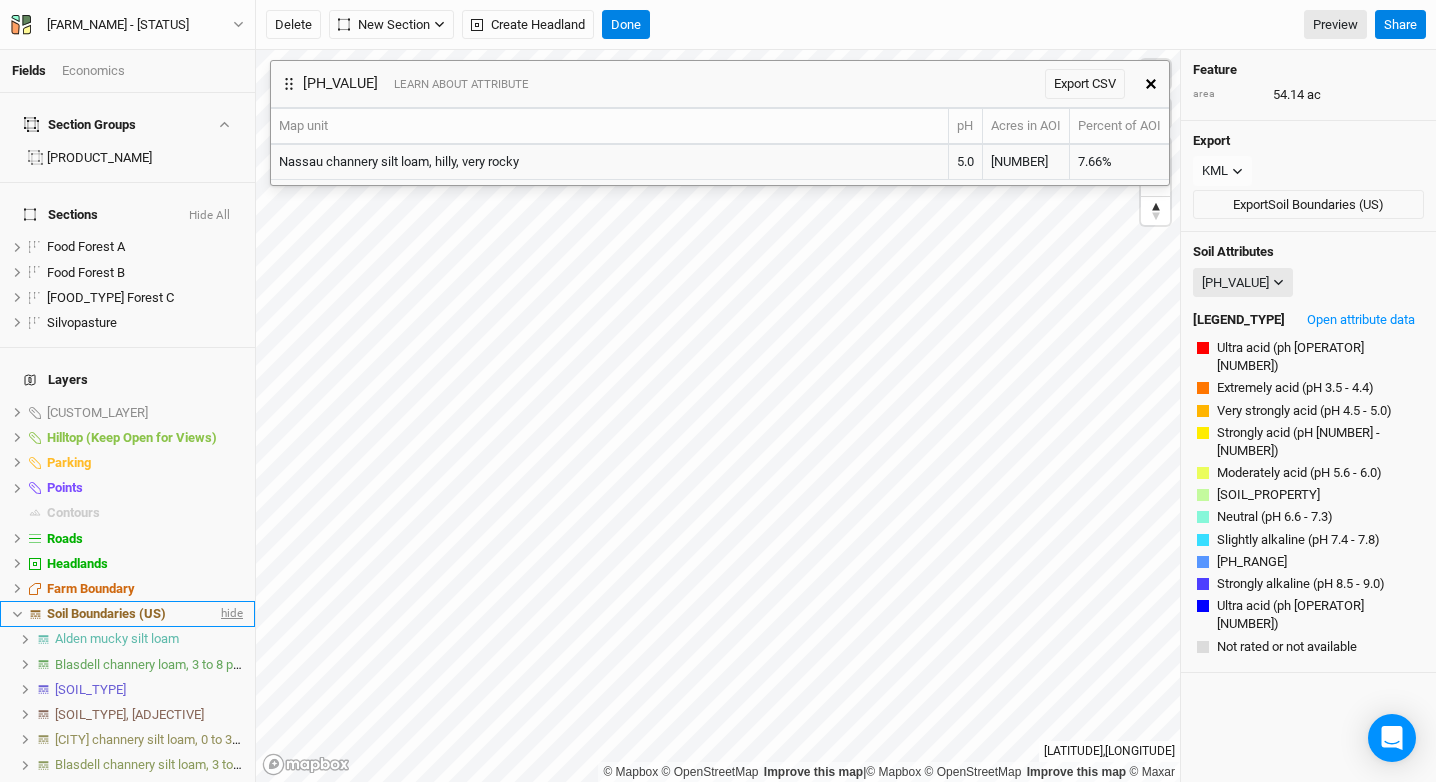 click on "hide" at bounding box center [230, 614] 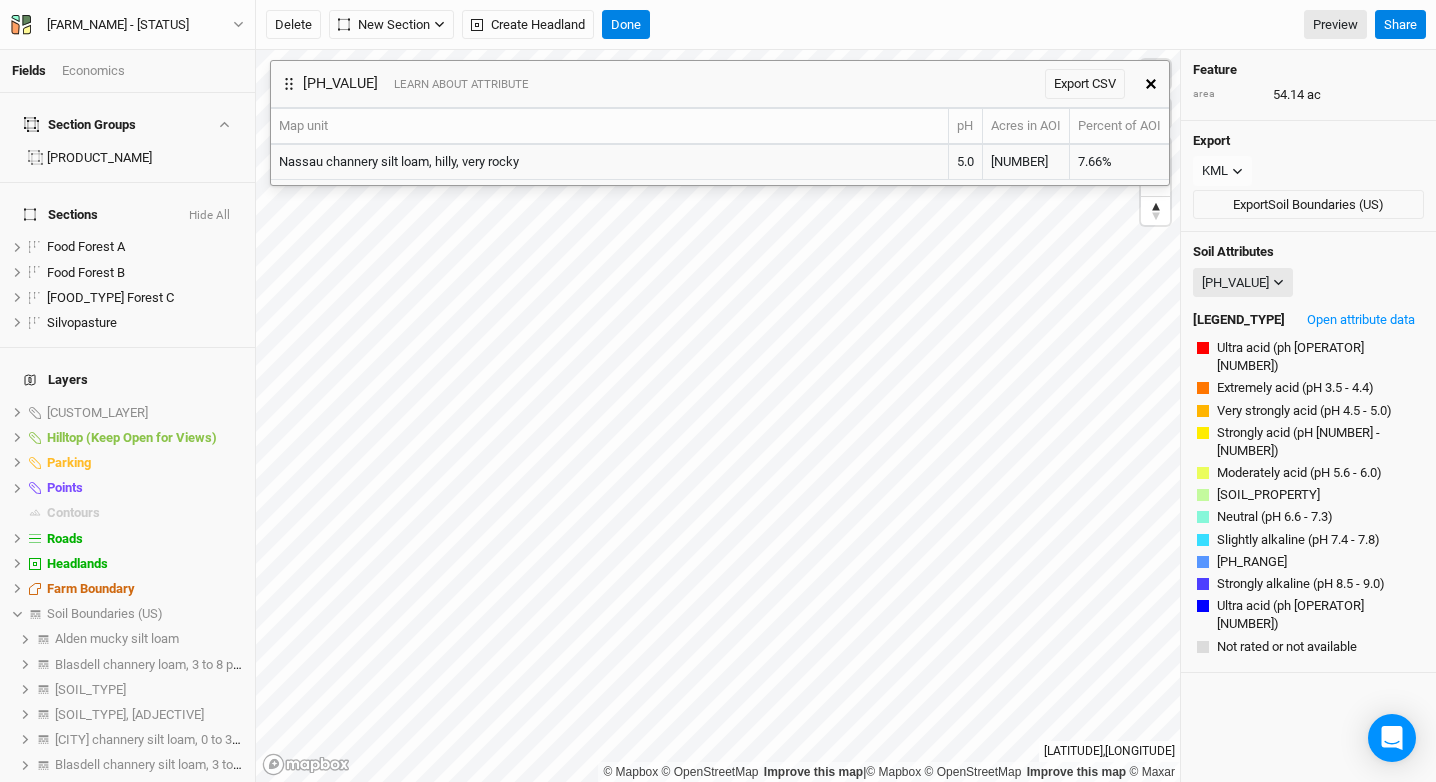 click at bounding box center (1151, 84) 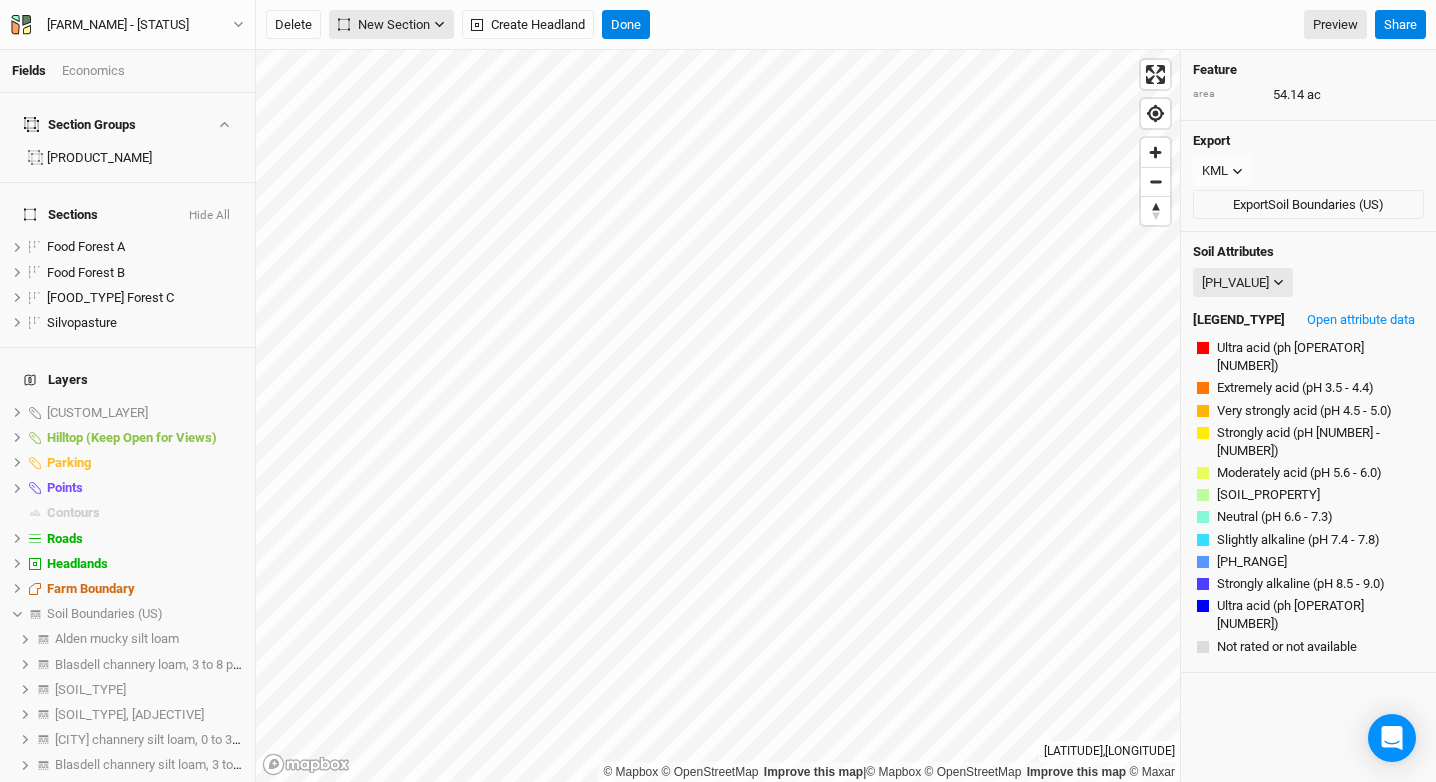 click on "New Section" at bounding box center [384, 25] 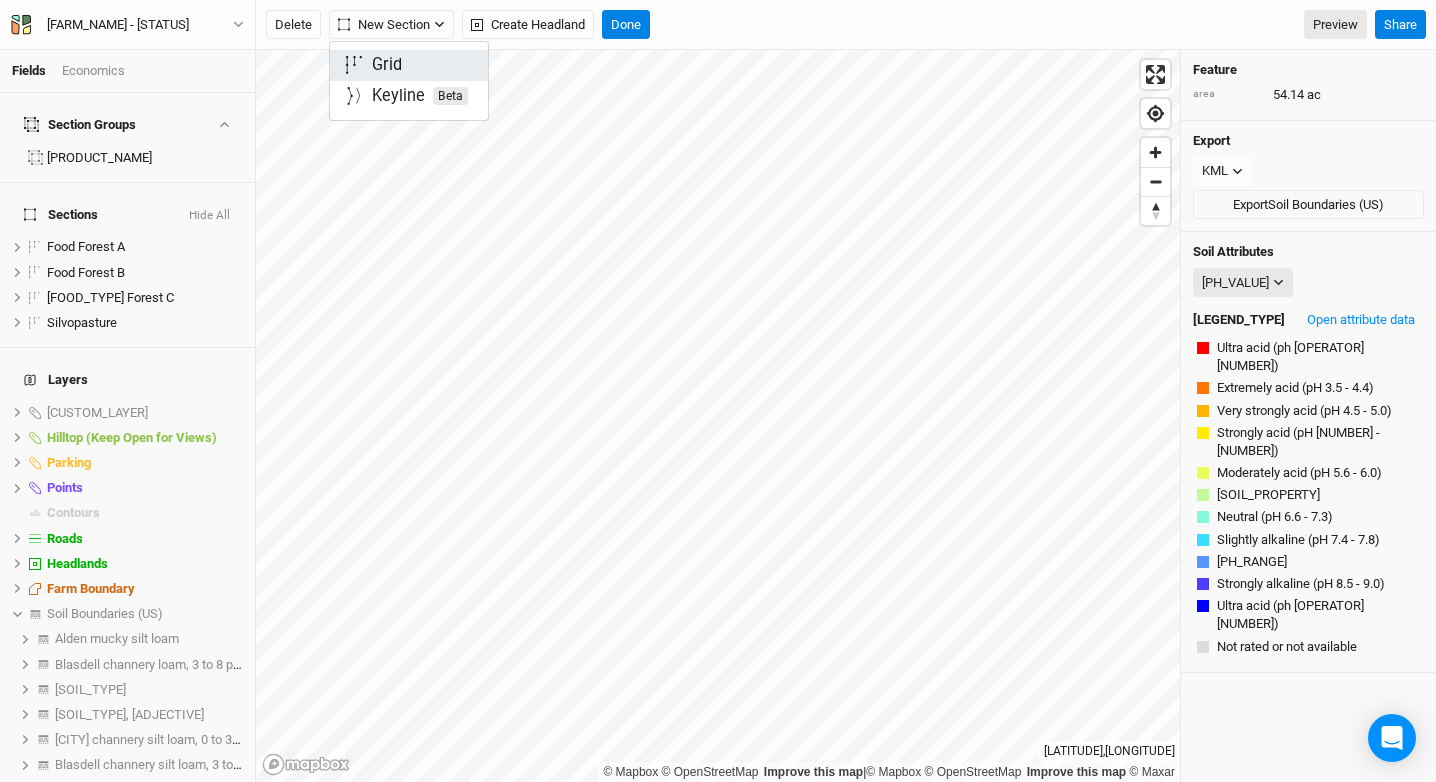 click on "Grid" at bounding box center [387, 65] 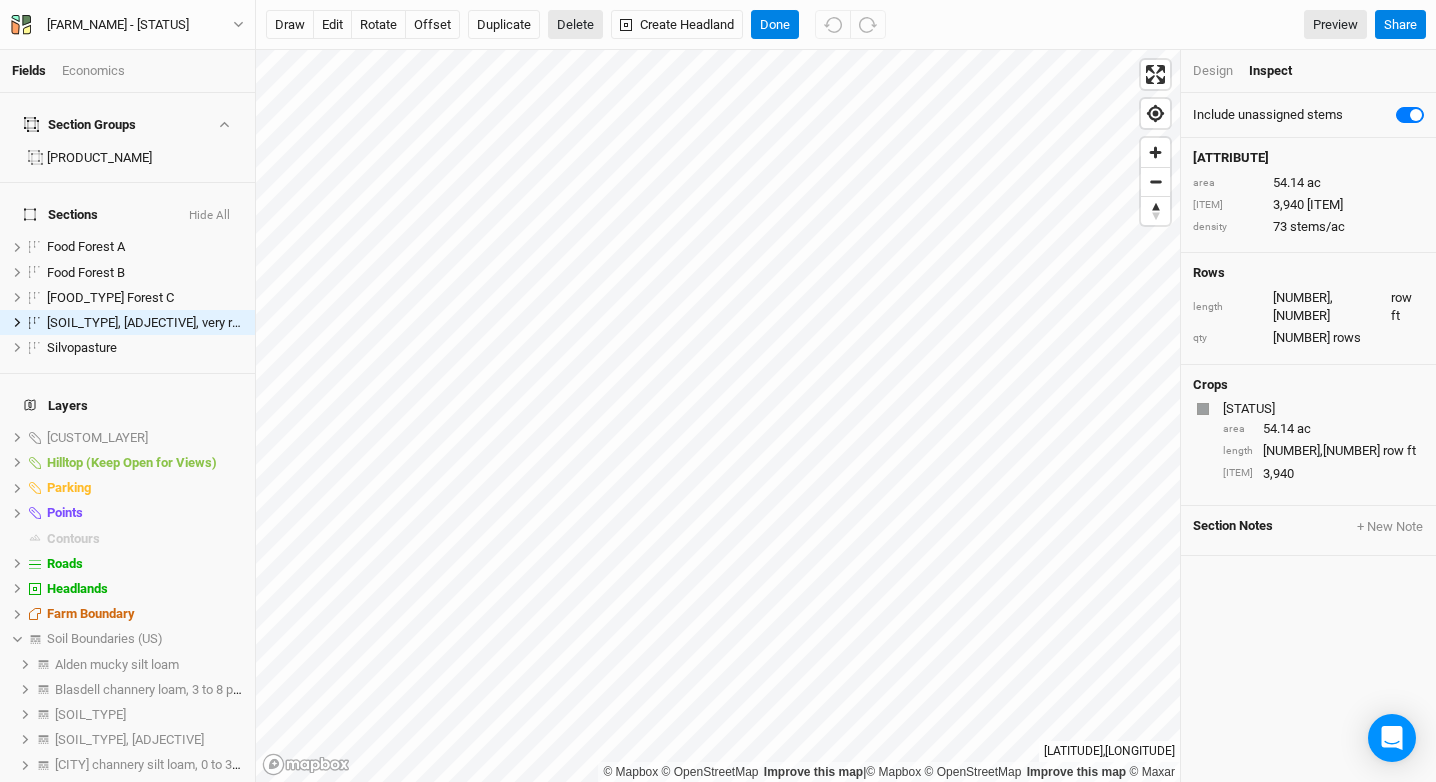 drag, startPoint x: 558, startPoint y: 27, endPoint x: 615, endPoint y: 43, distance: 59.20304 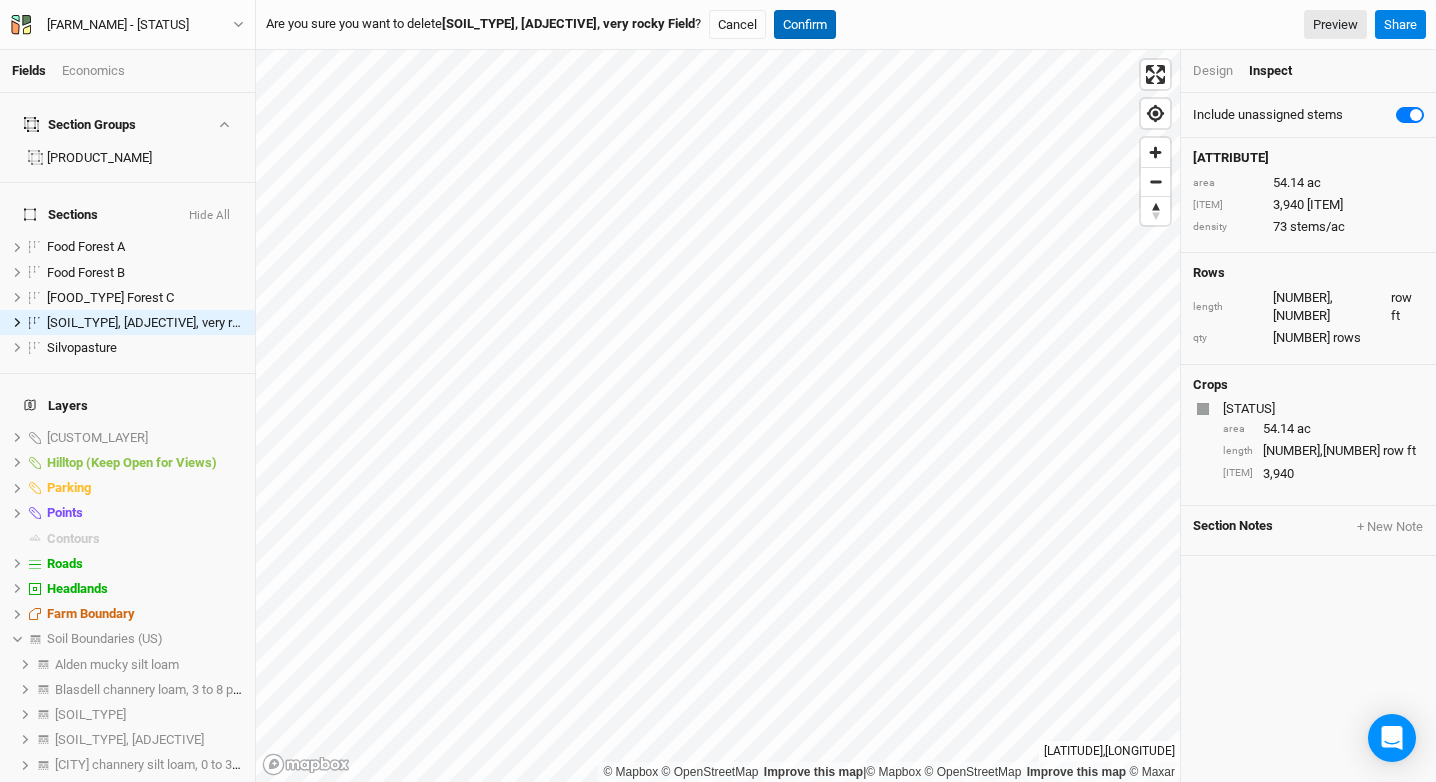 click on "Confirm" at bounding box center [805, 25] 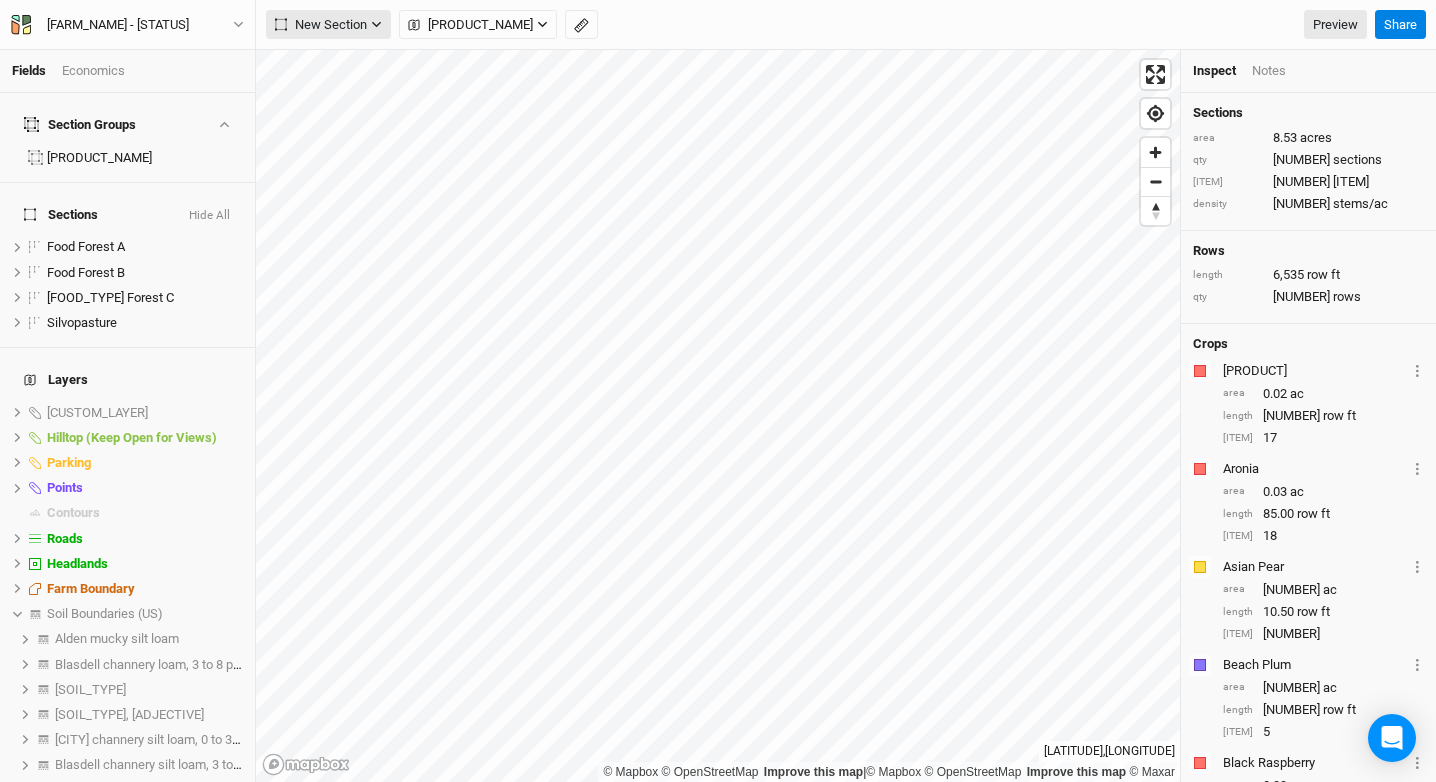 click on "New Section" at bounding box center (321, 25) 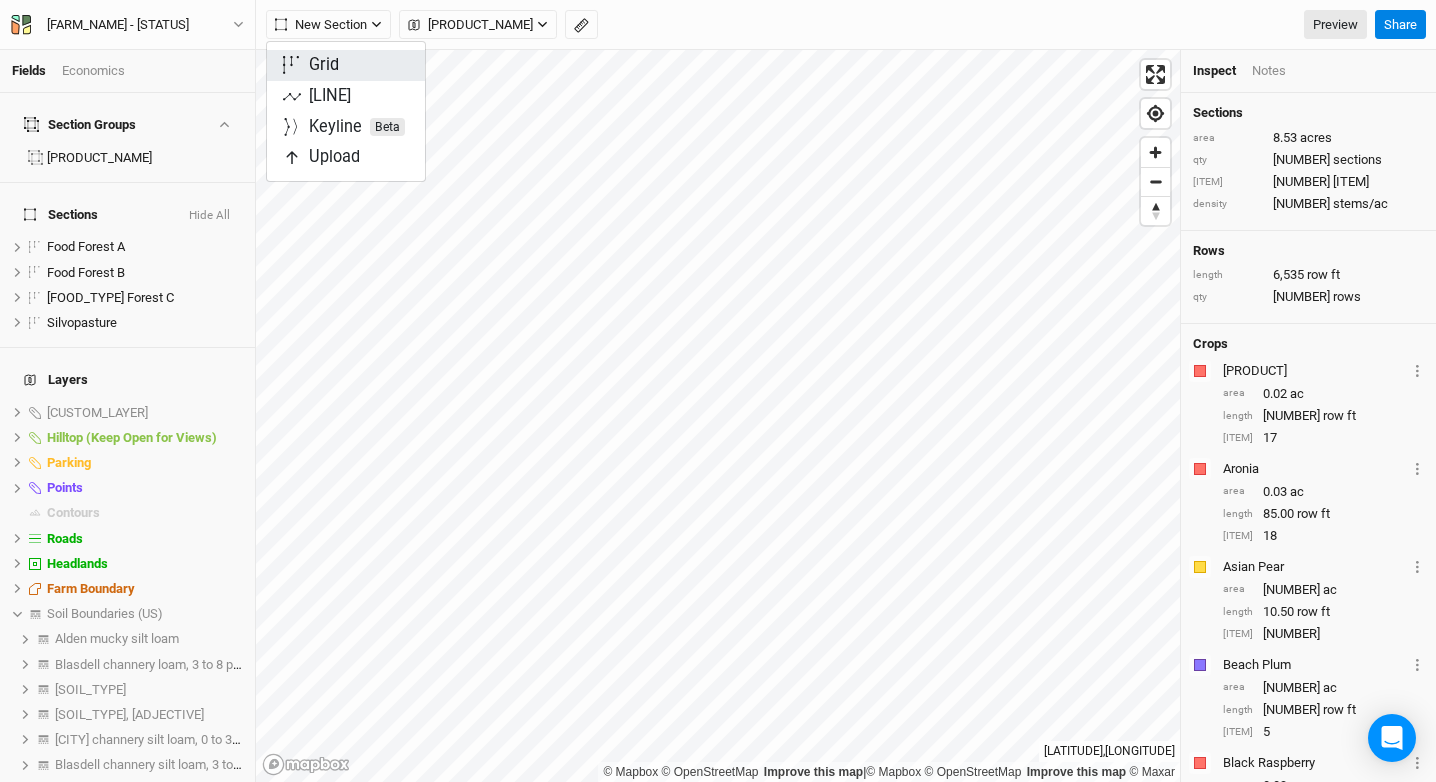 click on "Grid" at bounding box center [346, 65] 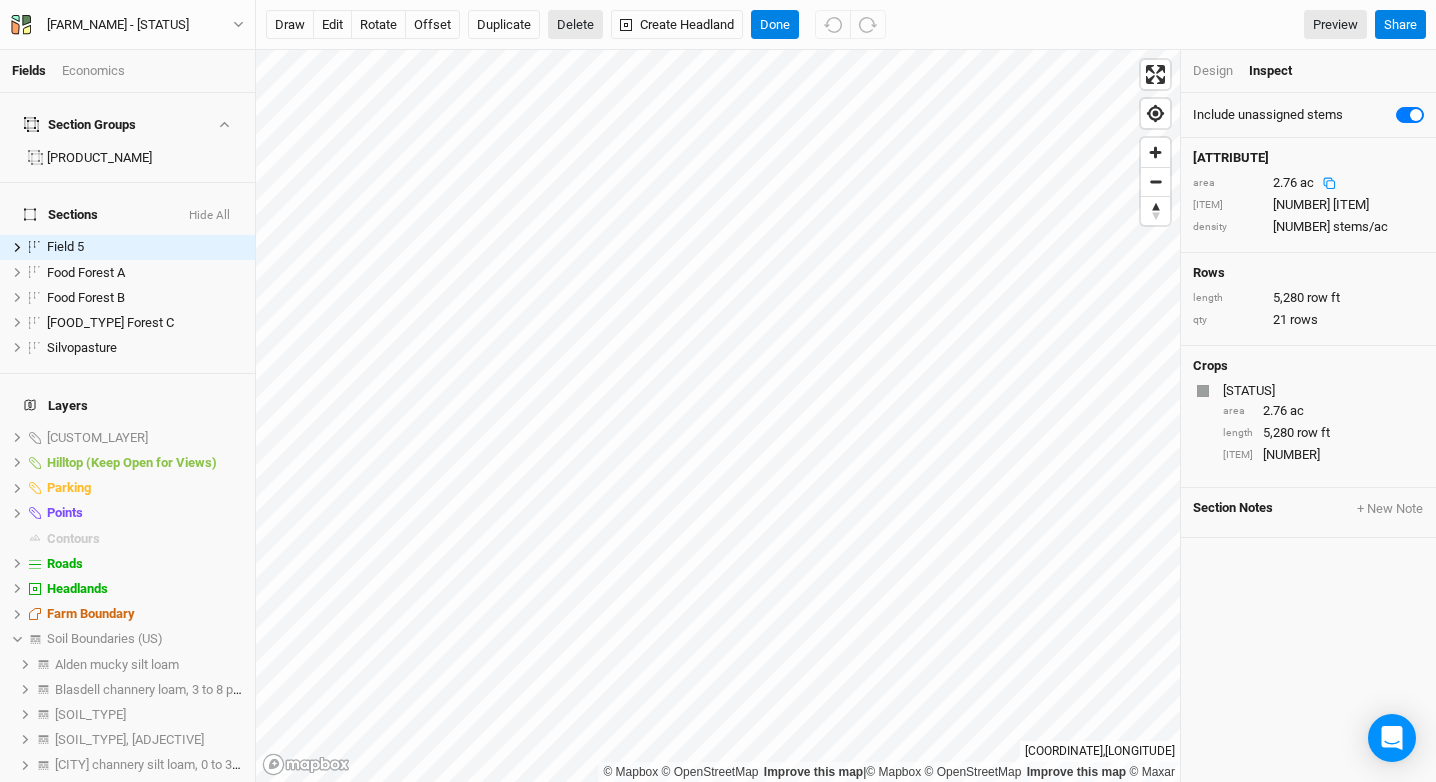 click on "Delete" at bounding box center (575, 25) 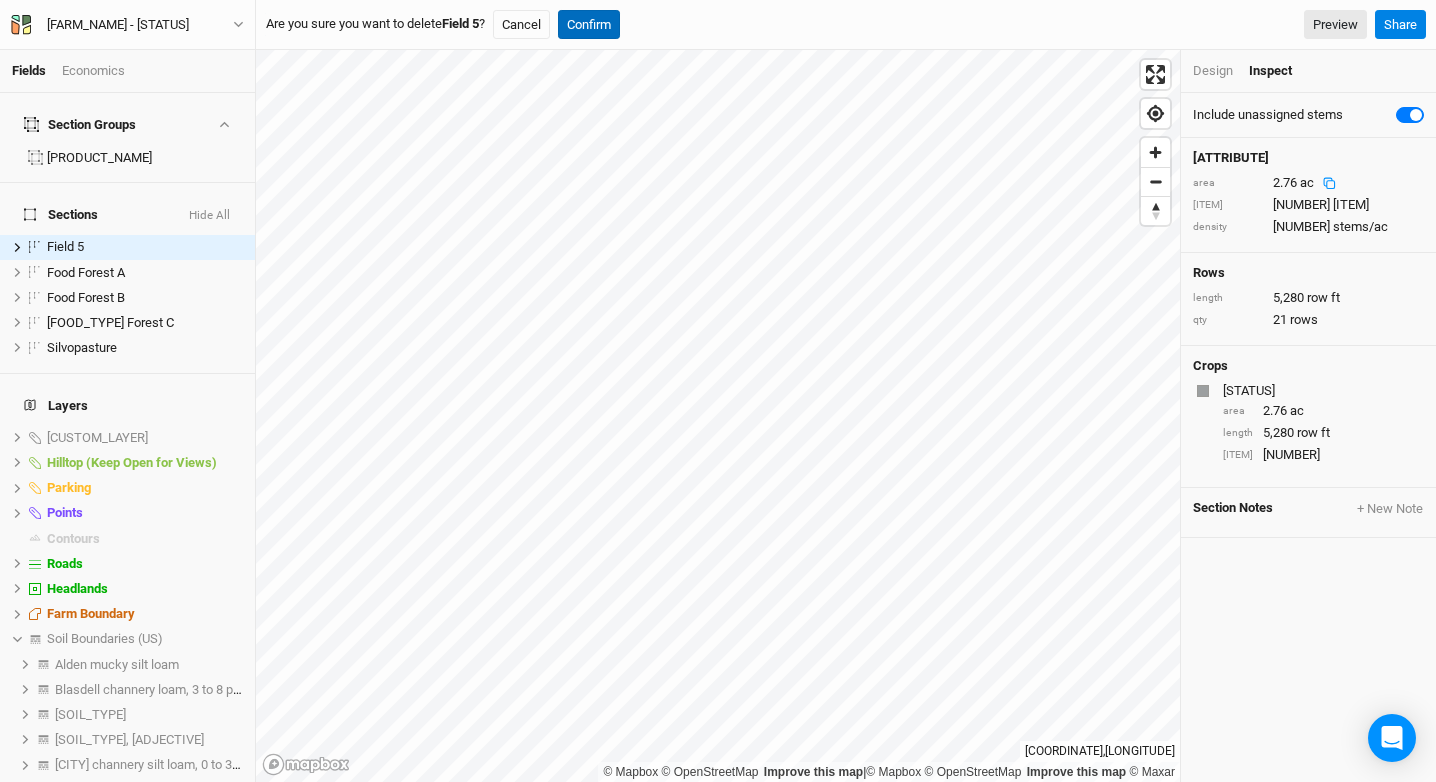 click on "Confirm" at bounding box center (589, 25) 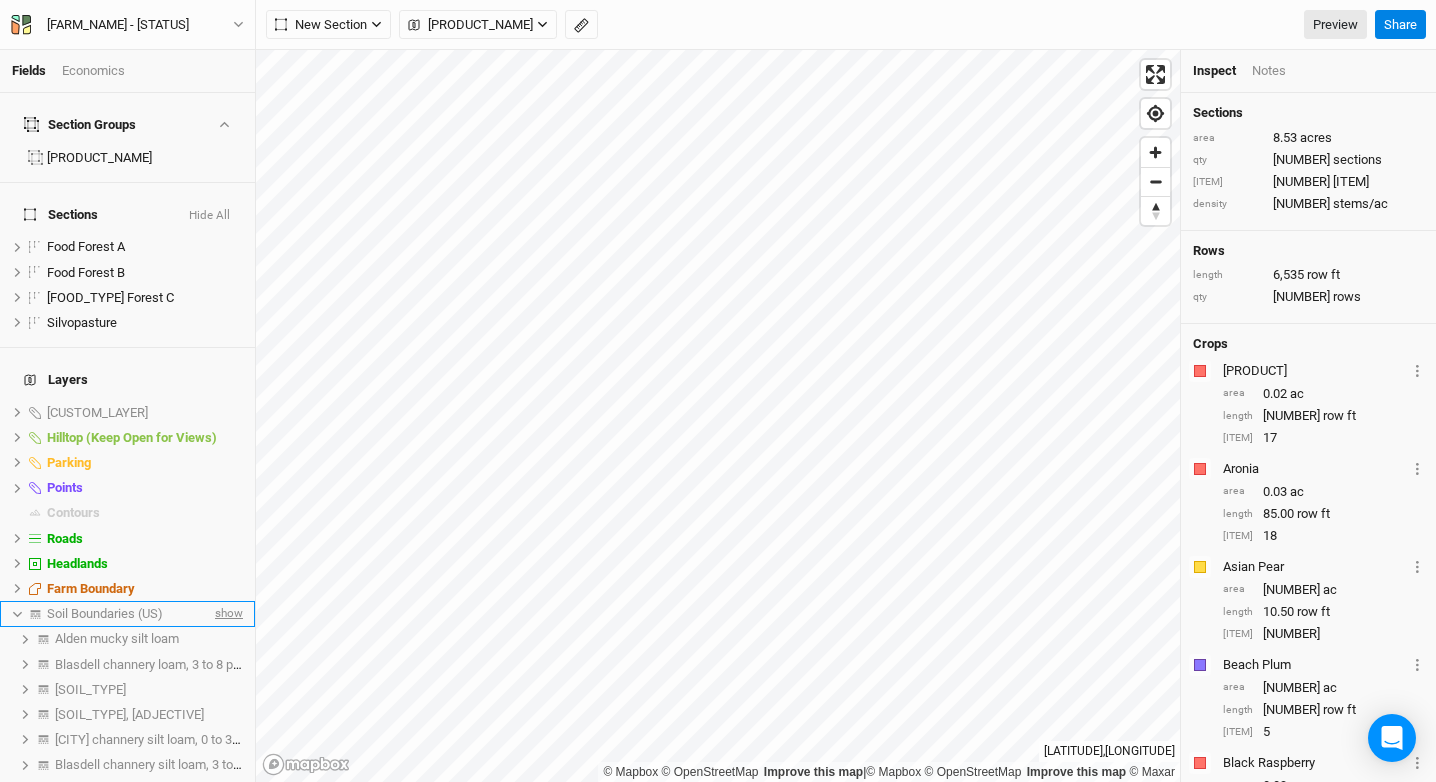 click on "show" at bounding box center (227, 614) 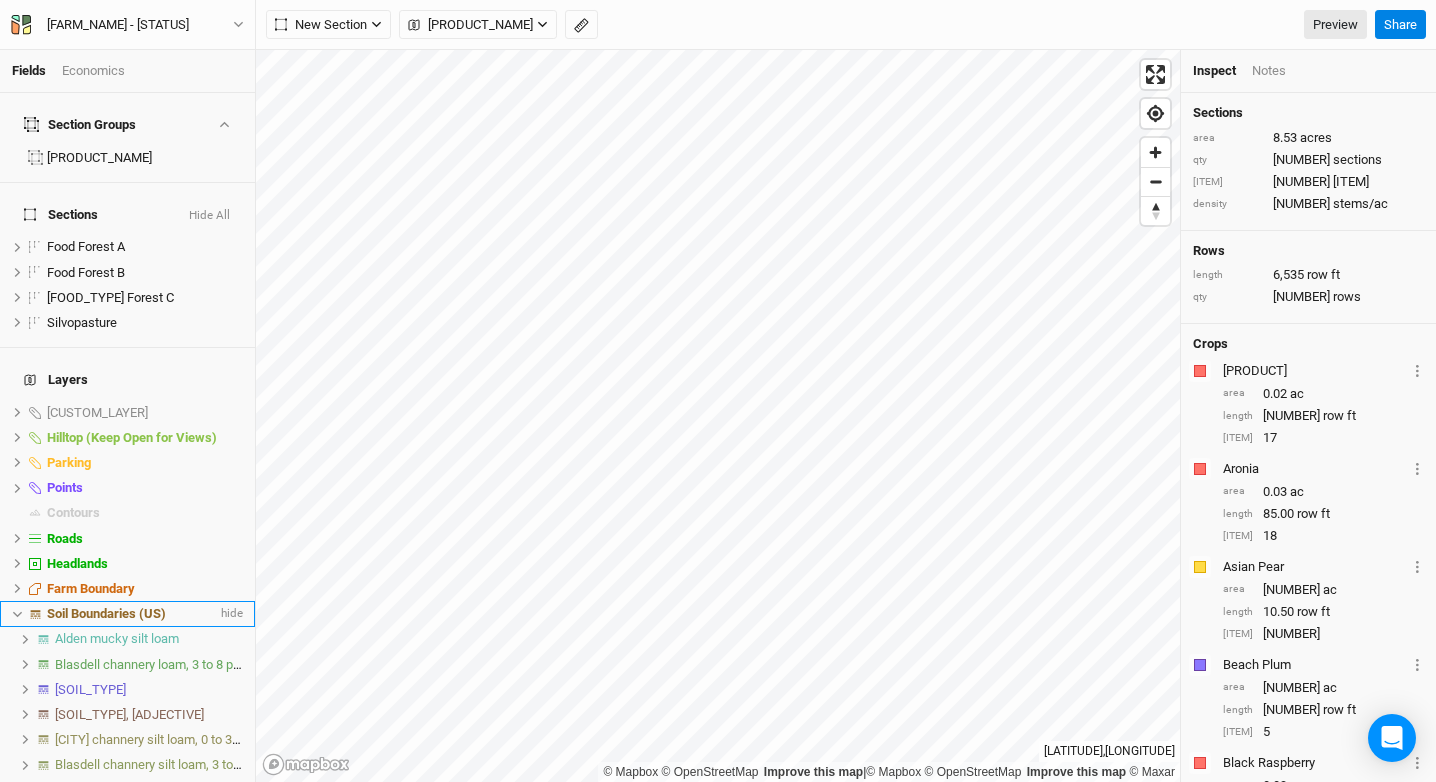 click on "Soil Boundaries (US)" at bounding box center [106, 613] 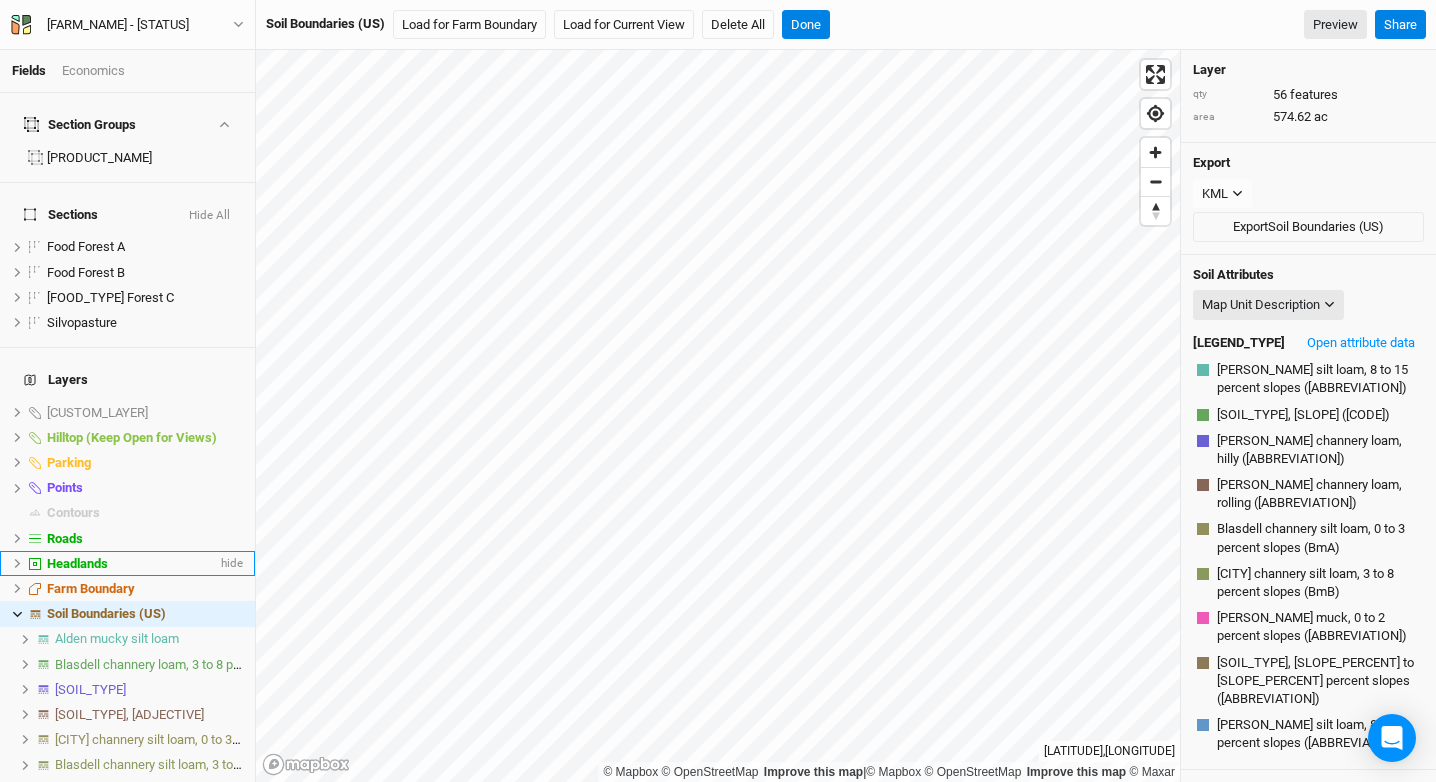 scroll, scrollTop: 451, scrollLeft: 0, axis: vertical 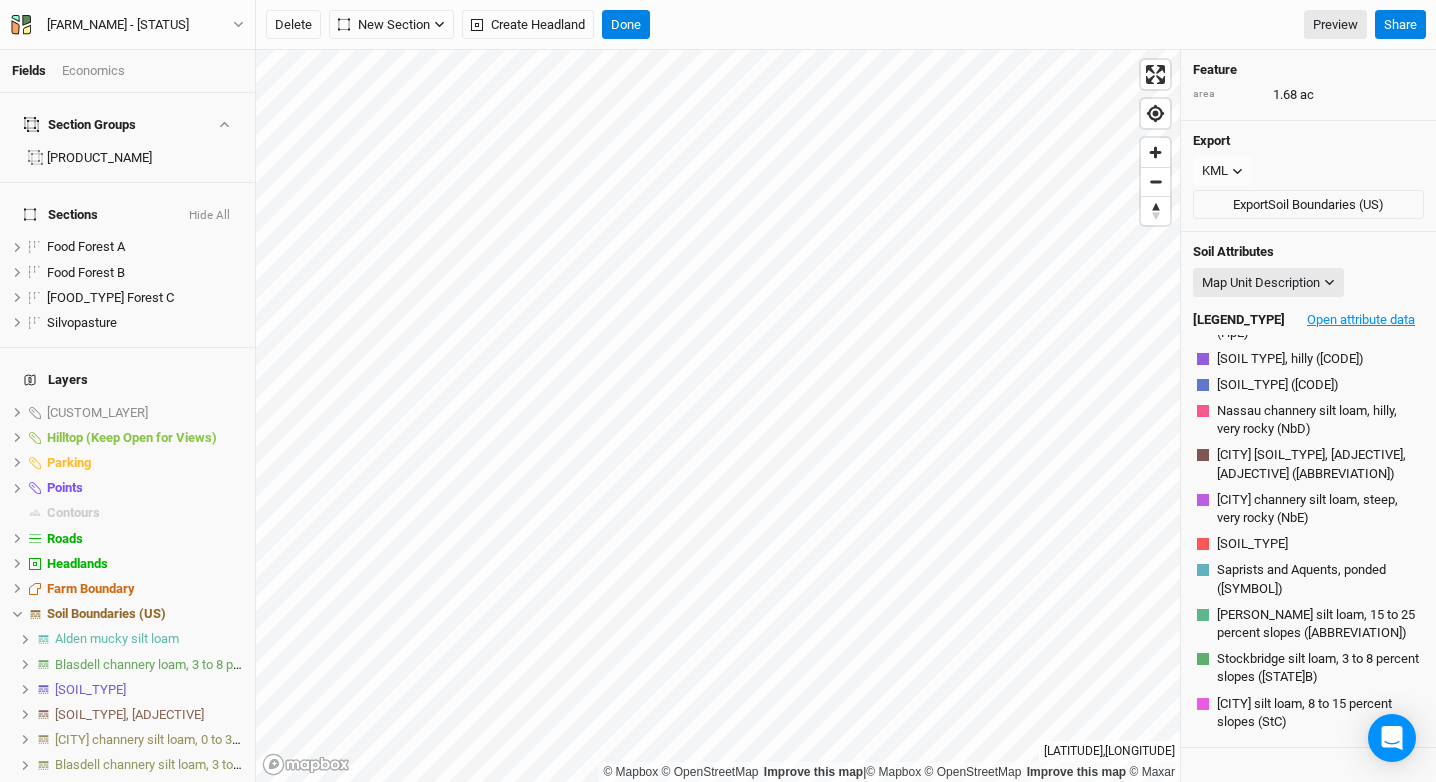 click on "Open attribute data" at bounding box center (1361, 320) 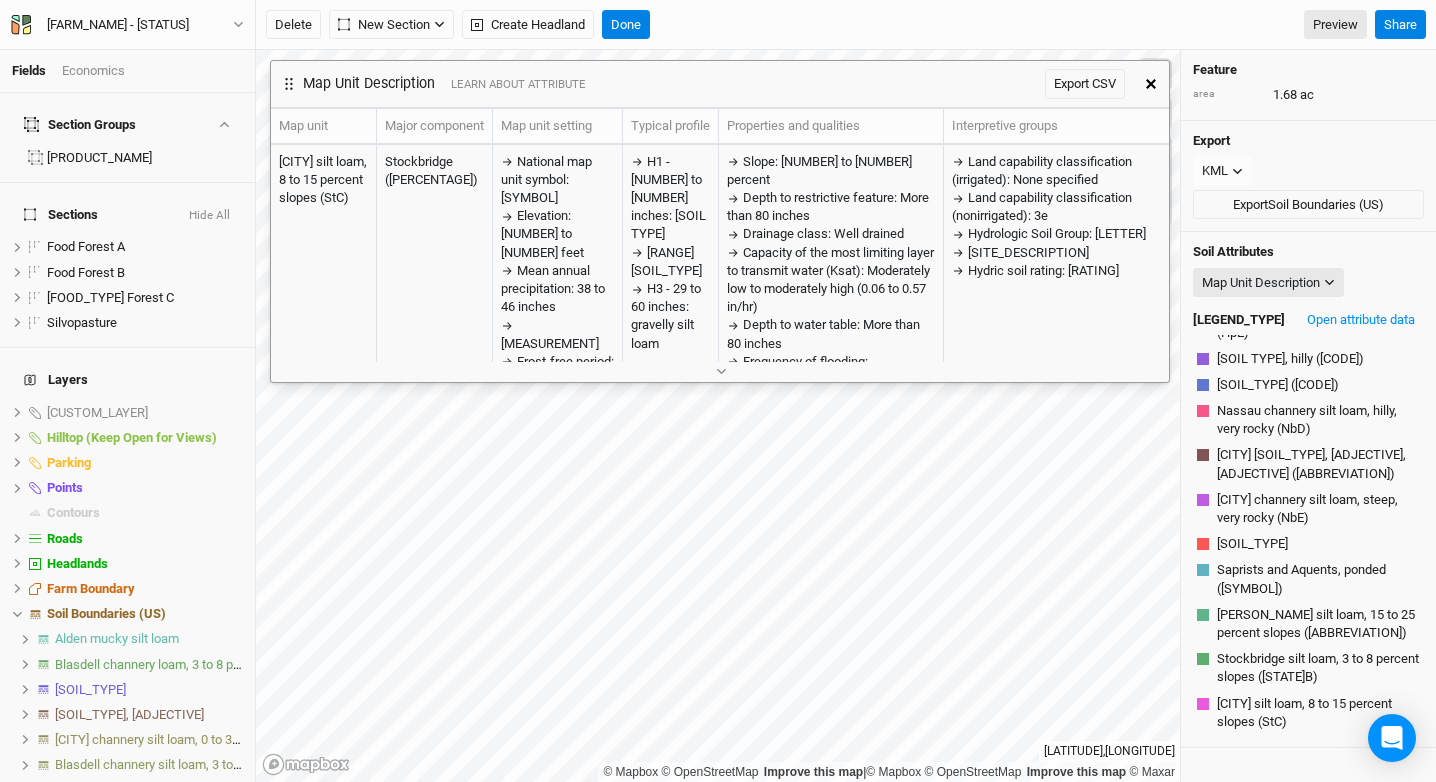 click 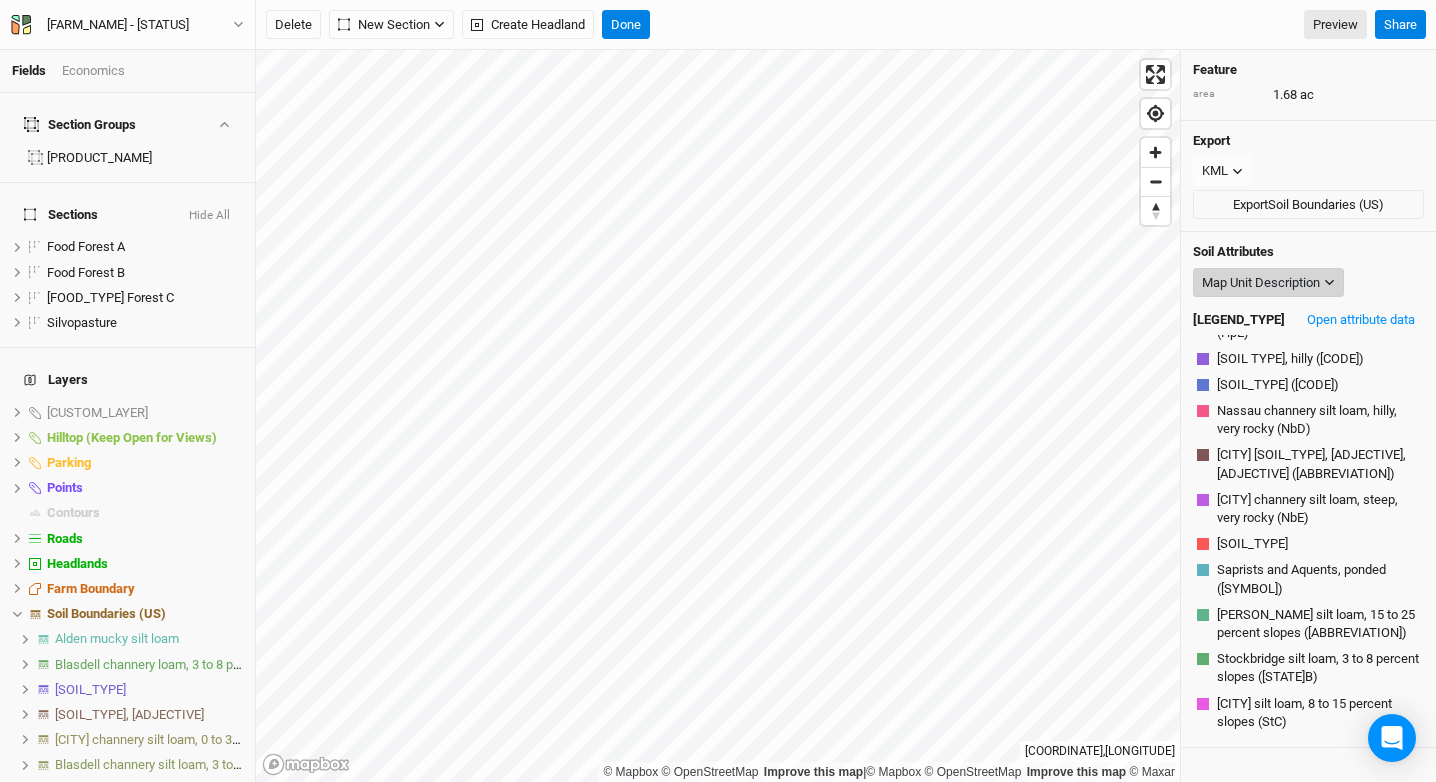 click on "Map Unit Description" at bounding box center (1261, 283) 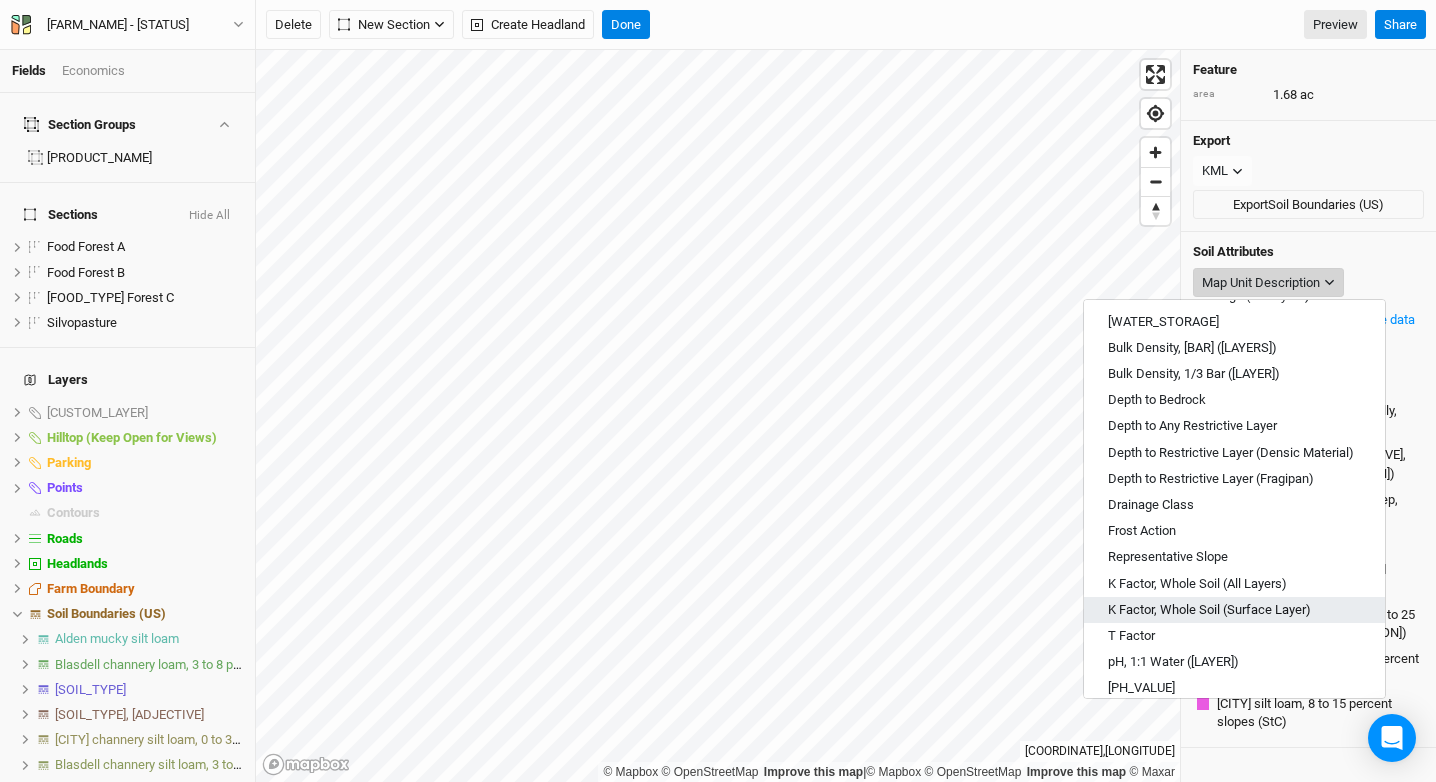 scroll, scrollTop: 242, scrollLeft: 0, axis: vertical 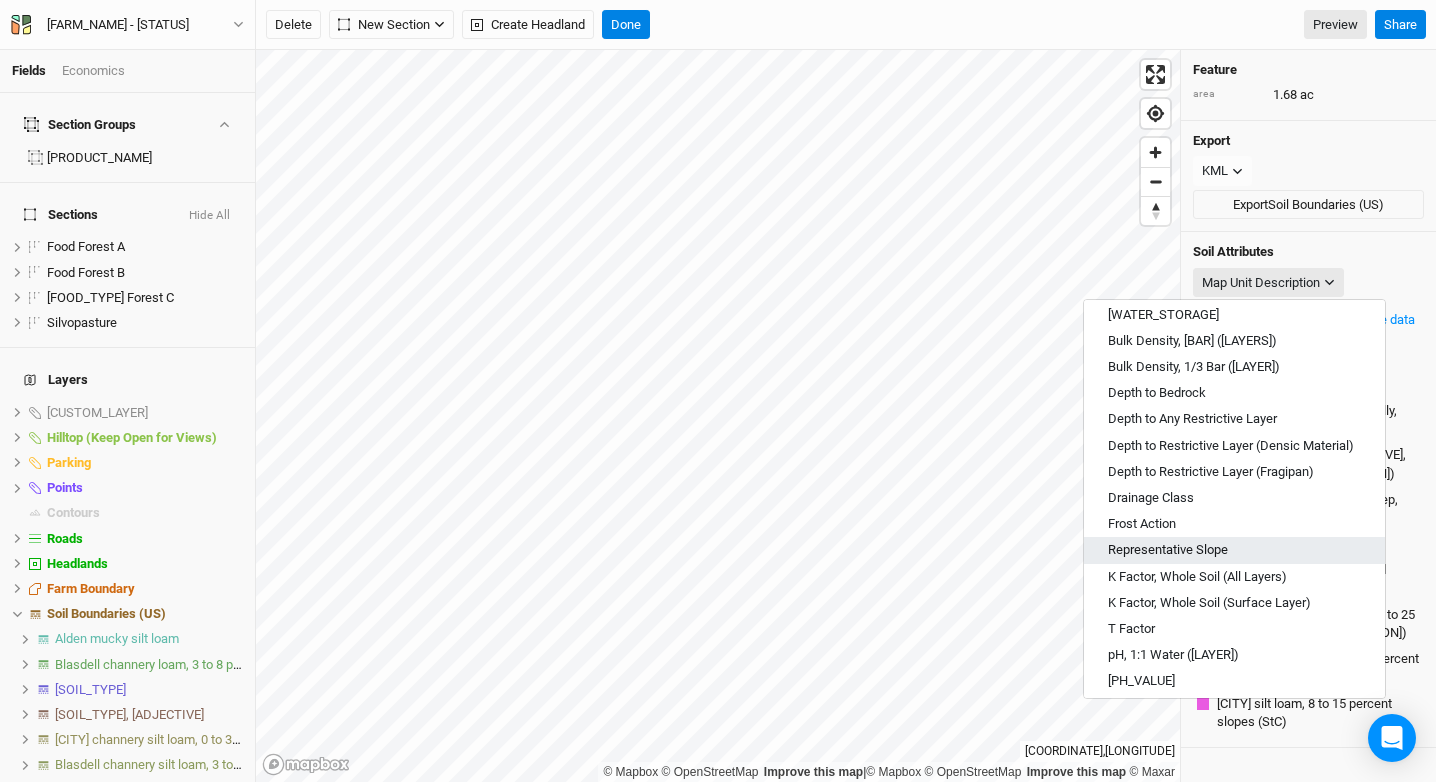 click on "Representative Slope" at bounding box center [1168, 550] 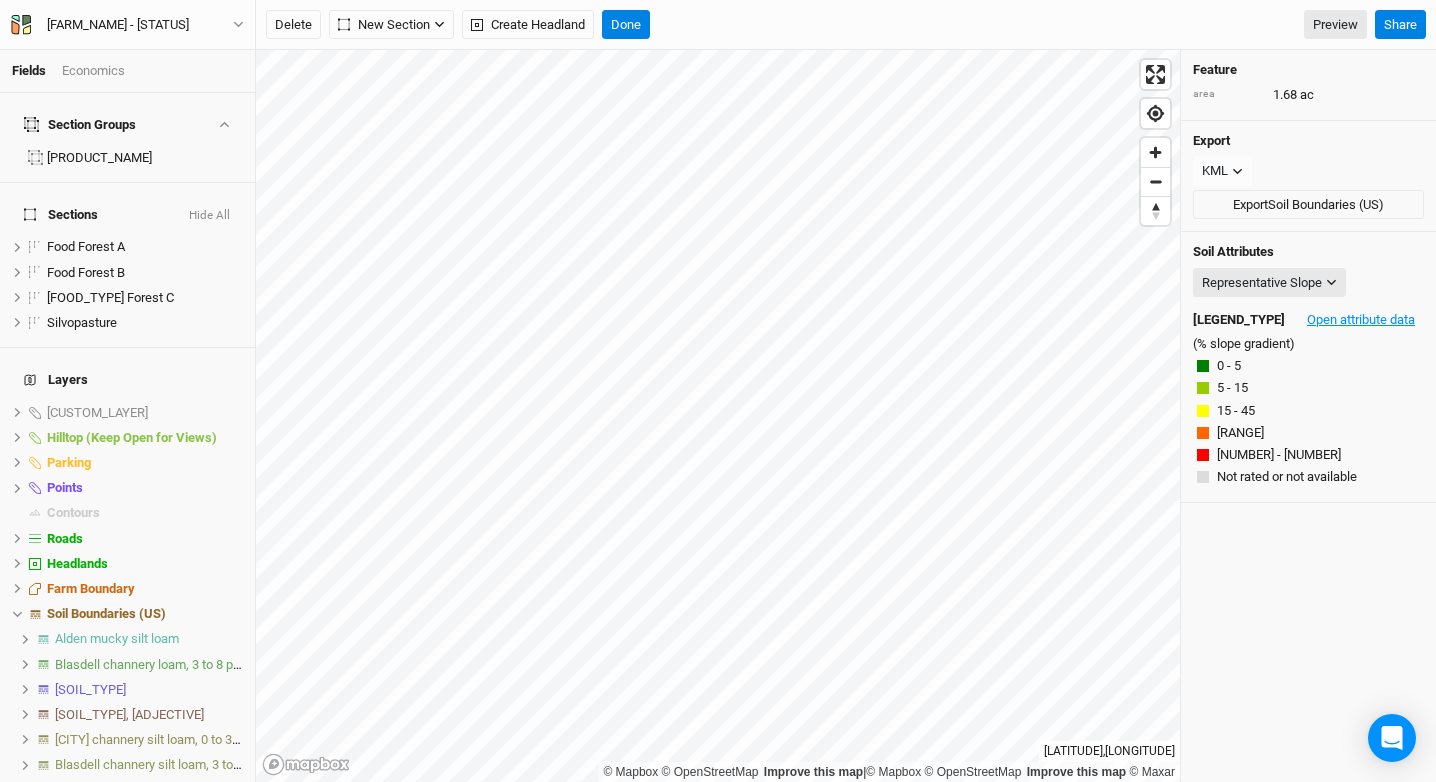 click on "Open attribute data" at bounding box center (1361, 320) 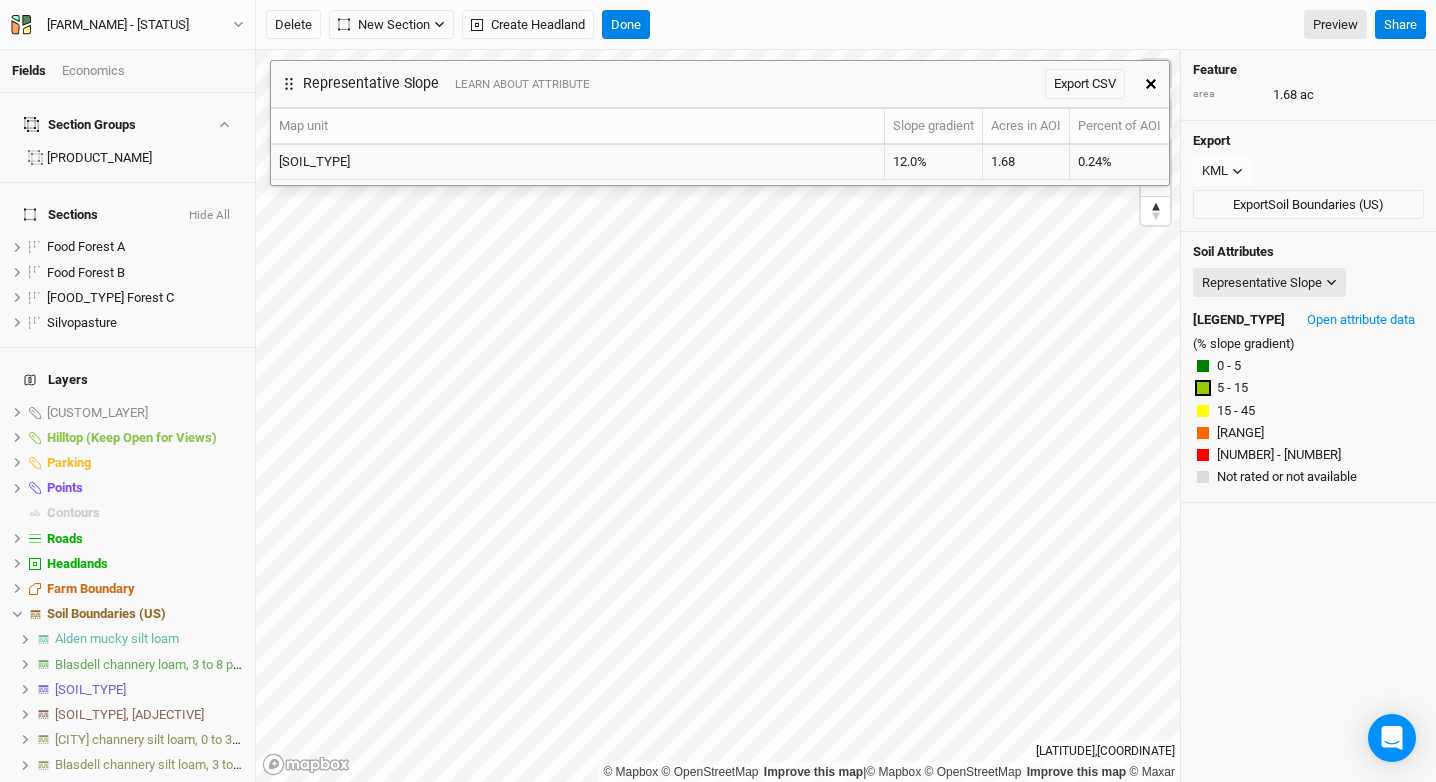 click on "[SOIL_PROPERTY]" at bounding box center [718, 391] 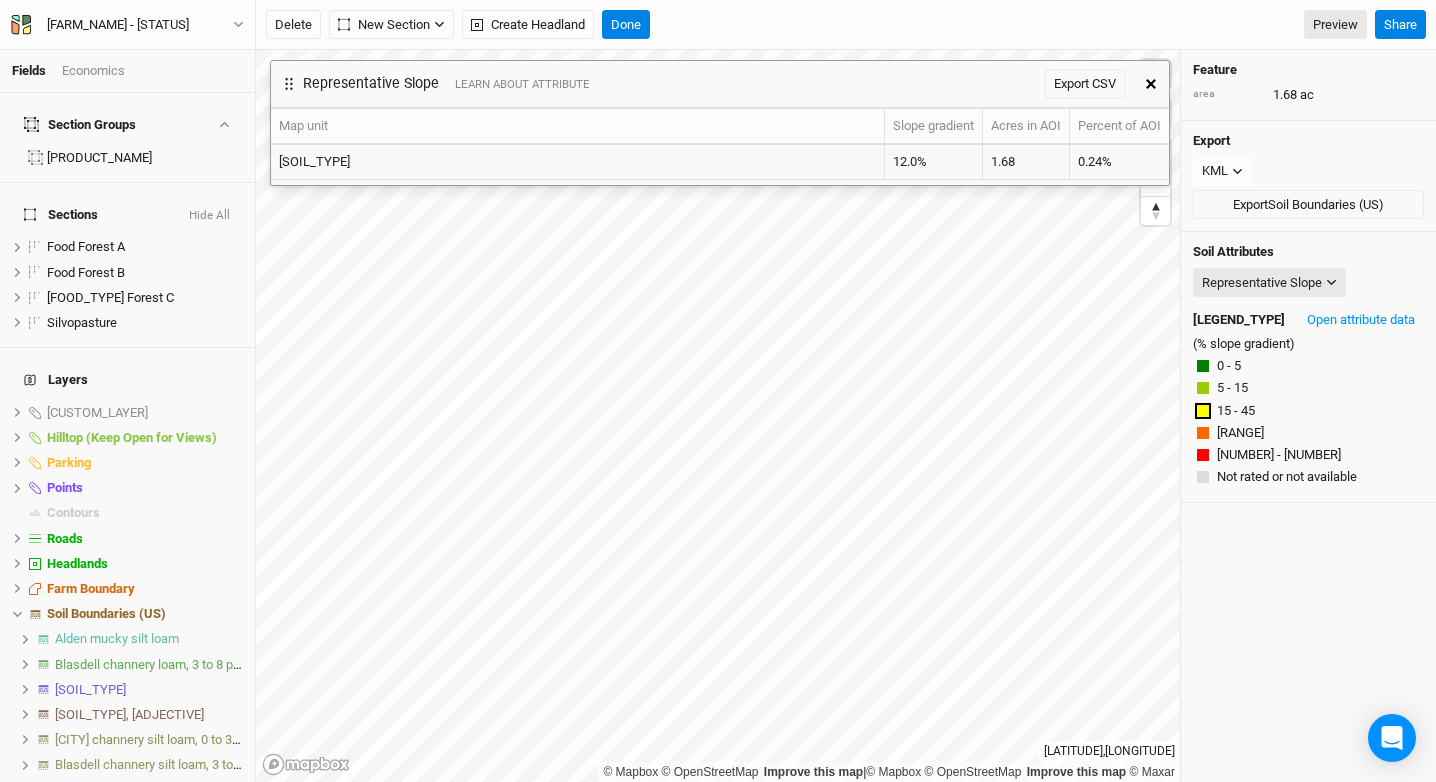 click on "© Mapbox   © OpenStreetMap   Improve this map  |  © Mapbox   © OpenStreetMap   Improve this map   © Maxar" at bounding box center [718, 416] 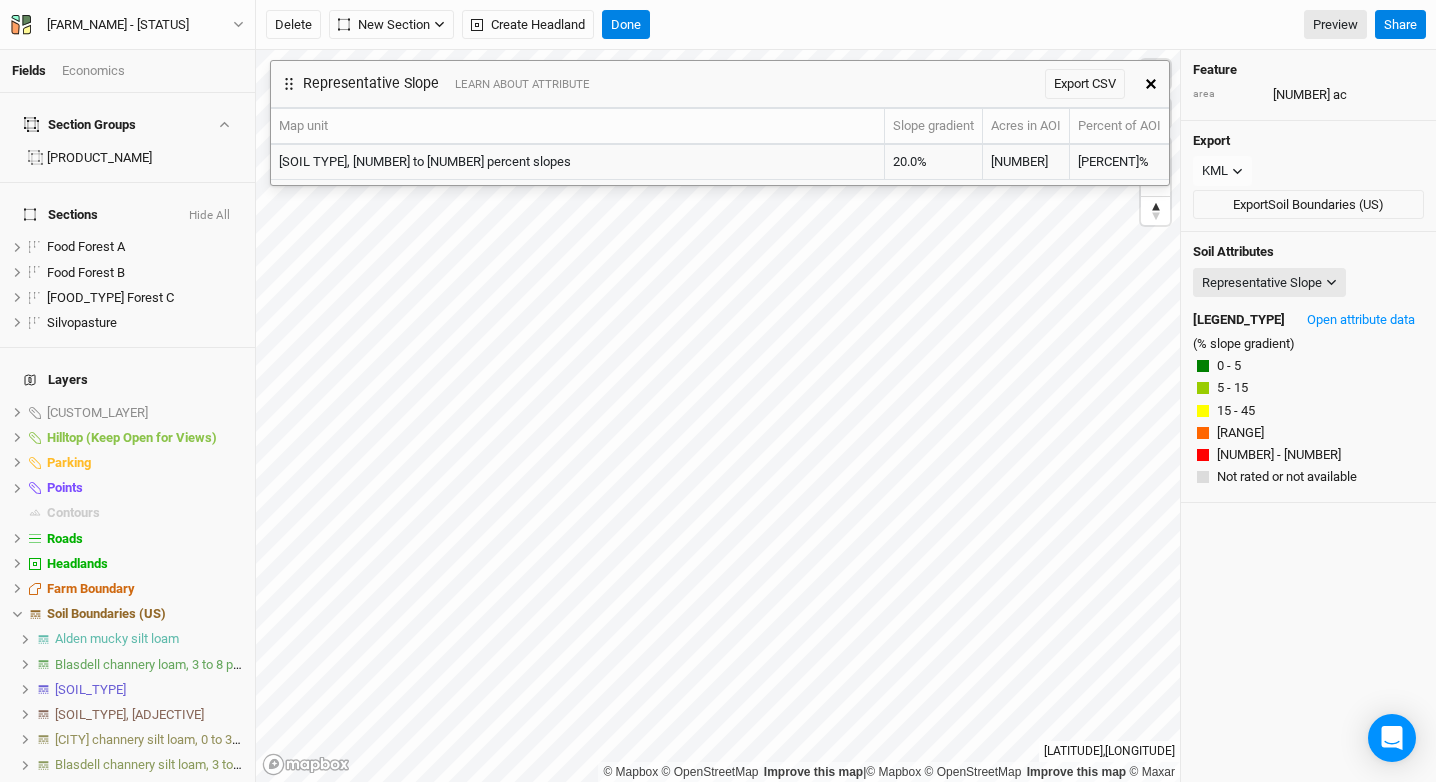 click at bounding box center (1151, 84) 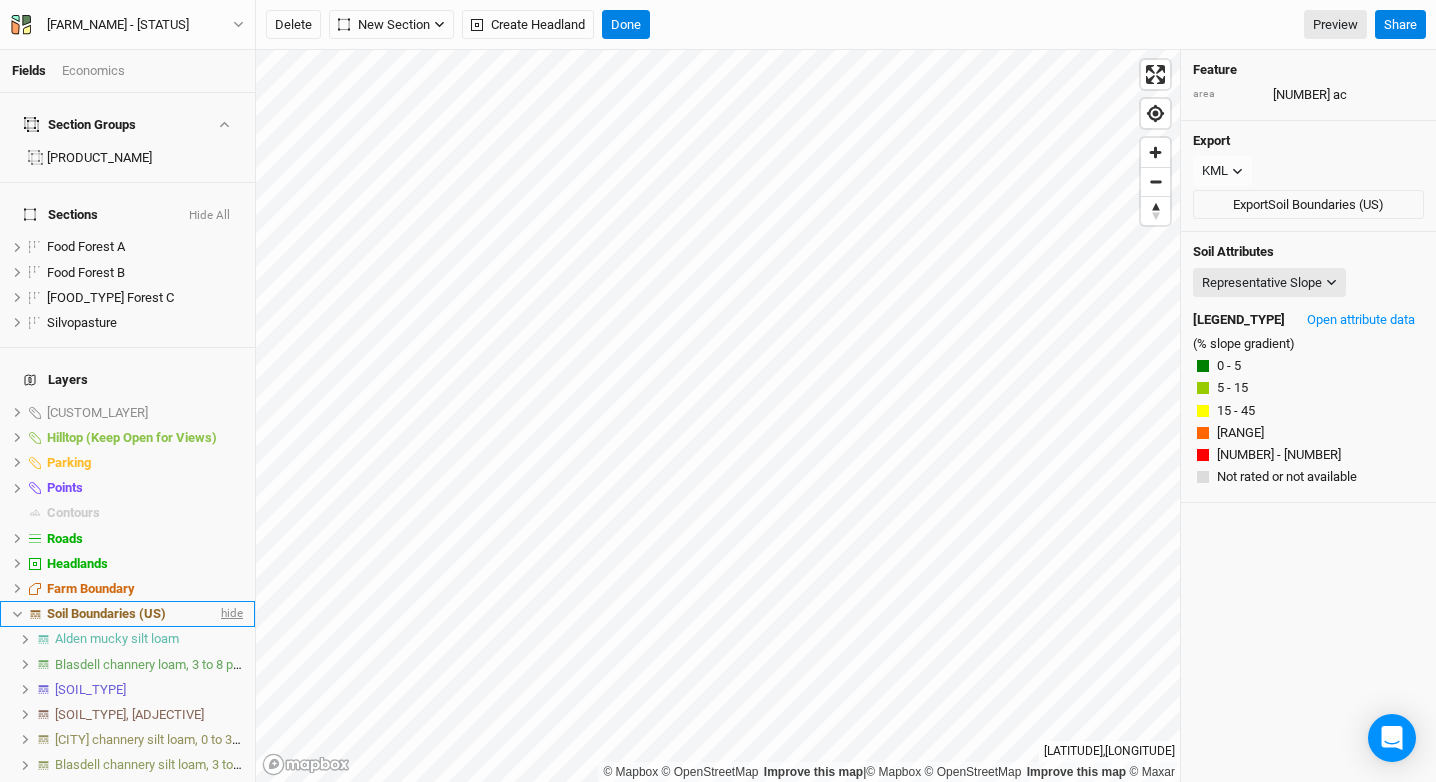 click on "hide" at bounding box center [230, 614] 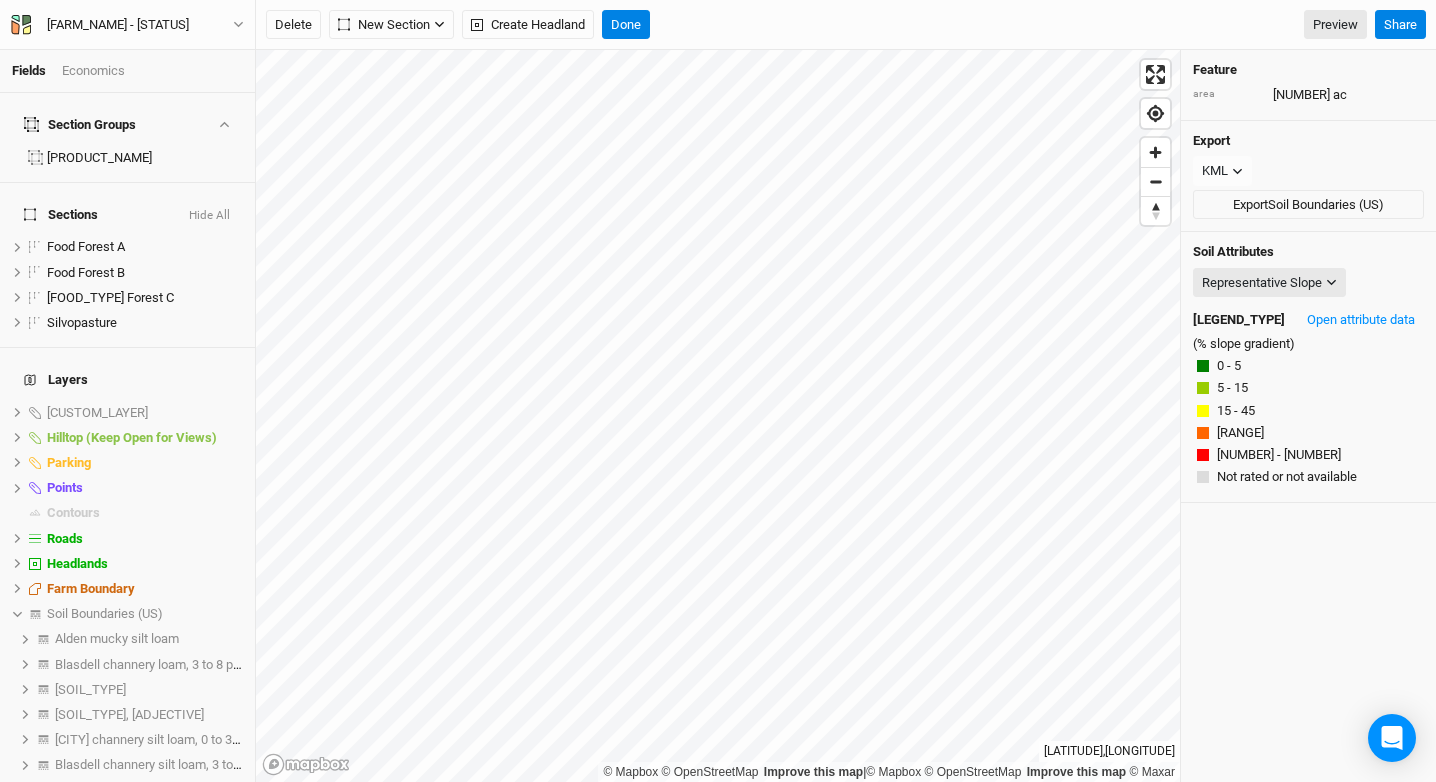 click on "Hide All" at bounding box center (209, 216) 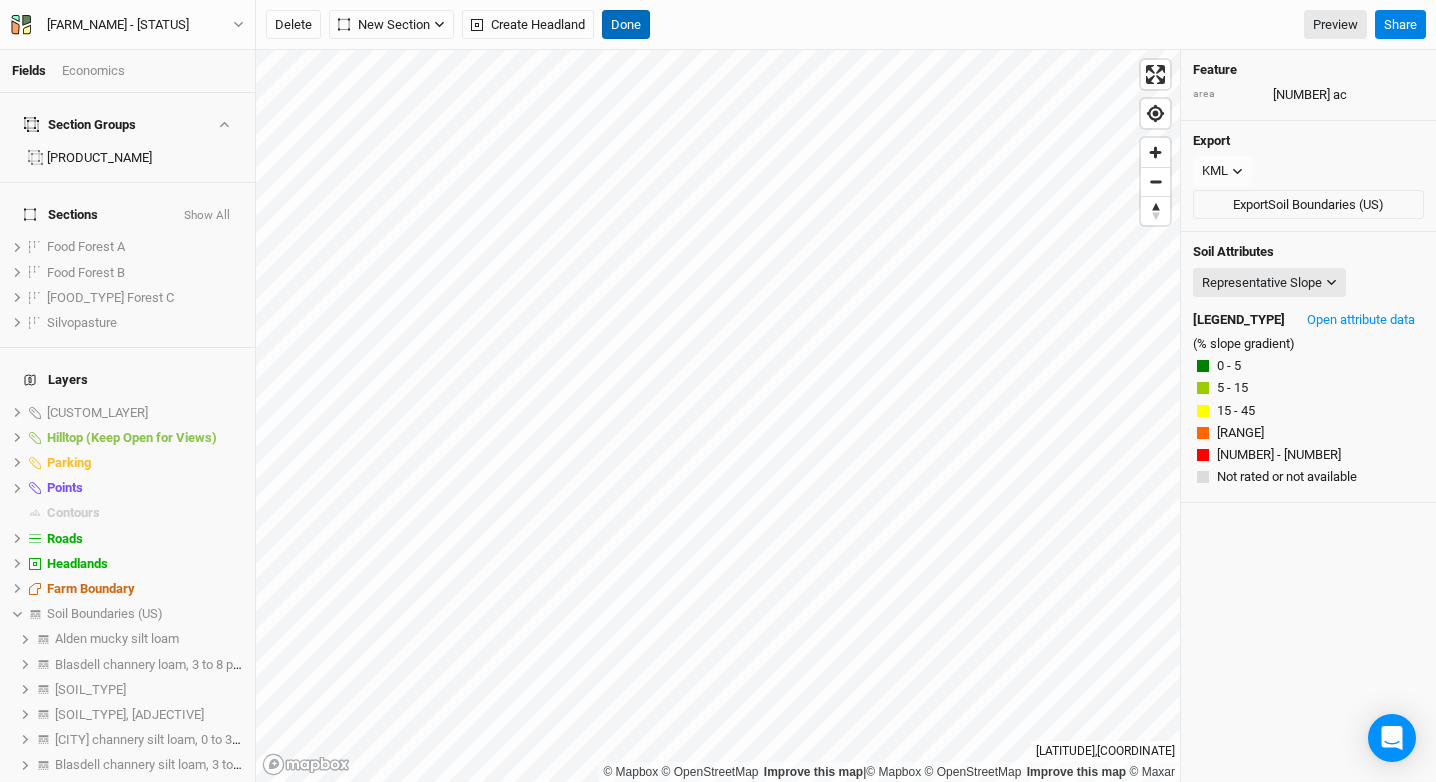 click on "Done" at bounding box center [626, 25] 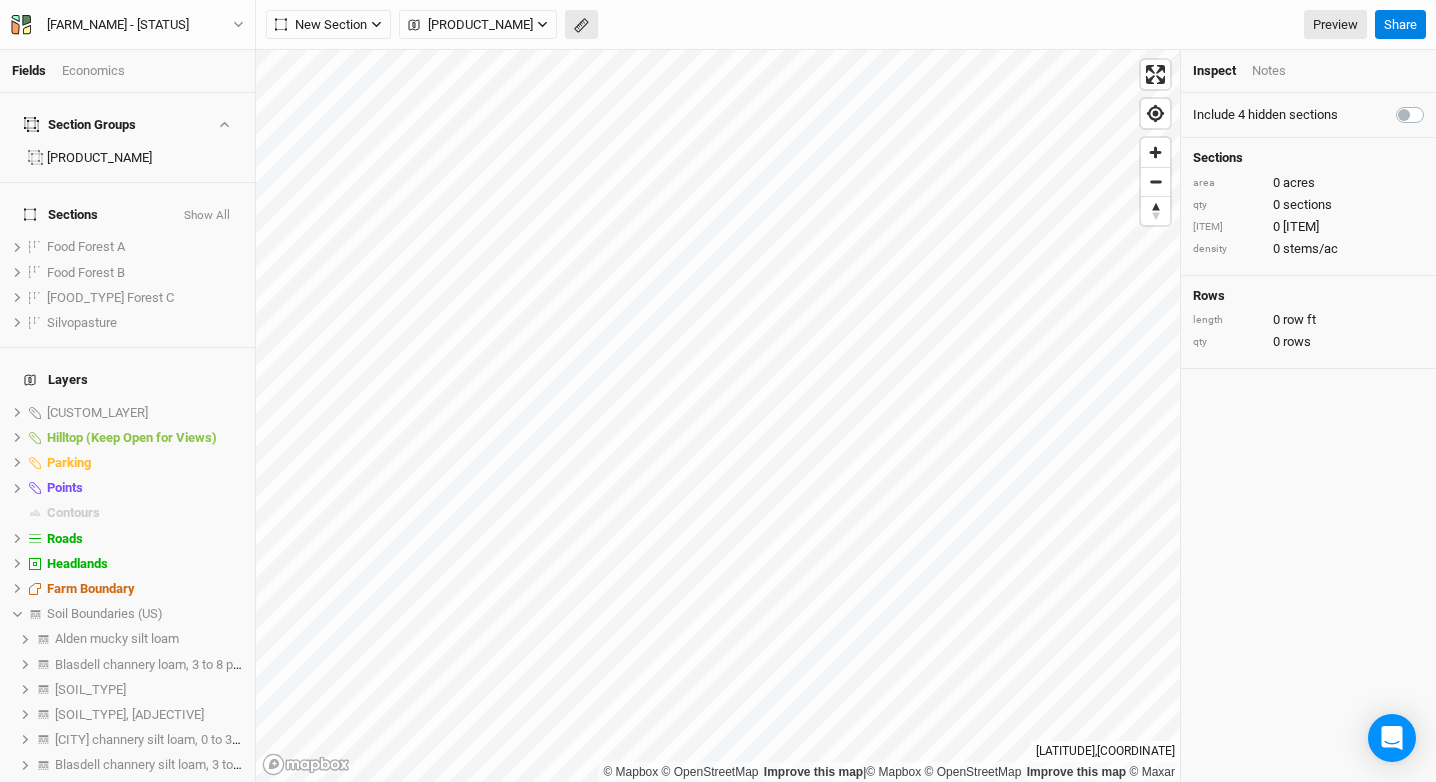 click at bounding box center (581, 25) 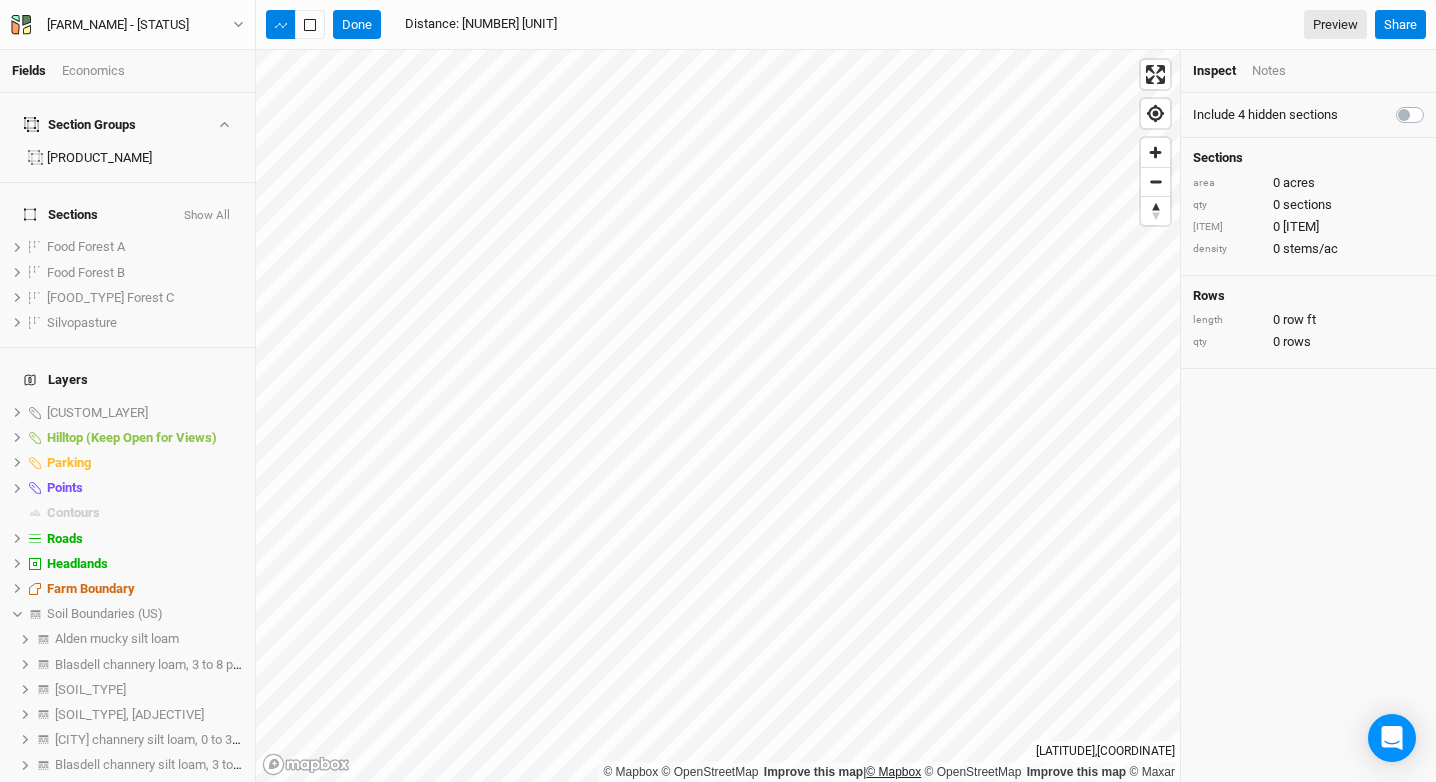 click on "© Mapbox   © OpenStreetMap   Improve this map  |  © Mapbox   © OpenStreetMap   Improve this map   © Maxar" at bounding box center (718, 416) 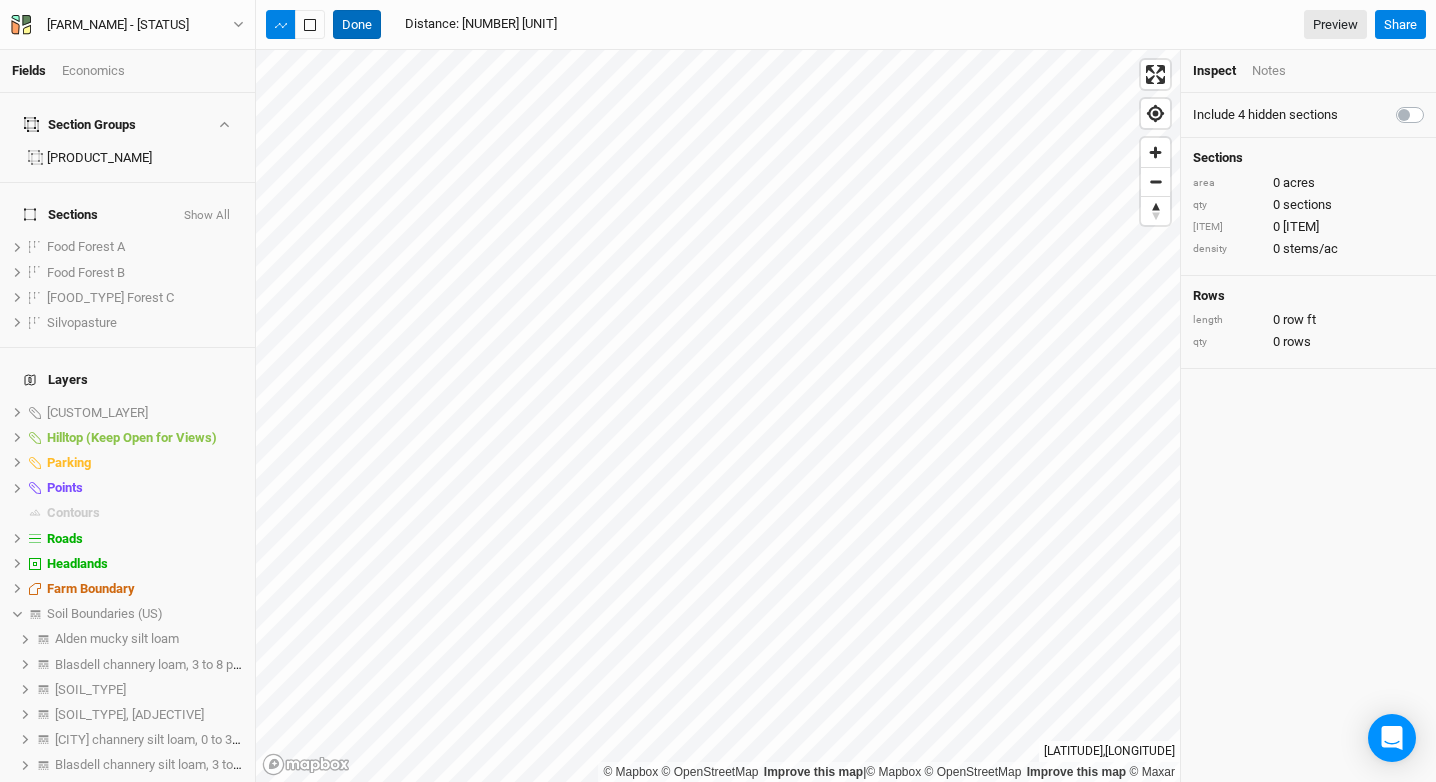 click on "Done" at bounding box center [357, 25] 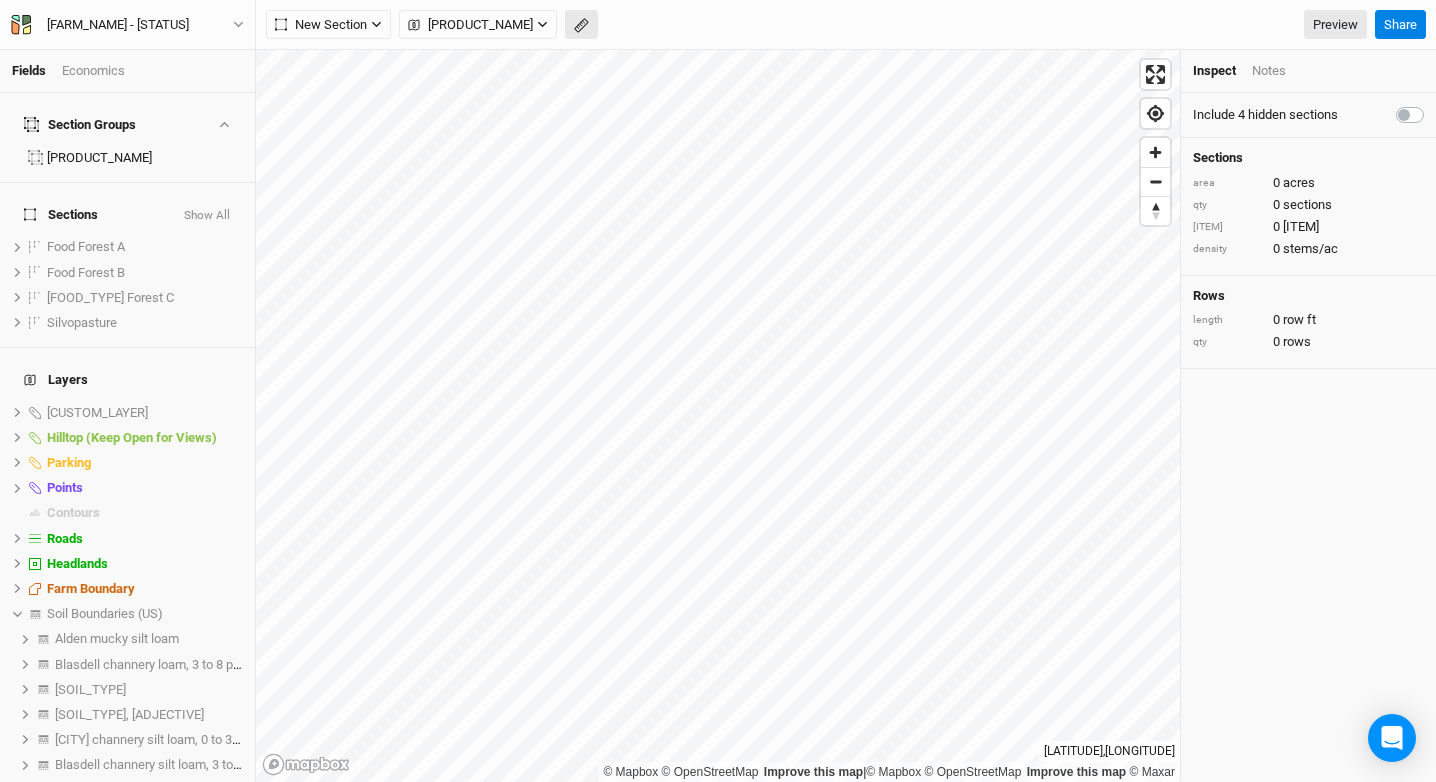 click at bounding box center (581, 25) 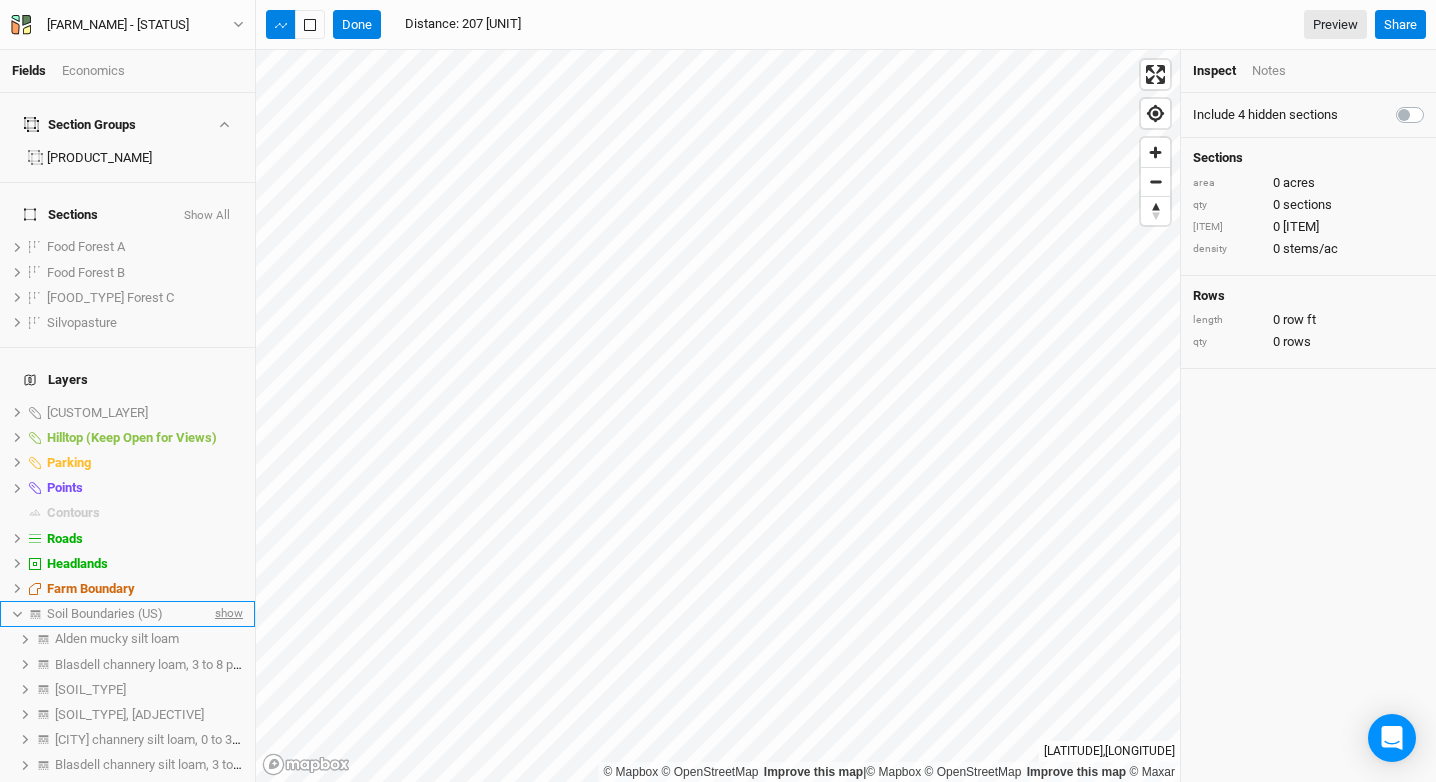 click on "show" at bounding box center (227, 614) 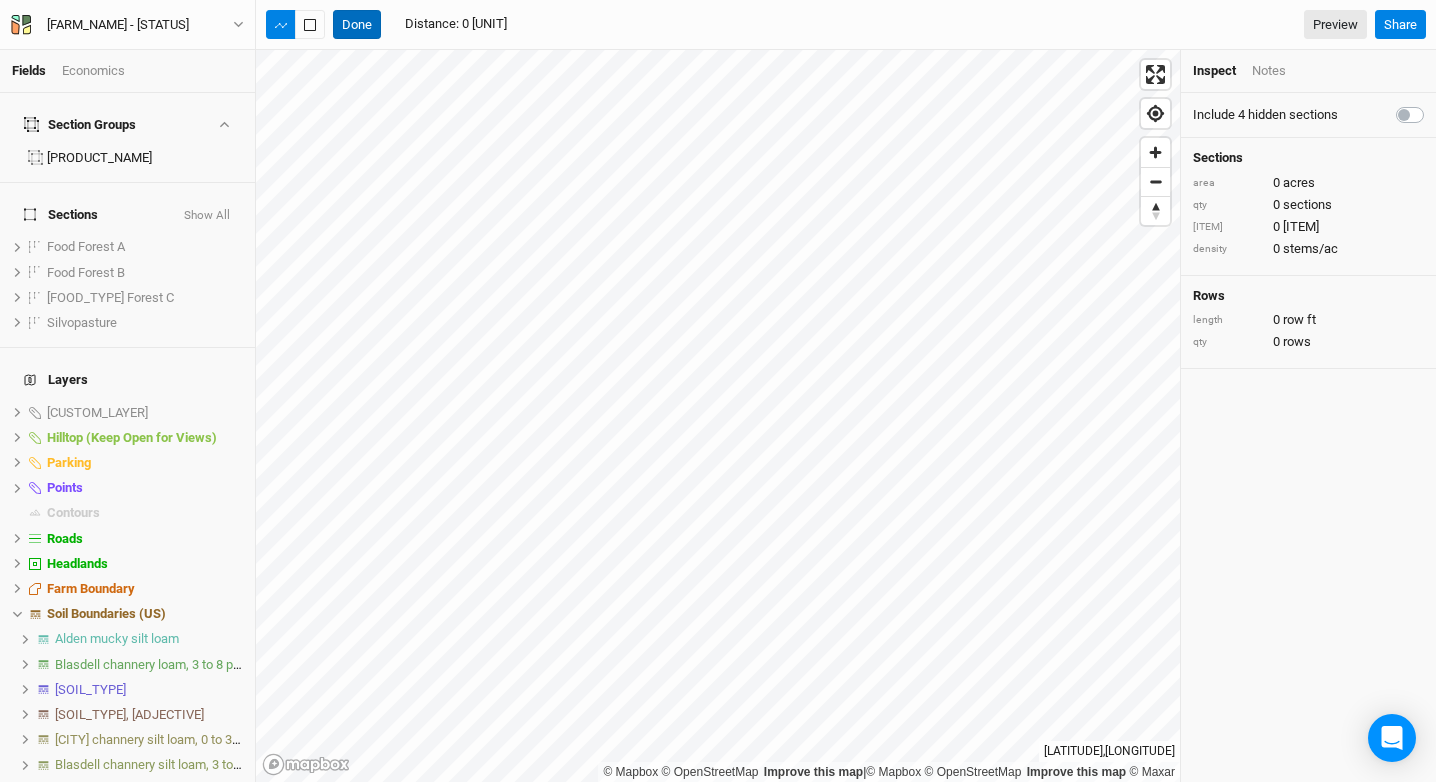 click on "Done" at bounding box center [357, 25] 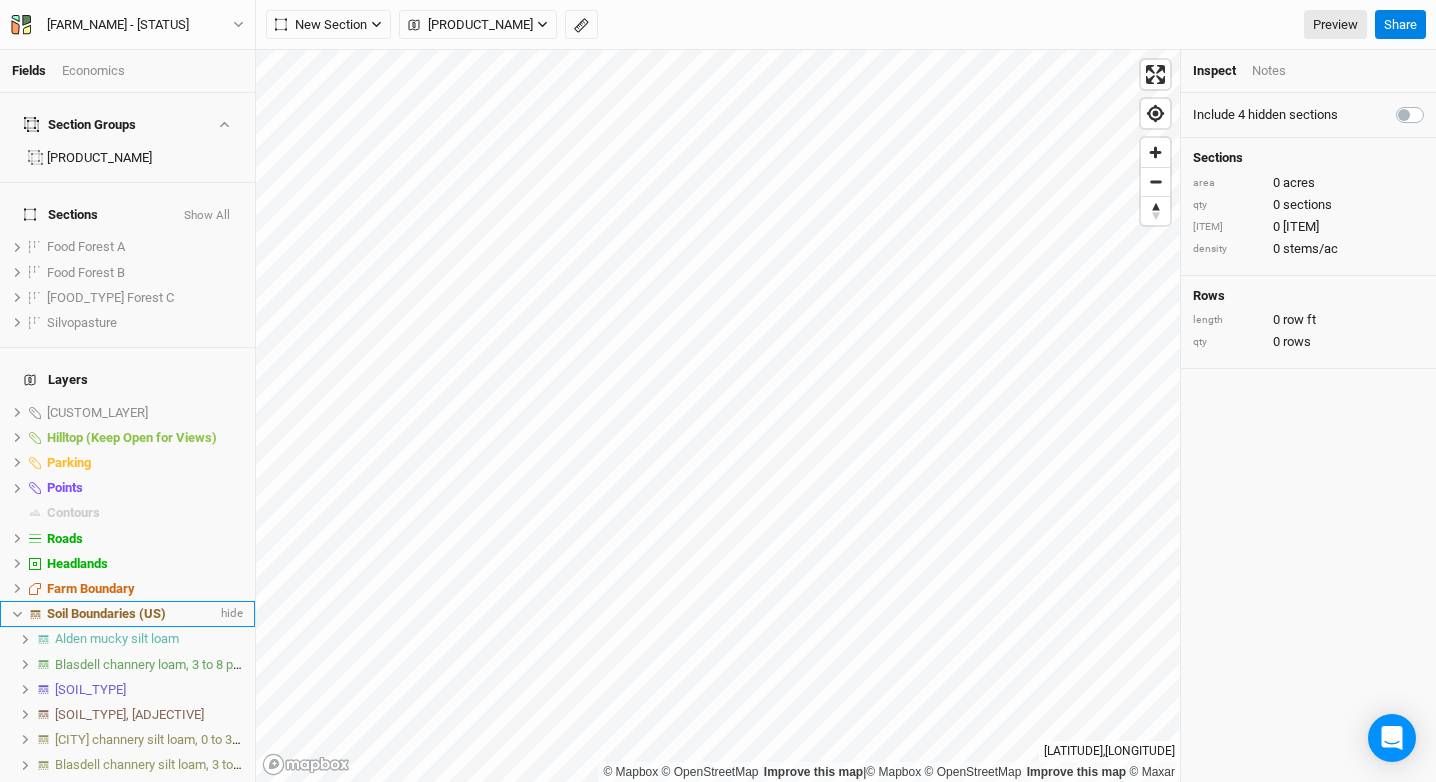click on "Soil Boundaries (US)" at bounding box center (132, 614) 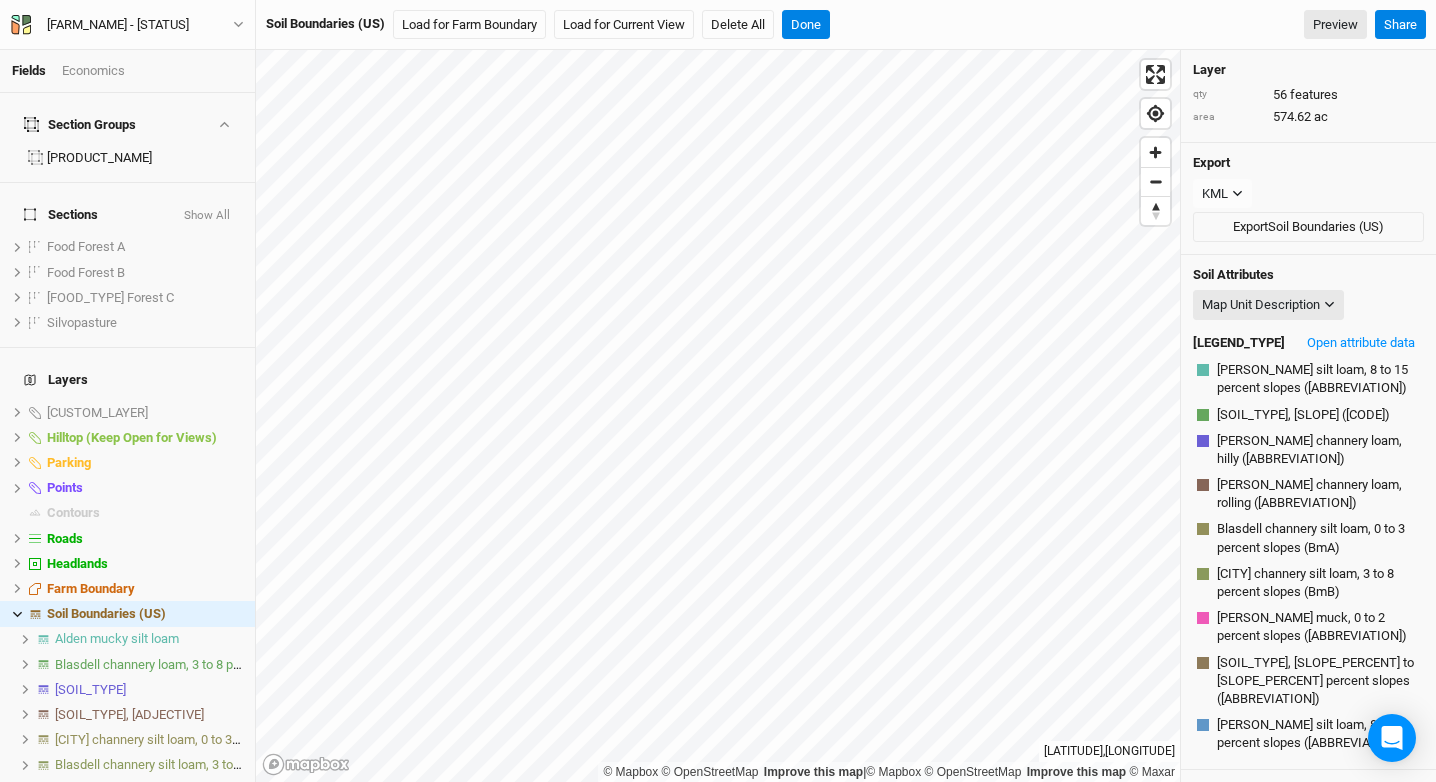 scroll, scrollTop: 451, scrollLeft: 0, axis: vertical 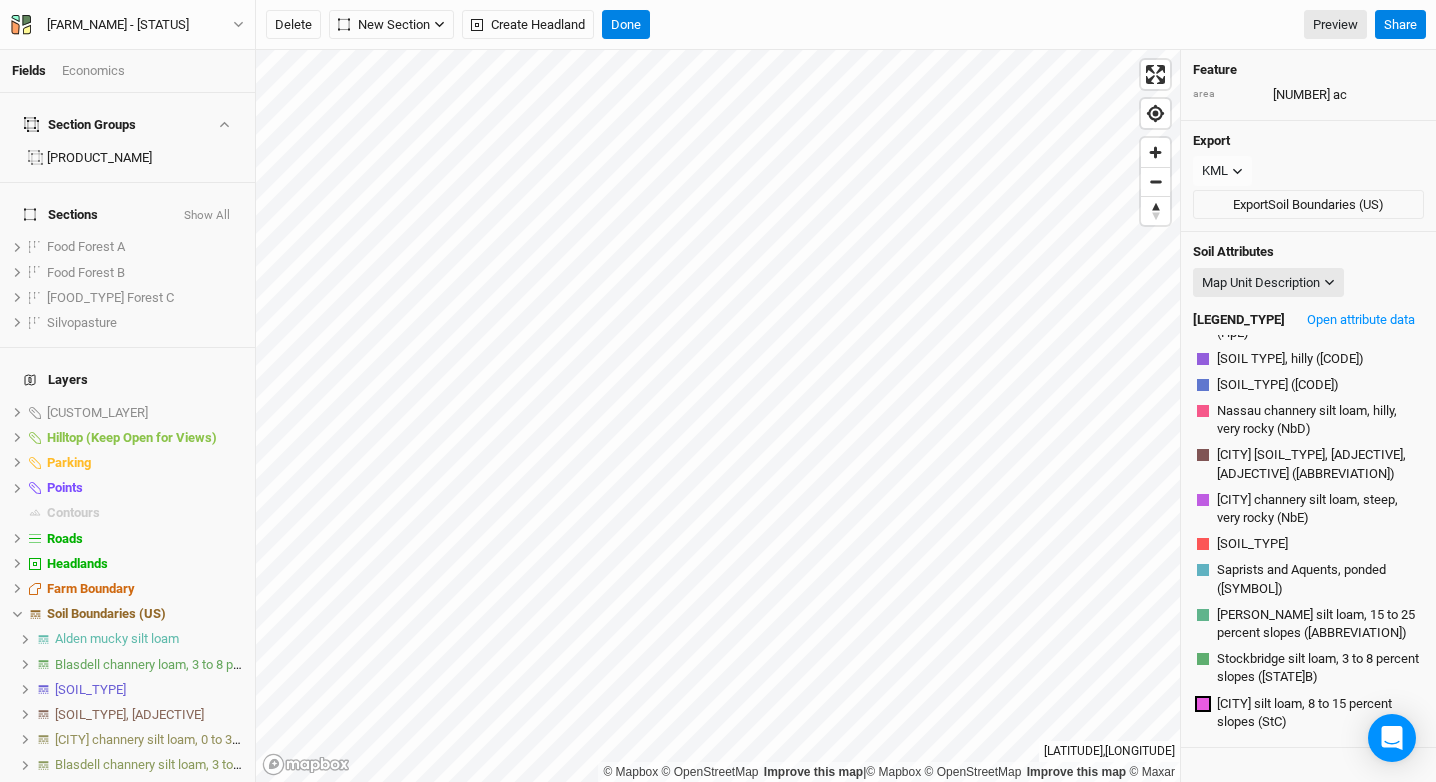 click on "Fields Economics Section Groups Food Forest (Updated) Sections Show All Food Forest A show Food Forest B show Food Forest C show Silvopasture show Layers Custom Layer 4 show Hilltop (Keep Open for Views) hide Parking hide Points hide Contours hide Roads hide Headlands hide Farm Boundary hide Soil Boundaries (US) hide [SOIL TYPE] [SOIL TYPE], [NUMBER] to [NUMBER] percent slopes [SOIL TYPE], hilly [SOIL TYPE], rolling [SOIL TYPE], [NUMBER] to [NUMBER] percent slopes [SOIL TYPE], [NUMBER] to [NUMBER] percent slopes [SOIL TYPE], [NUMBER] to [NUMBER] percent slopes [SOIL TYPE], [NUMBER] to [NUMBER] percent slopes [SOIL TYPE], [NUMBER] to [NUMBER] percent slopes [SOIL TYPE], steep [SOIL TYPE] [SOIL TYPE], hilly, very rocky [SOIL TYPE] [SOIL TYPE], rolling, very rocky [SOIL TYPE], steep, very rocky hide" at bounding box center [718, 391] 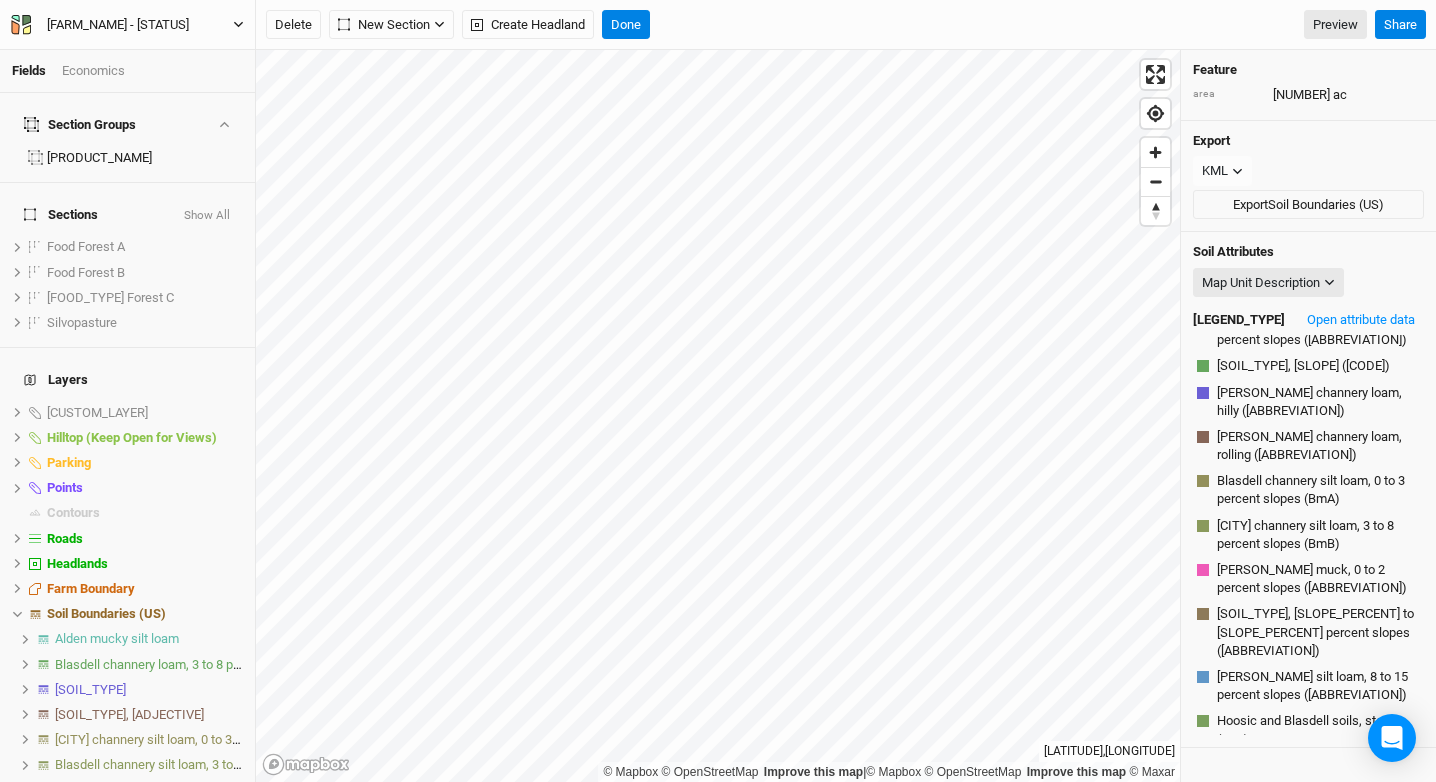 click on "[FARM_NAME] - [STATUS]" at bounding box center [118, 25] 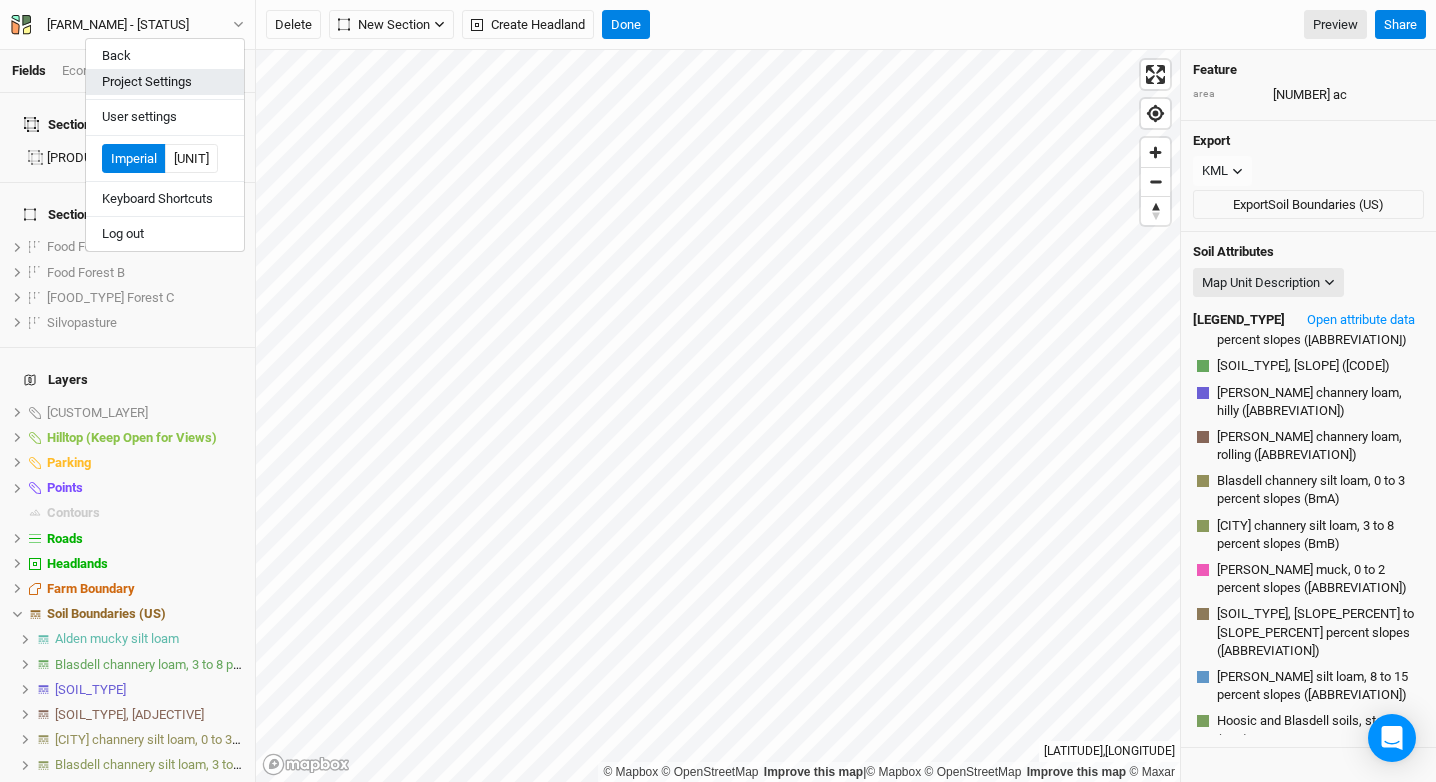 click on "Project Settings" at bounding box center (165, 82) 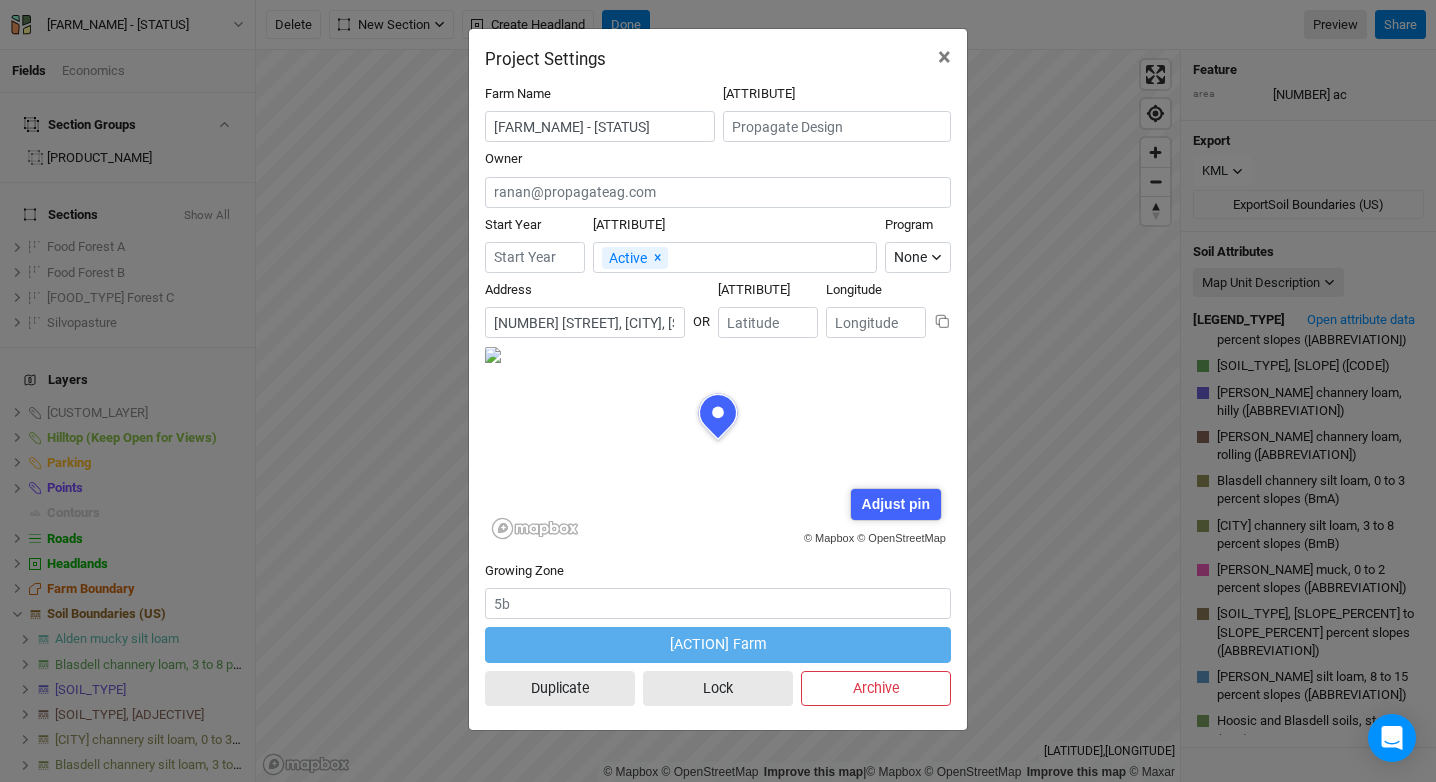scroll, scrollTop: 100, scrollLeft: 233, axis: both 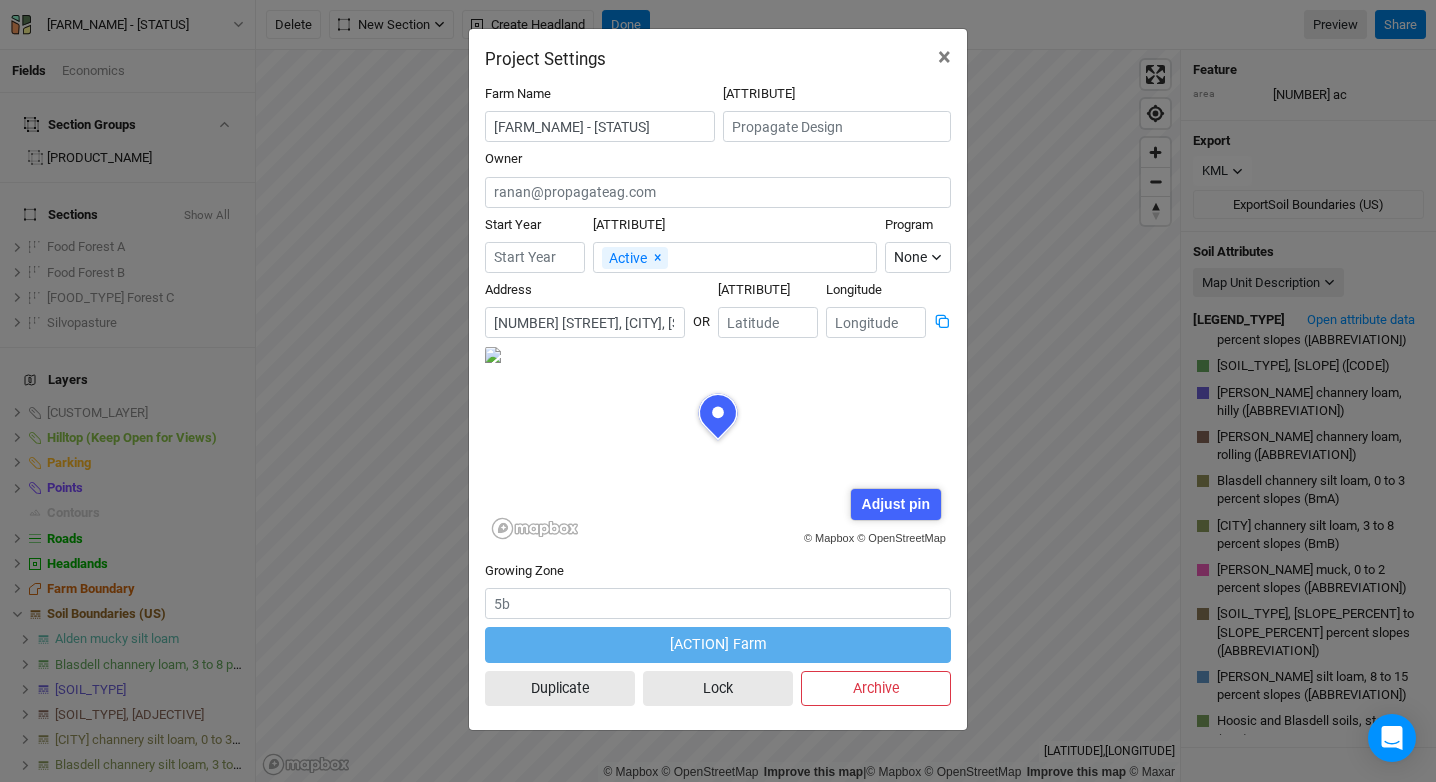 click 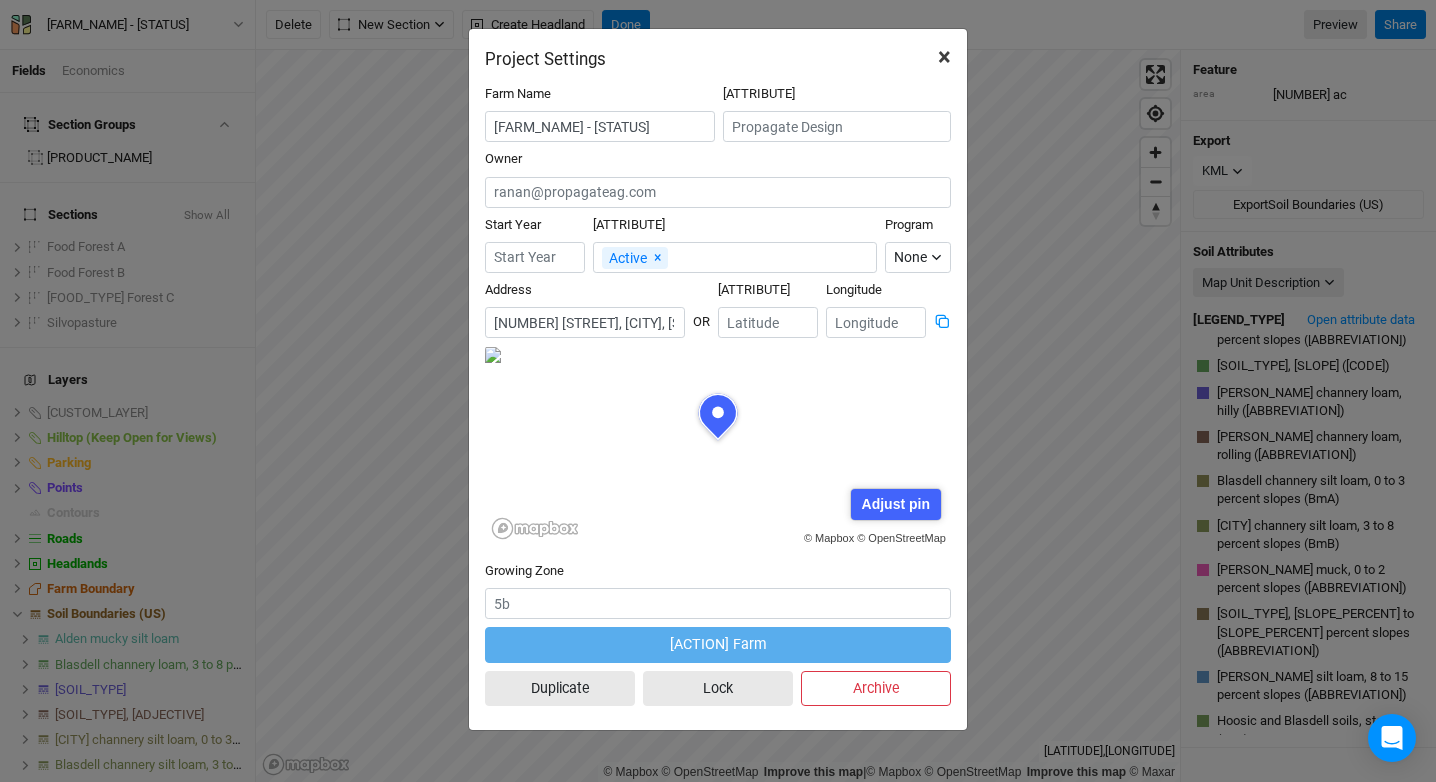 click on "×" at bounding box center [944, 57] 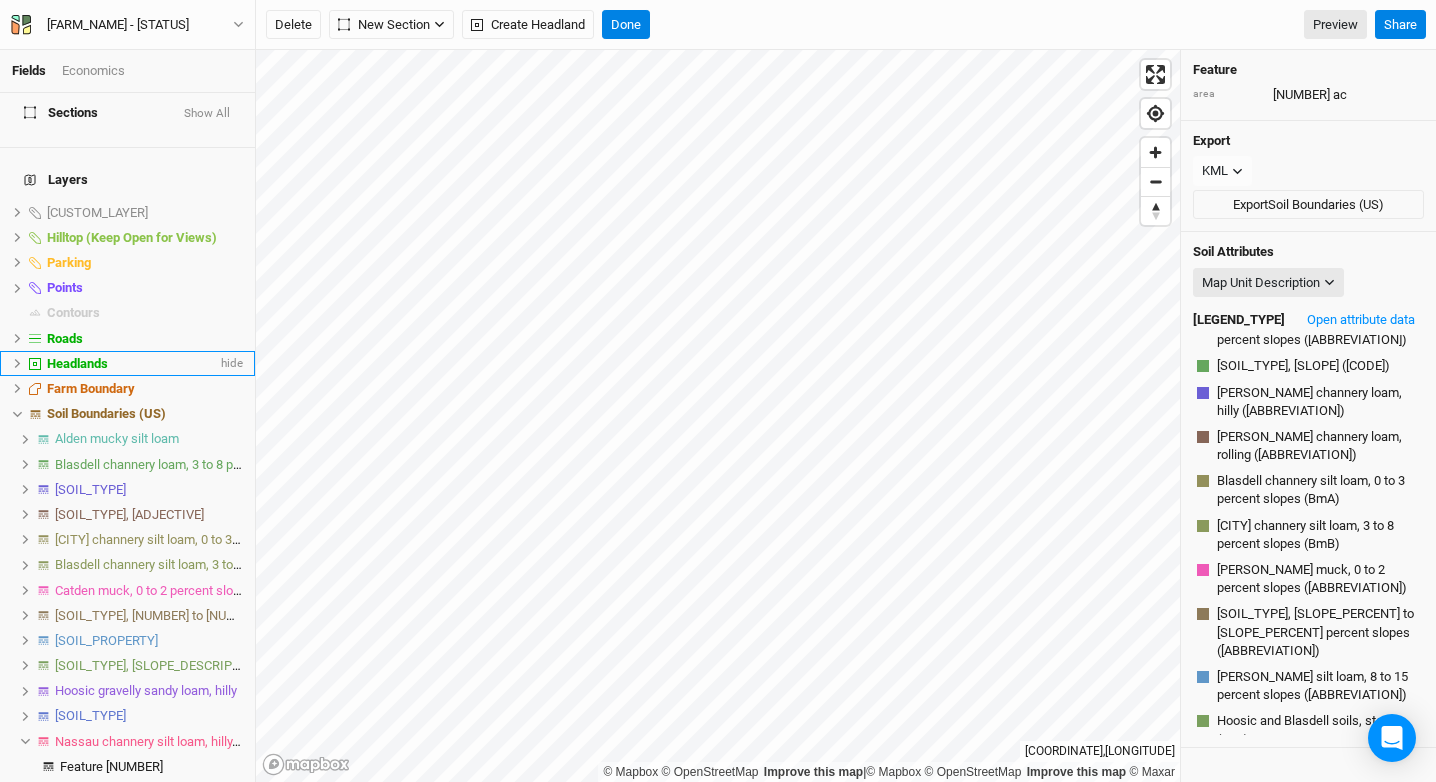 scroll, scrollTop: 420, scrollLeft: 0, axis: vertical 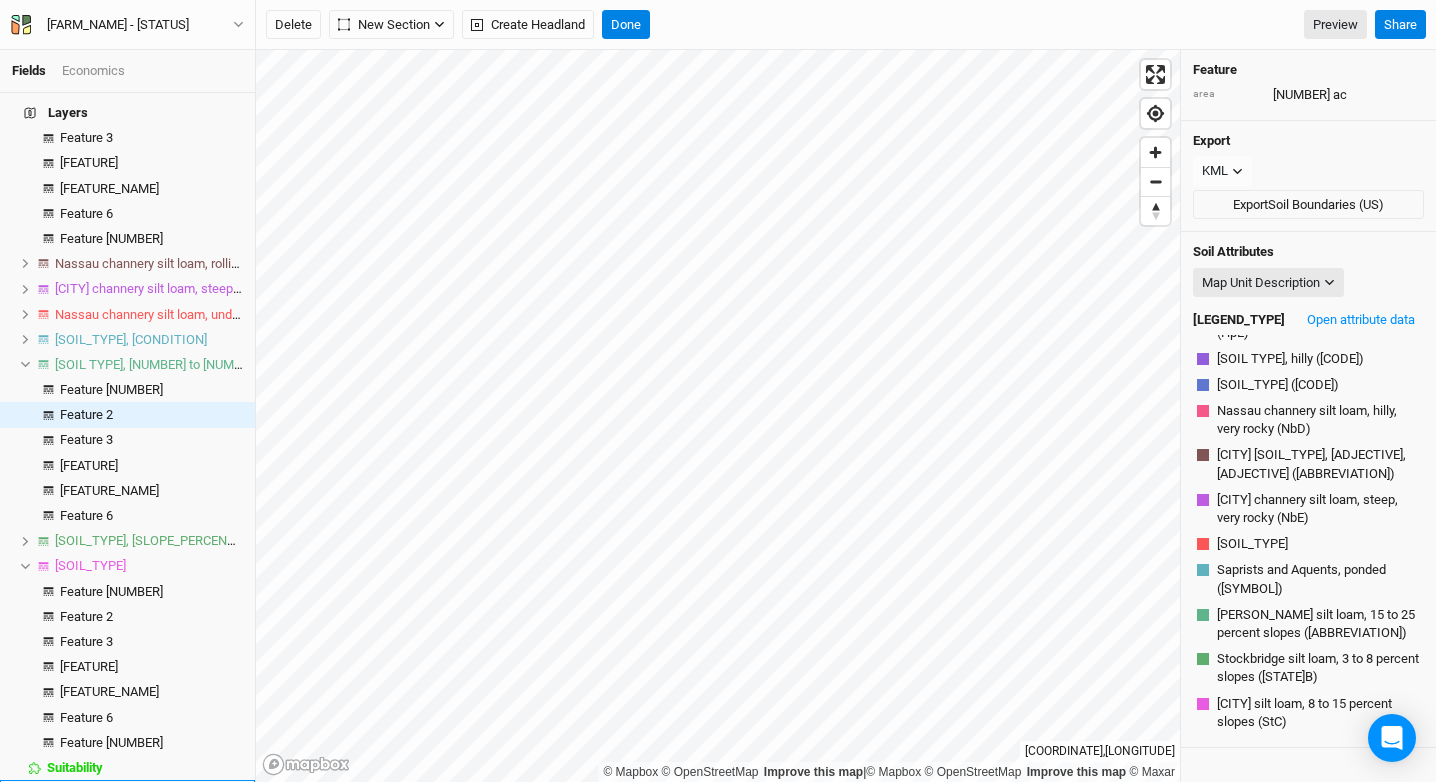 click on "Base Layer" at bounding box center [79, 792] 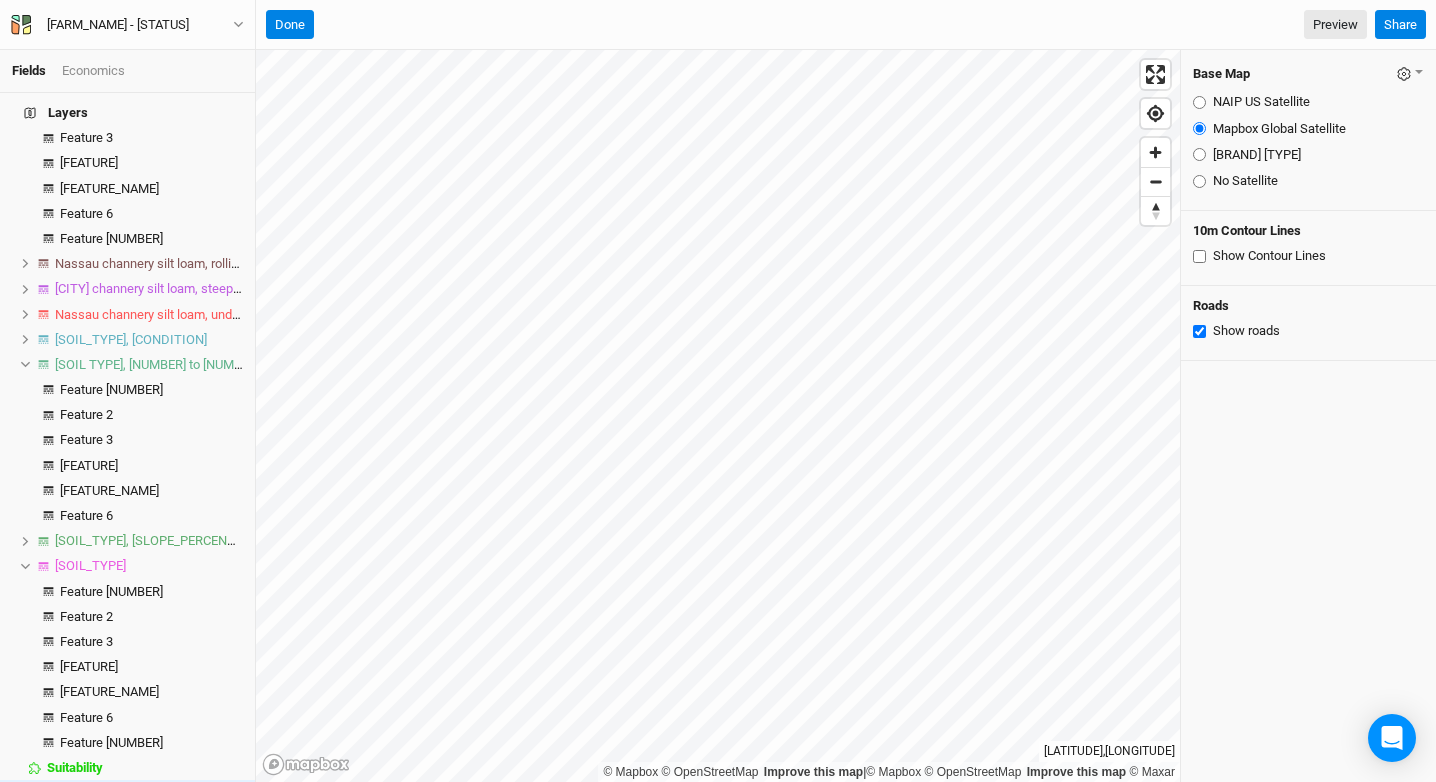 click on "[BRAND] [TYPE]" at bounding box center [1257, 155] 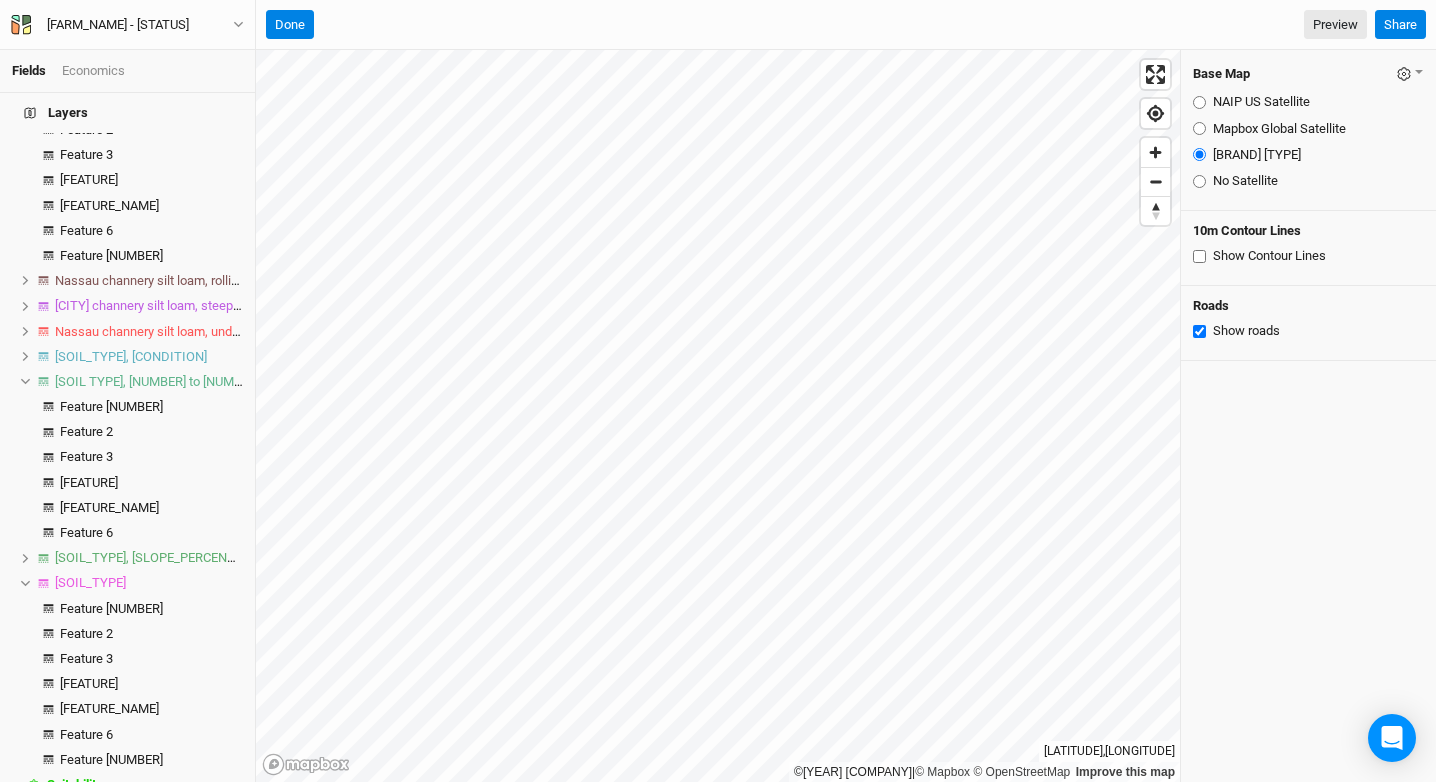 scroll, scrollTop: 221, scrollLeft: 0, axis: vertical 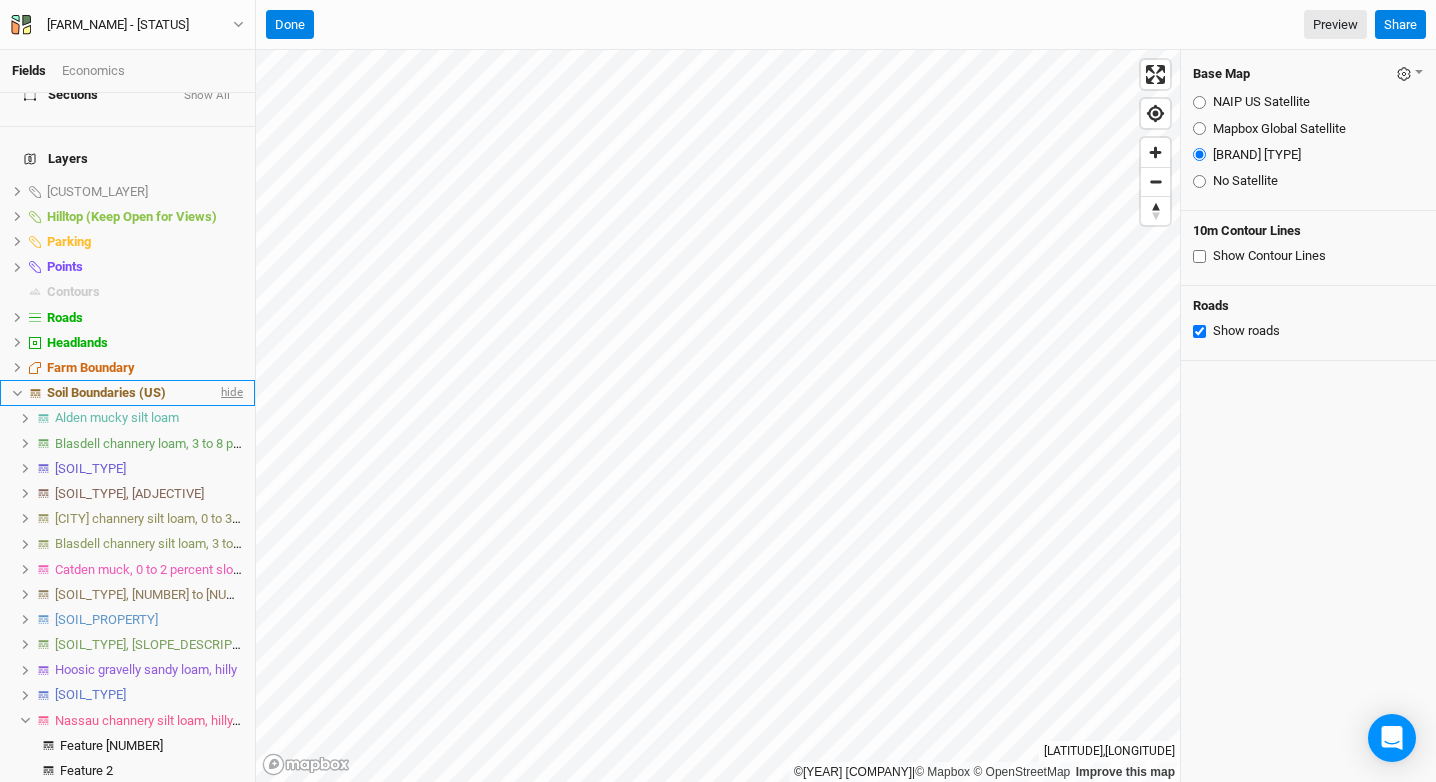 click on "hide" at bounding box center (230, 393) 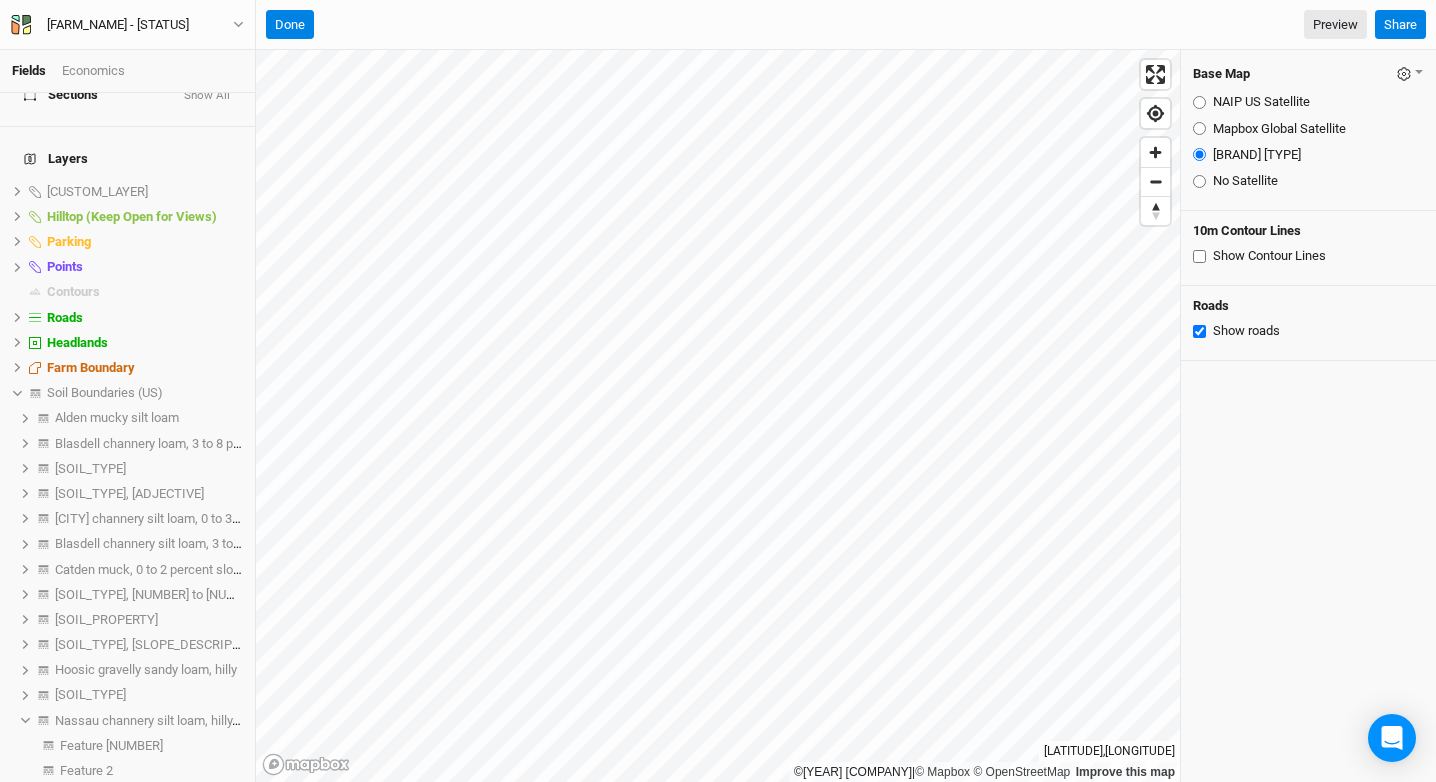click on "NAIP US Satellite" at bounding box center [1261, 102] 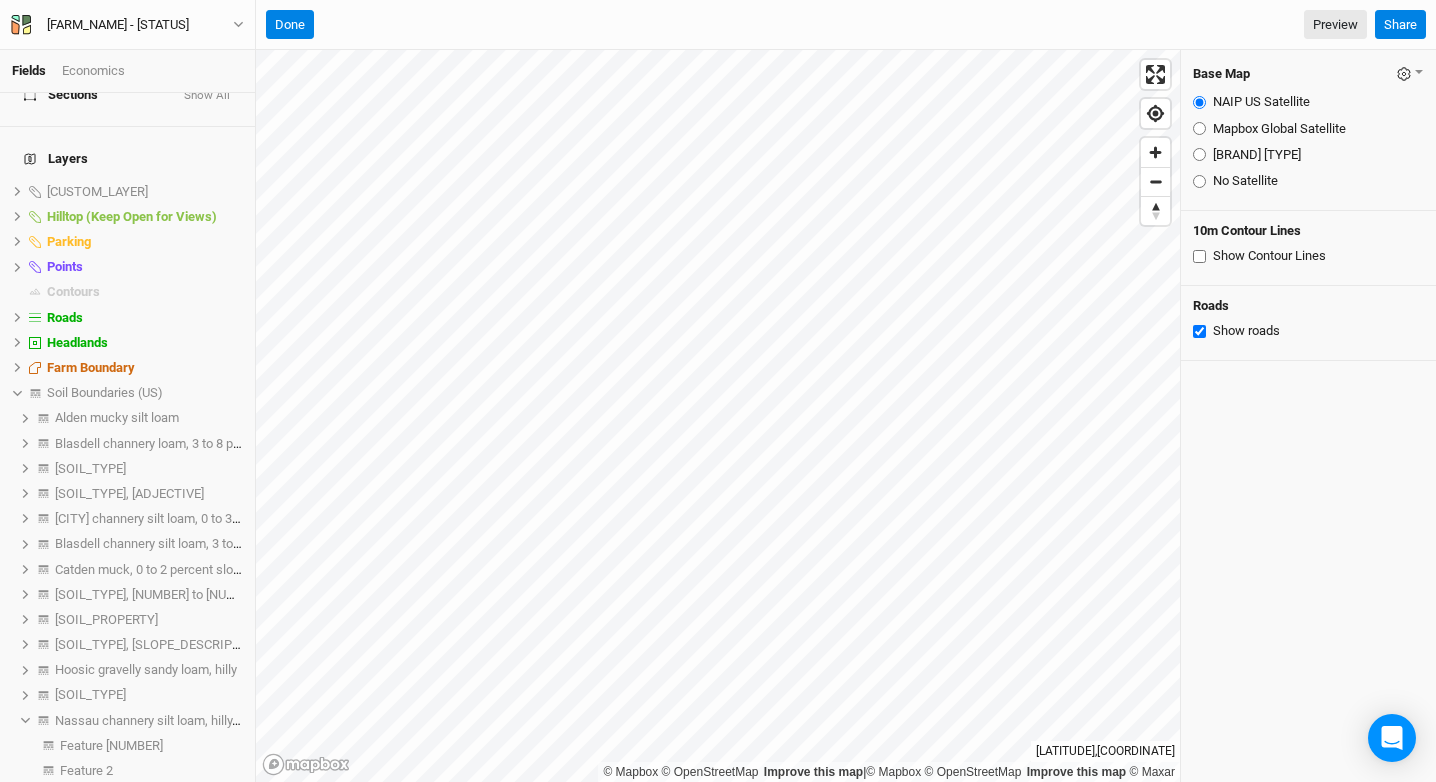 click on "Mapbox Global Satellite" at bounding box center (1279, 129) 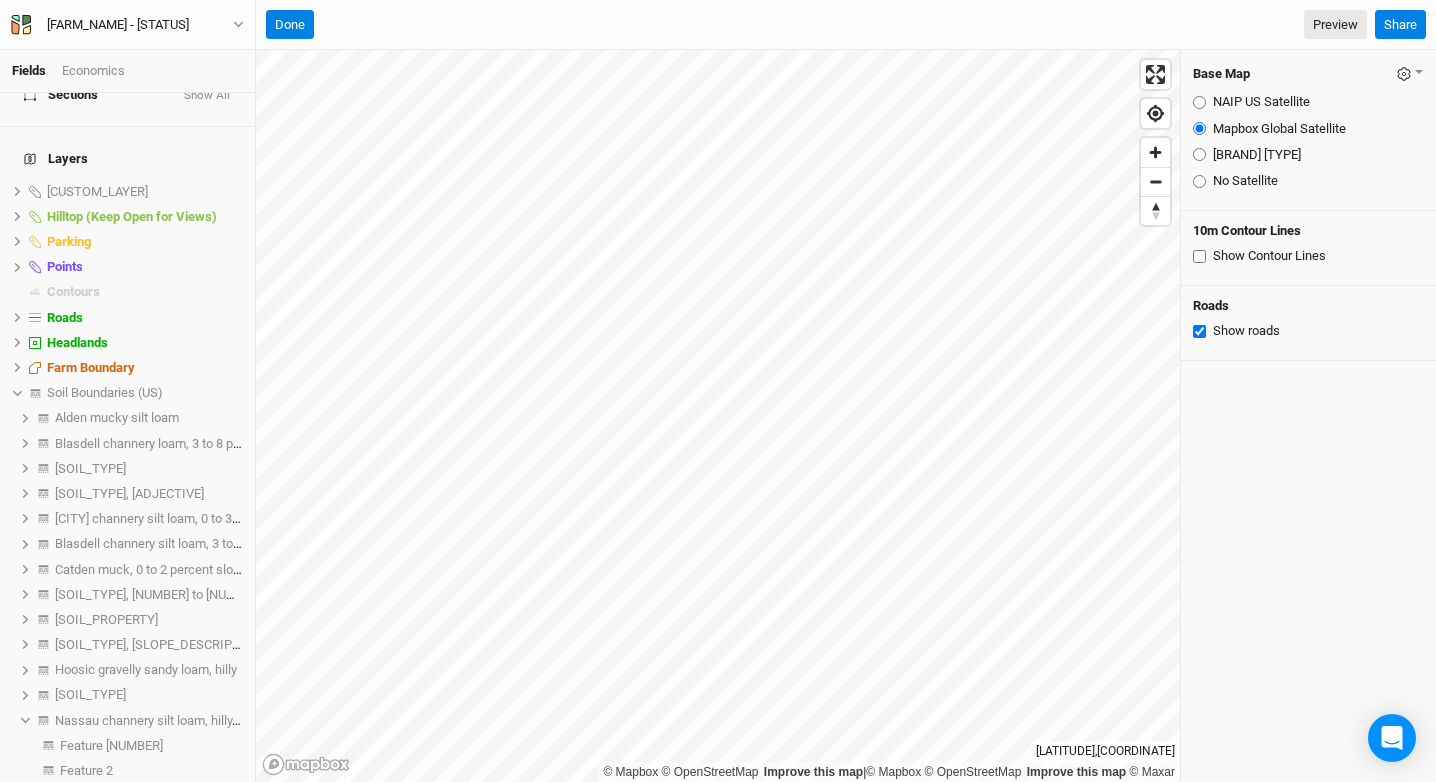 click on "[BRAND] [TYPE]" at bounding box center (1257, 155) 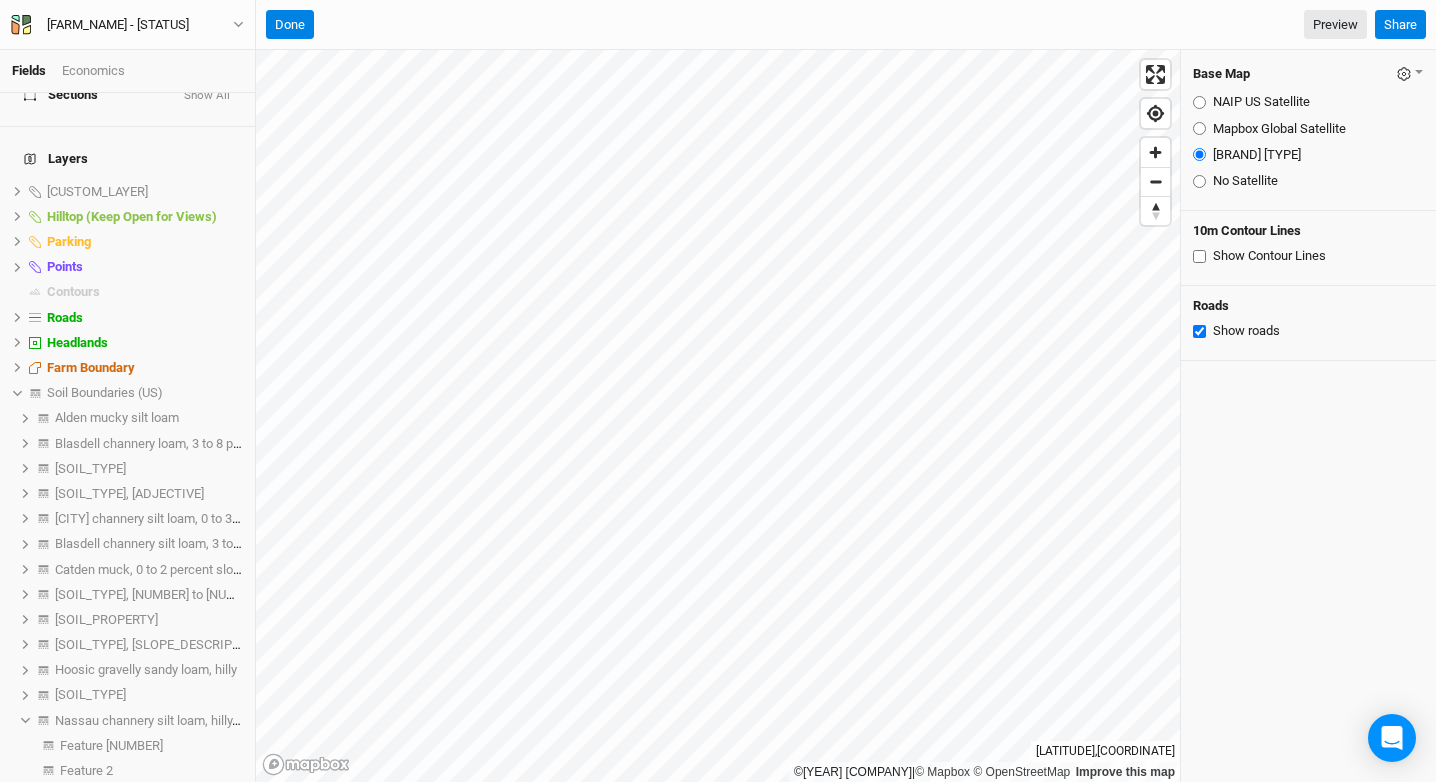click on "NAIP US Satellite" at bounding box center (1261, 102) 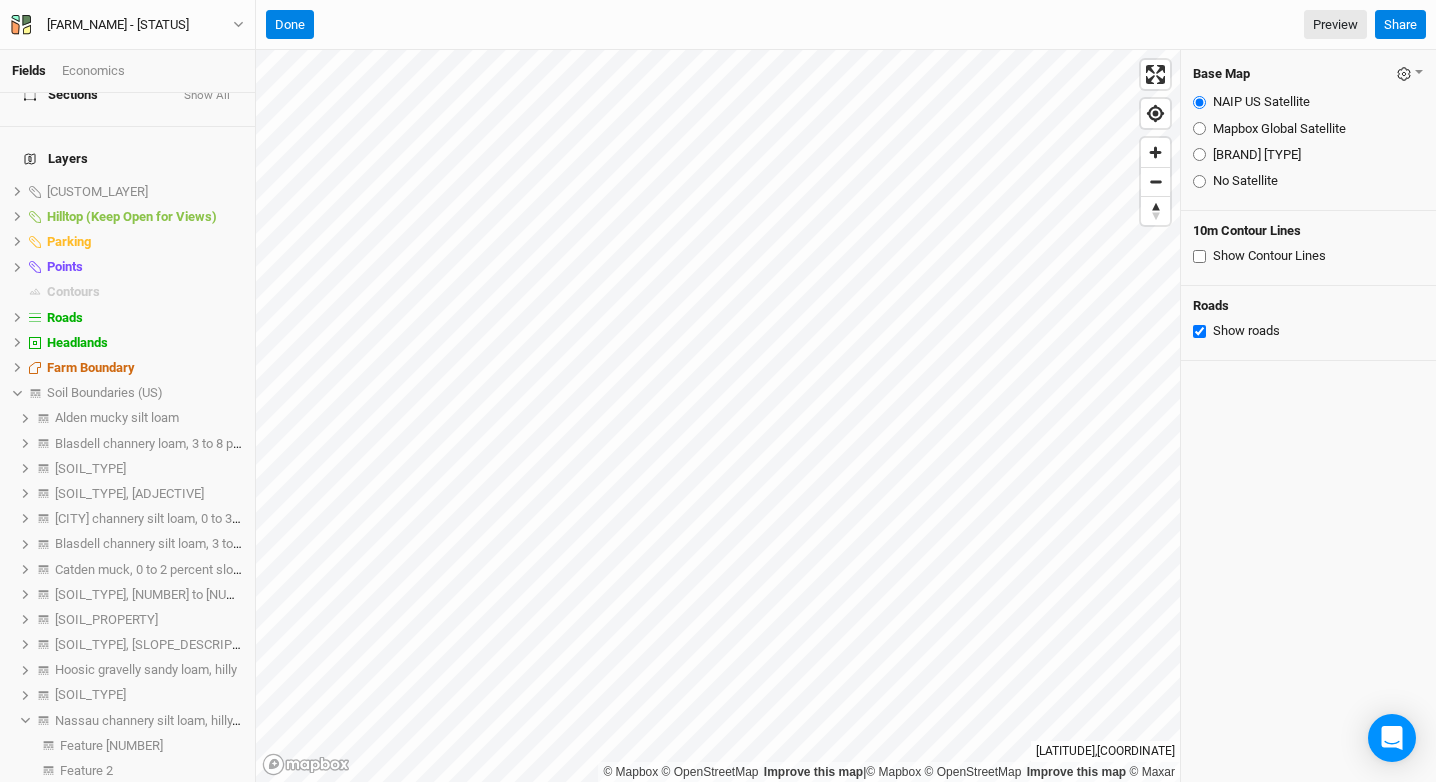 click on "Mapbox Global Satellite" at bounding box center [1279, 129] 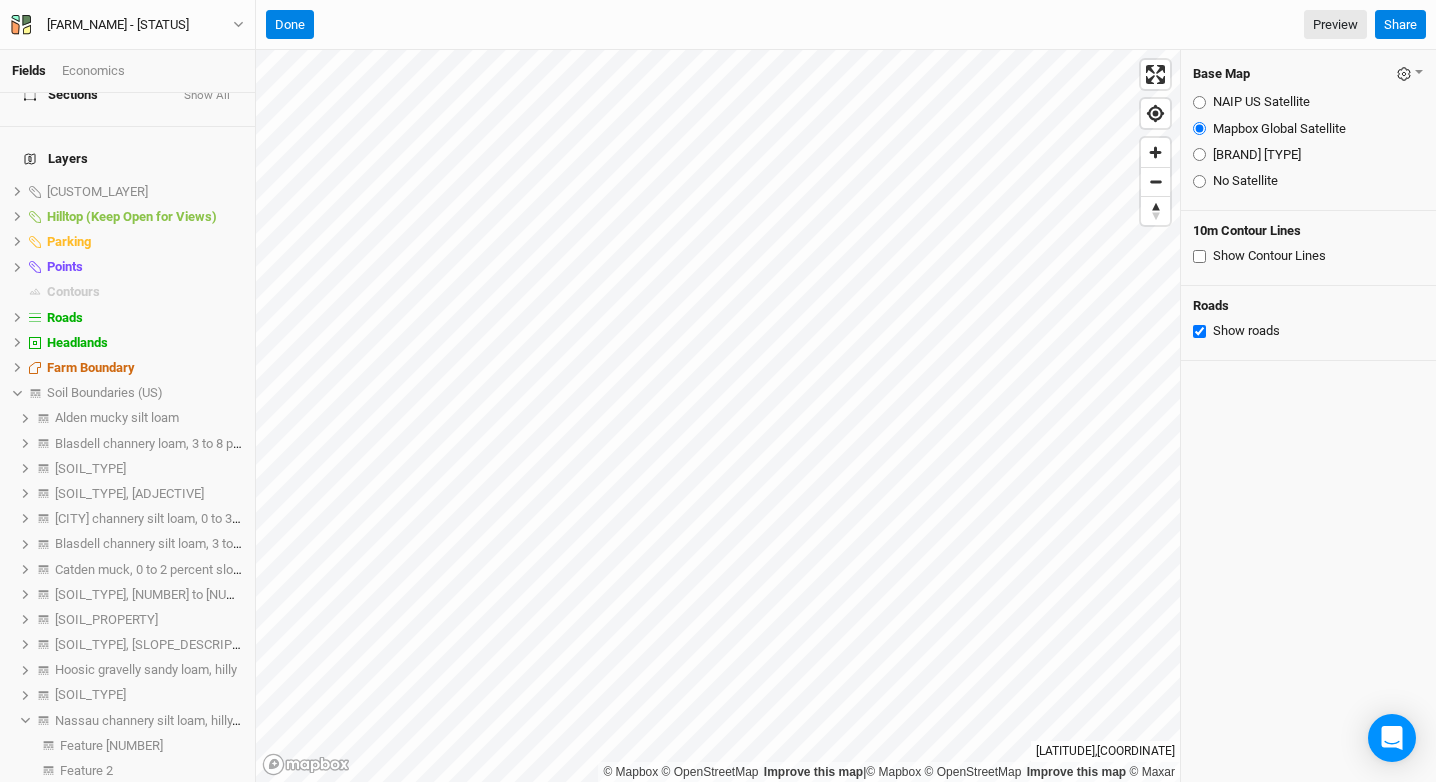 click on "NAIP US Satellite Mapbox Global Satellite Azure Global Satellite No Satellite" at bounding box center [1308, 141] 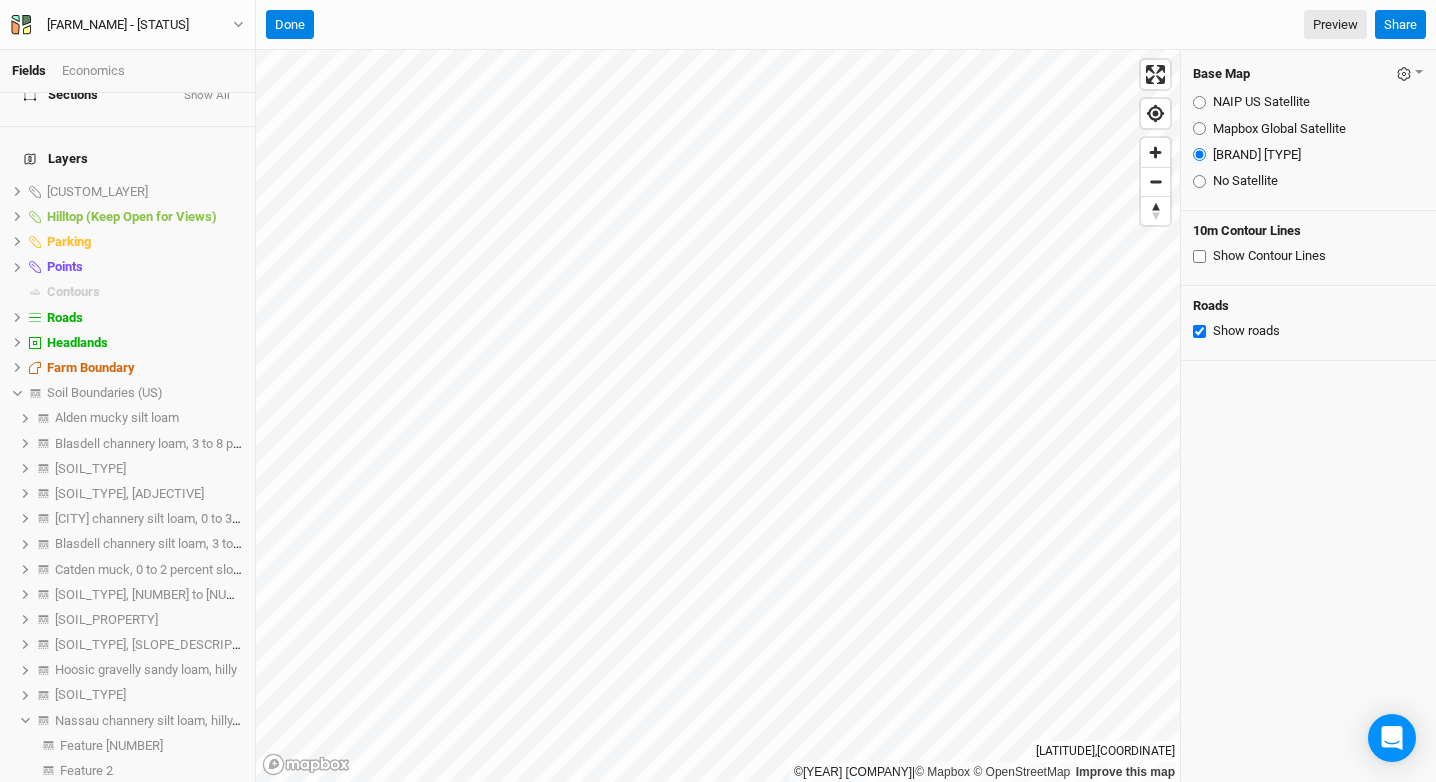 click on "NAIP US Satellite" at bounding box center [1261, 102] 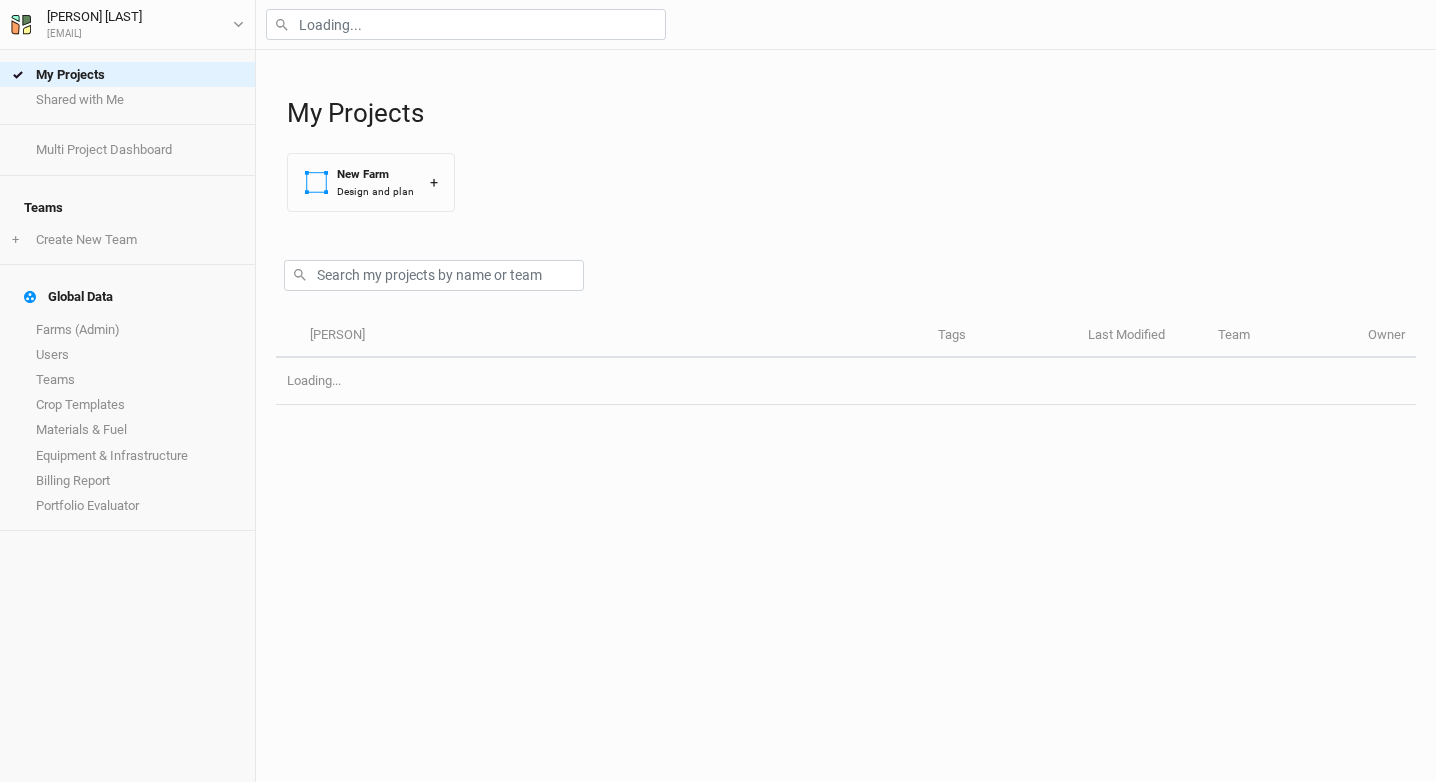scroll, scrollTop: 0, scrollLeft: 0, axis: both 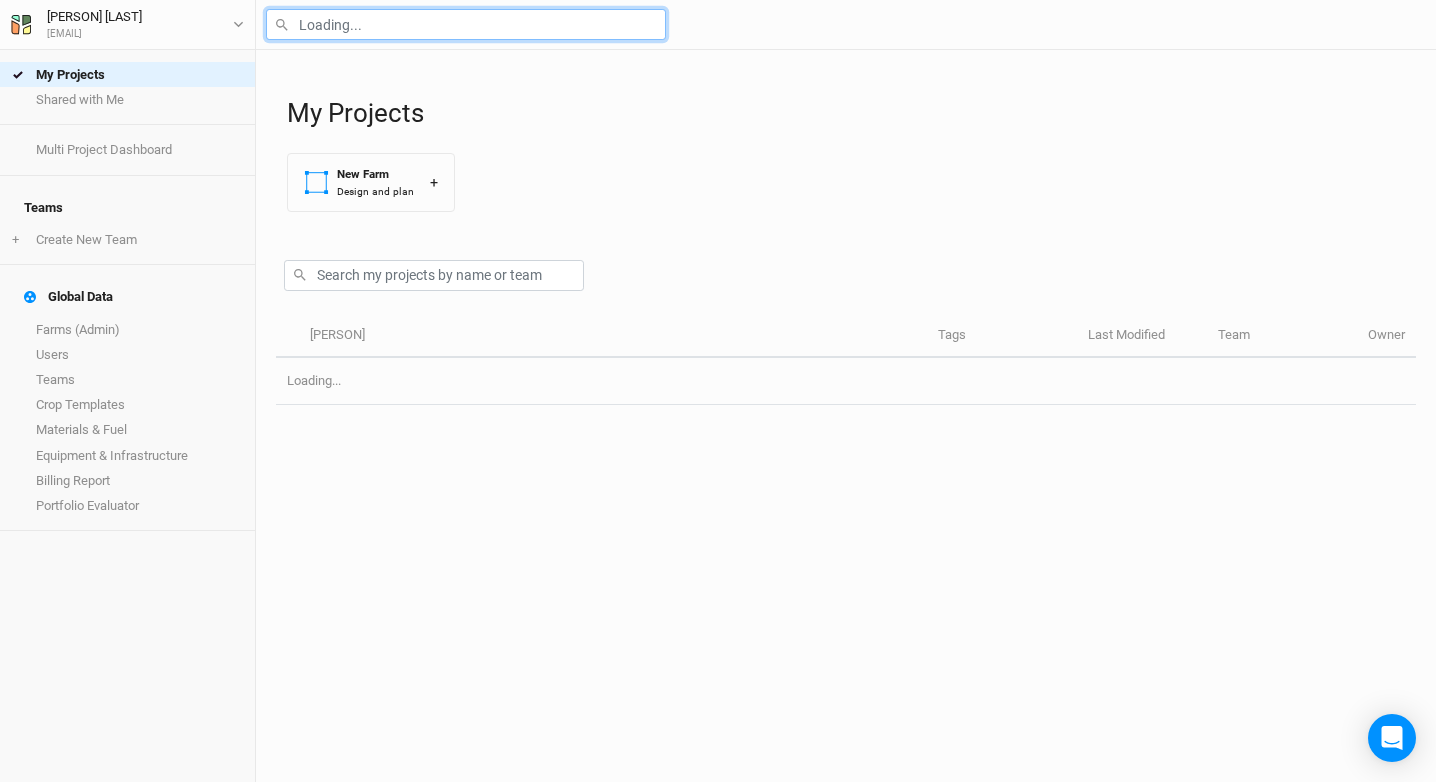 click at bounding box center (466, 24) 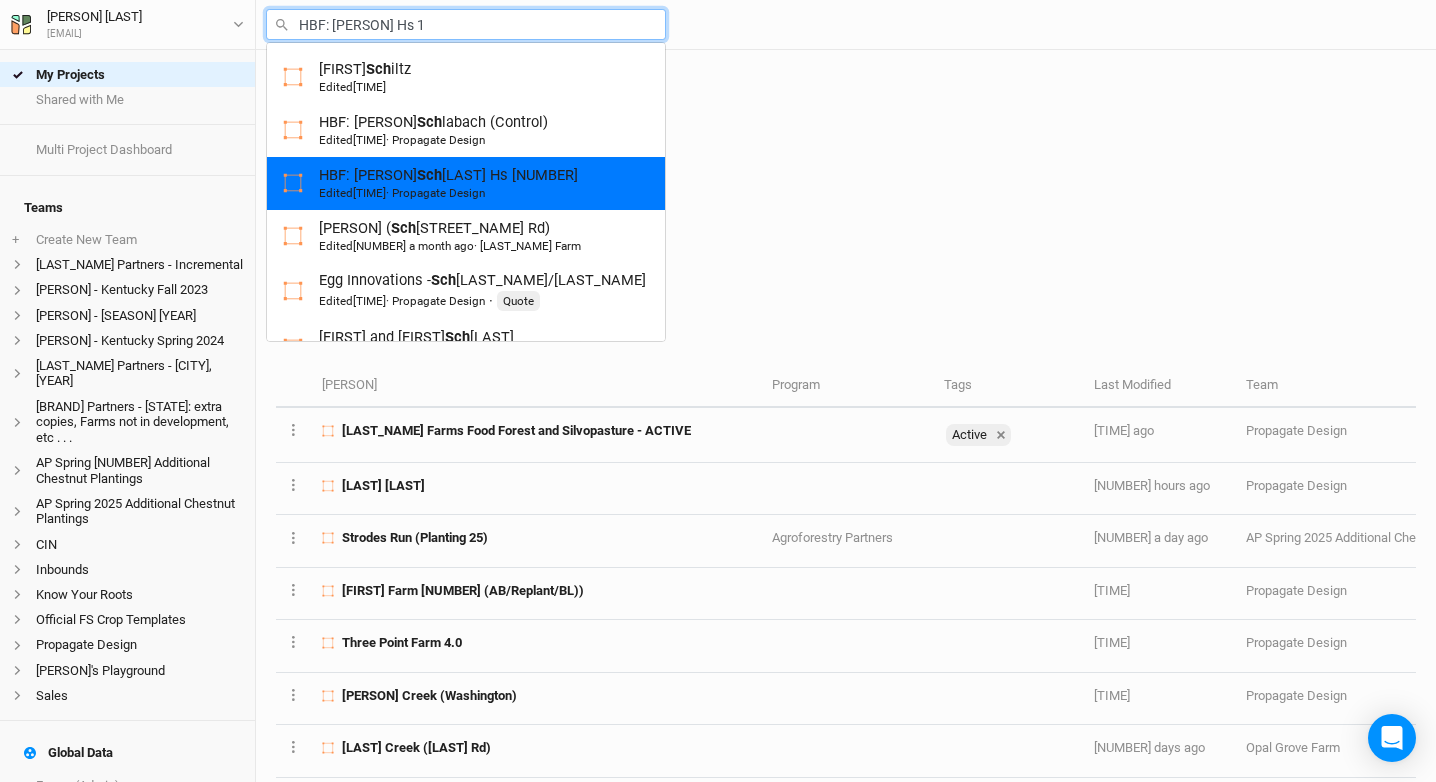 type on "[LAST] Creek ([LAST] Rd)" 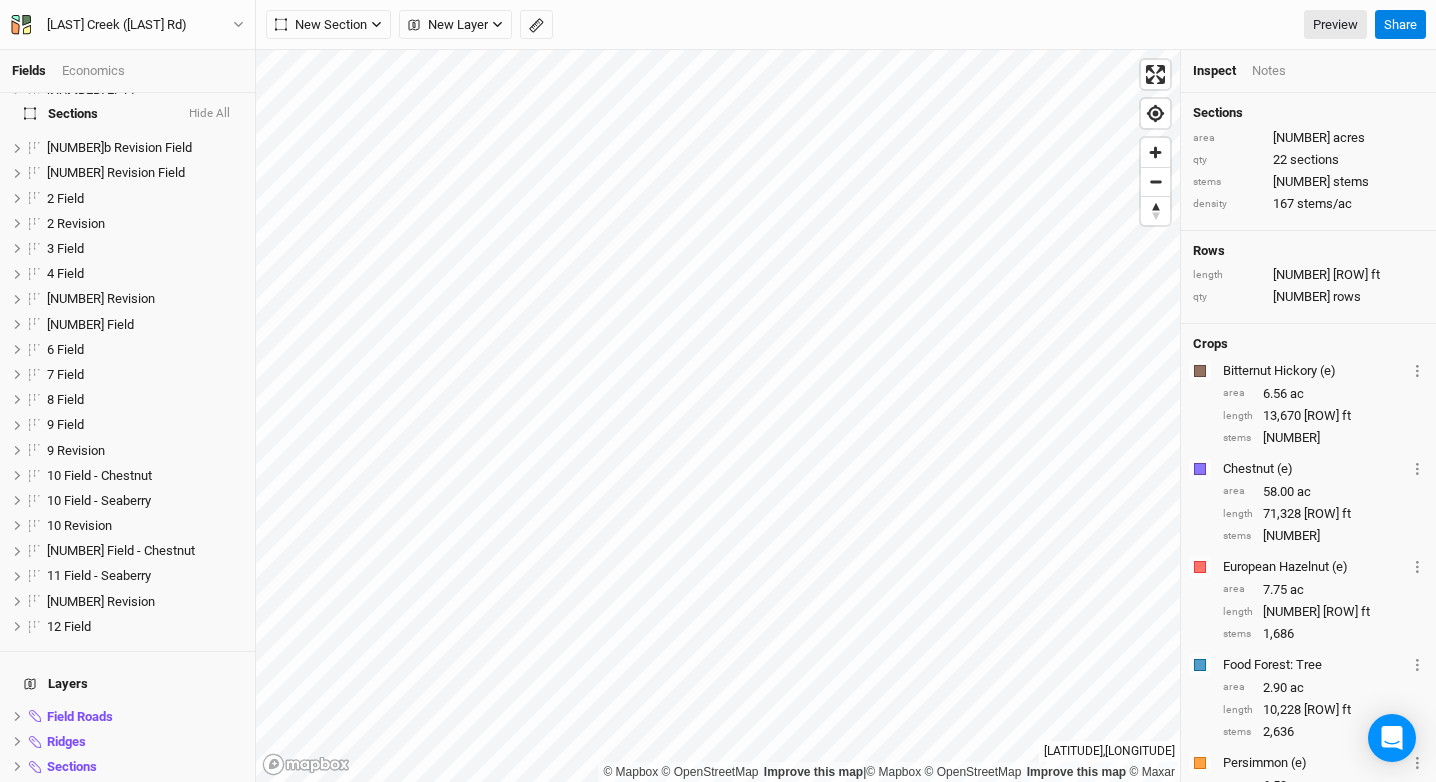 scroll, scrollTop: 476, scrollLeft: 0, axis: vertical 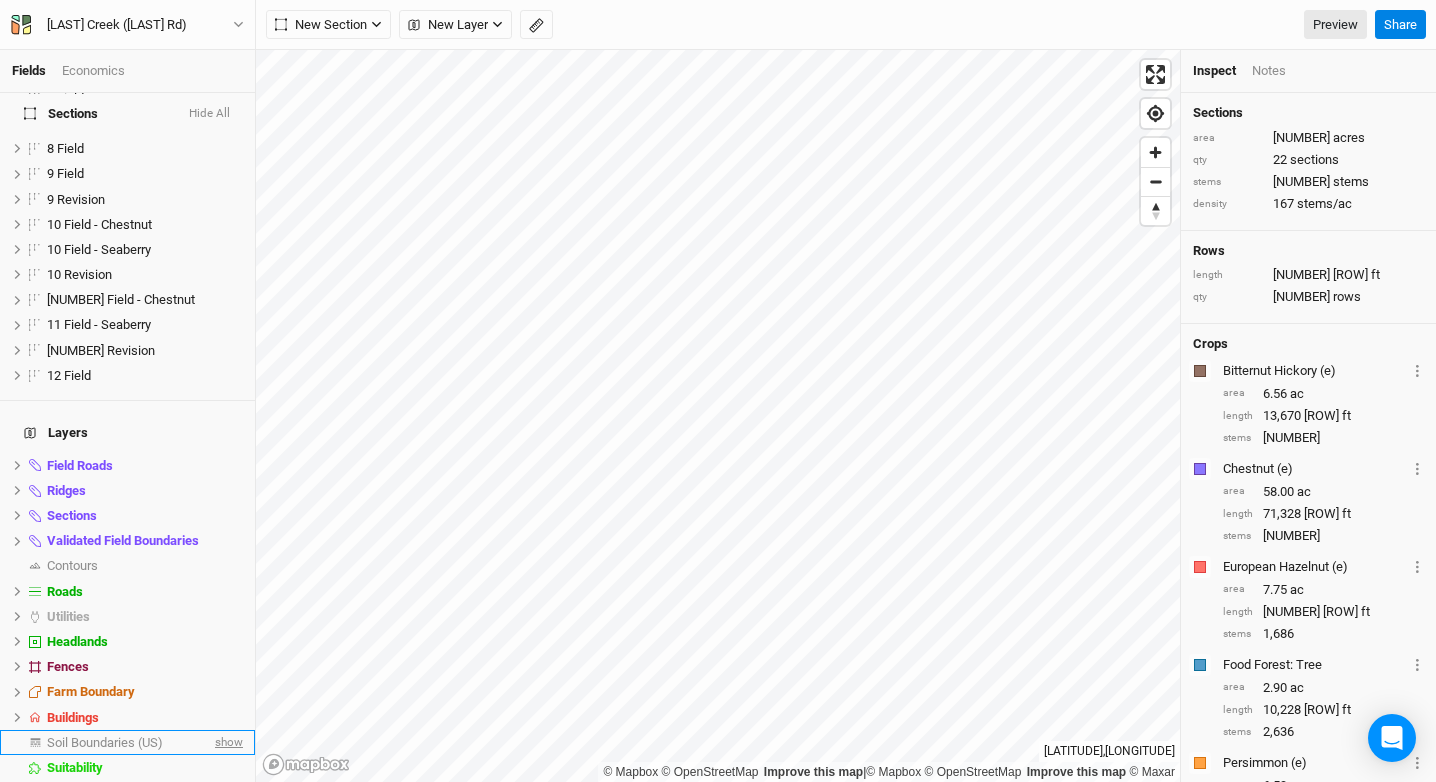click on "show" at bounding box center (227, 742) 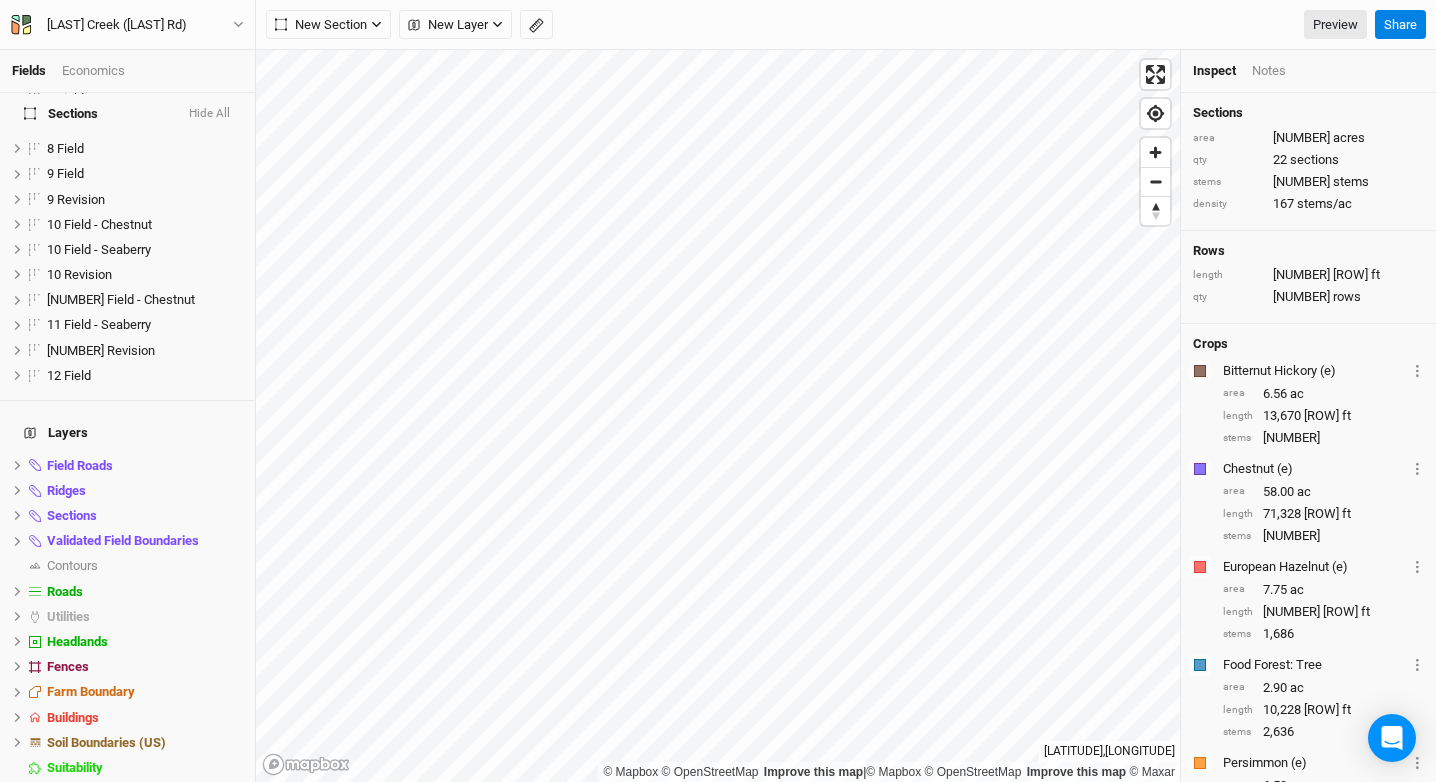 click on "Sections Hide All" at bounding box center (127, 113) 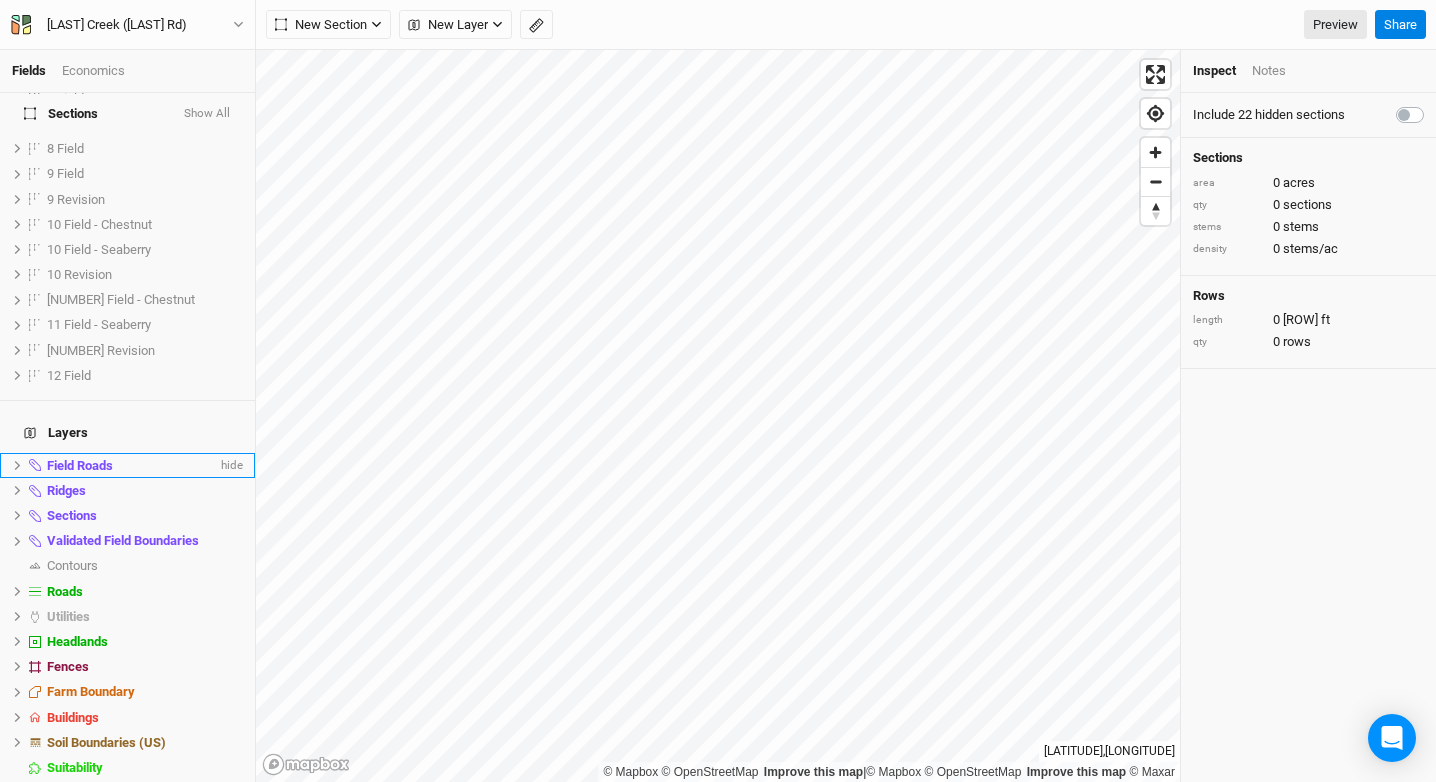 click on "Field Roads hide" at bounding box center [127, 465] 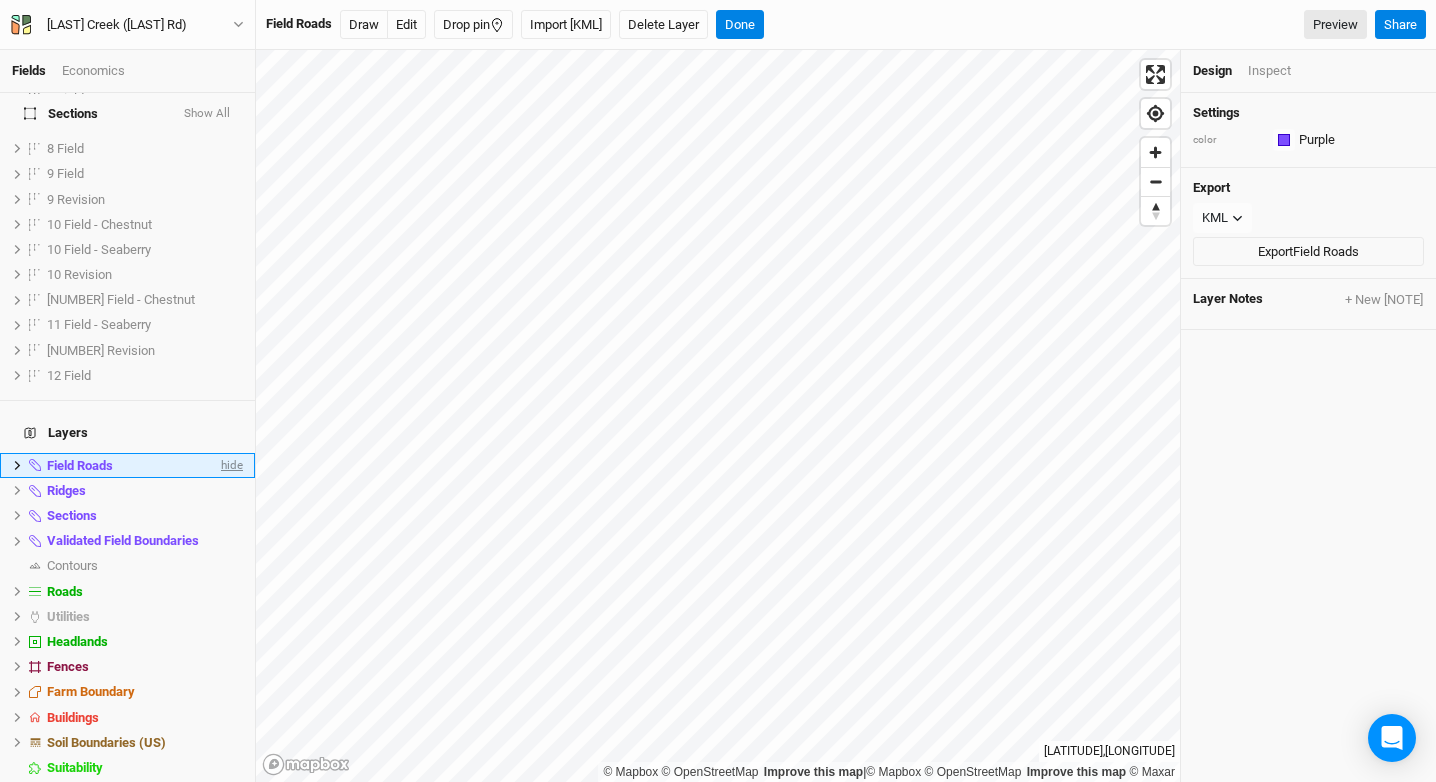 click on "hide" at bounding box center (230, 465) 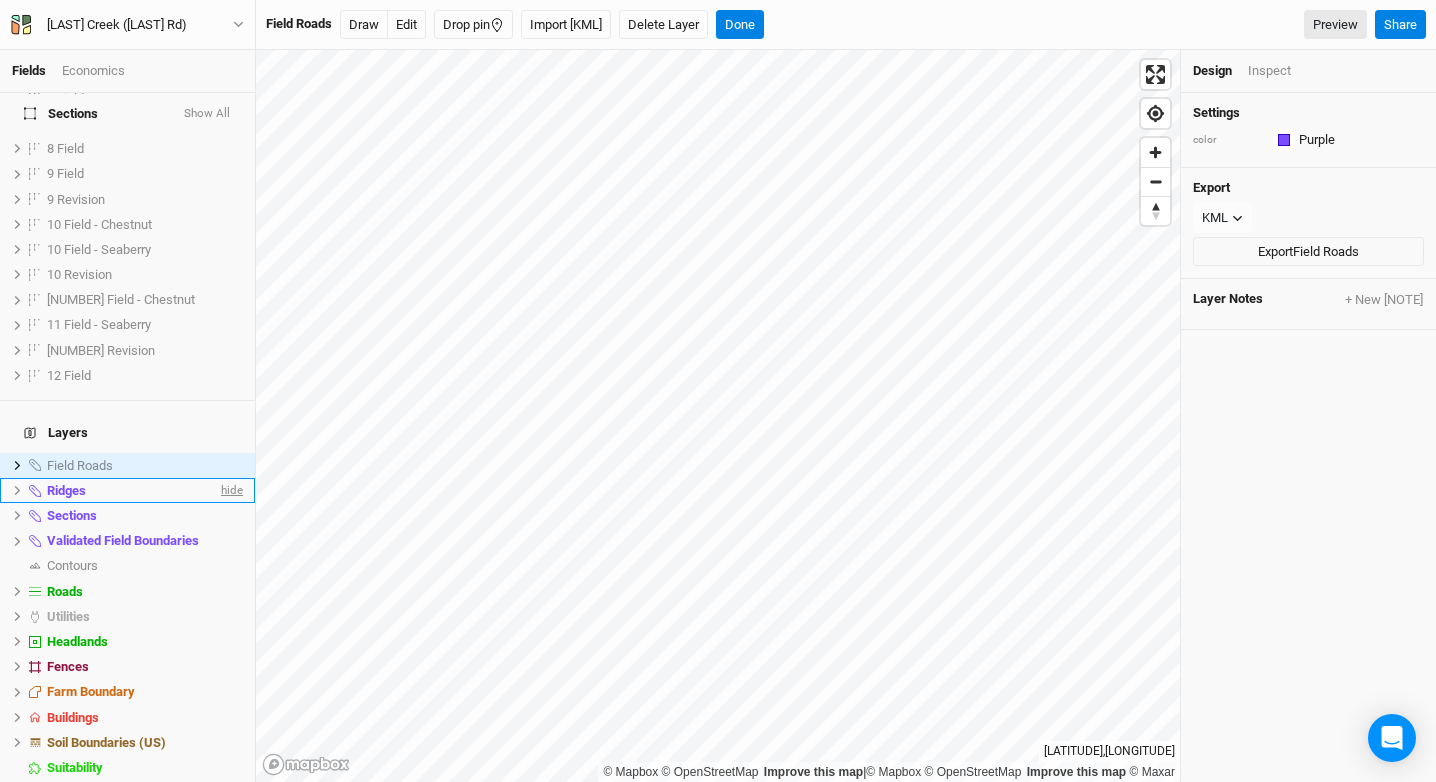 click on "hide" at bounding box center [230, 490] 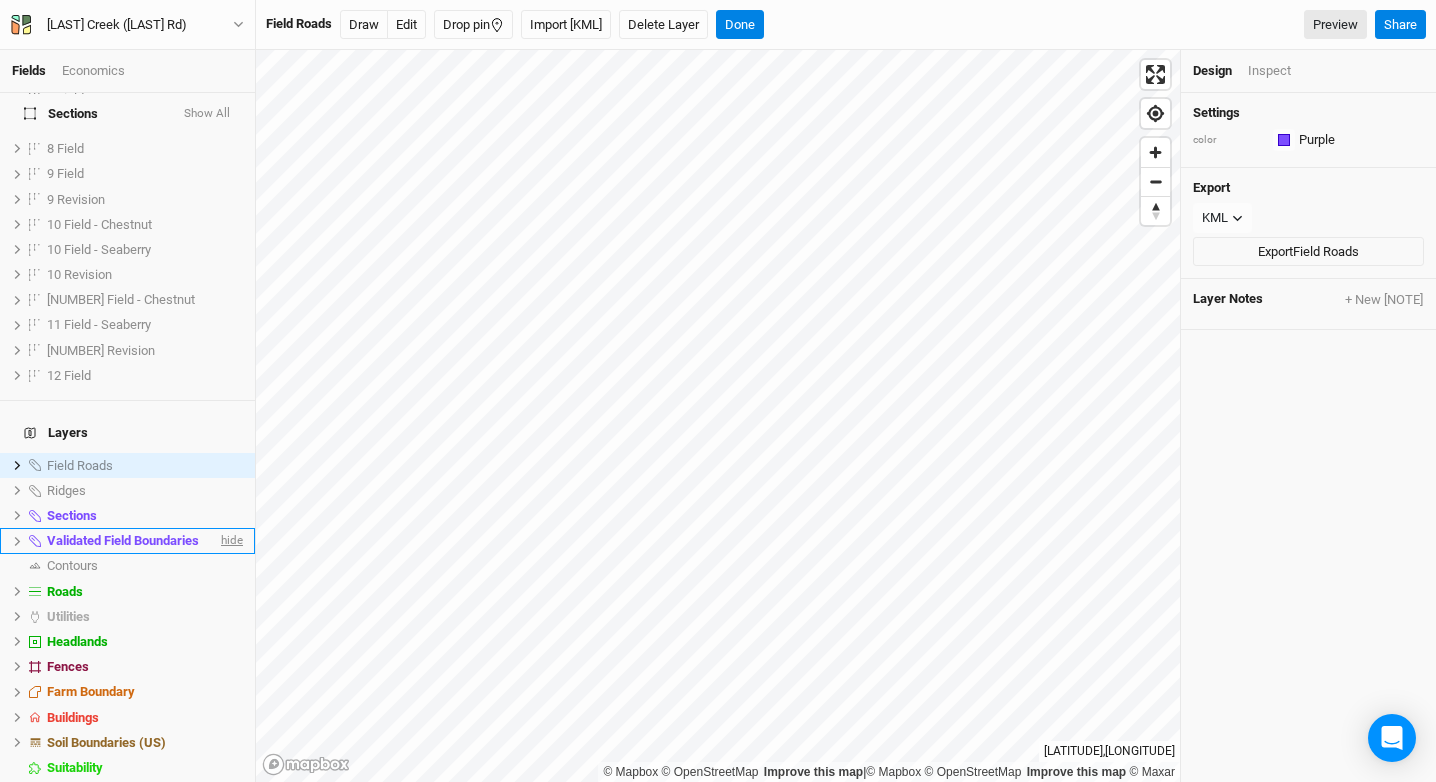 click on "hide" at bounding box center [230, 541] 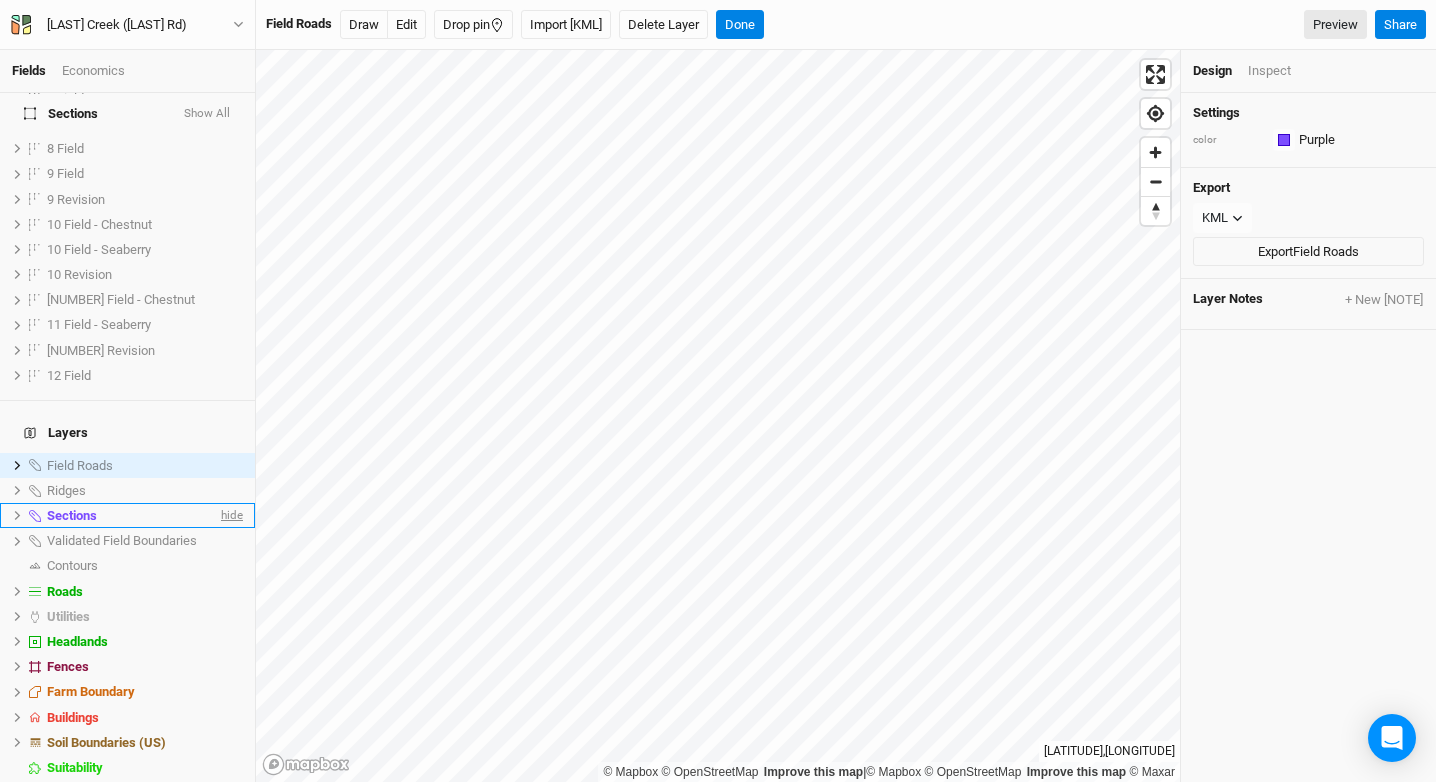 click on "hide" at bounding box center [230, 515] 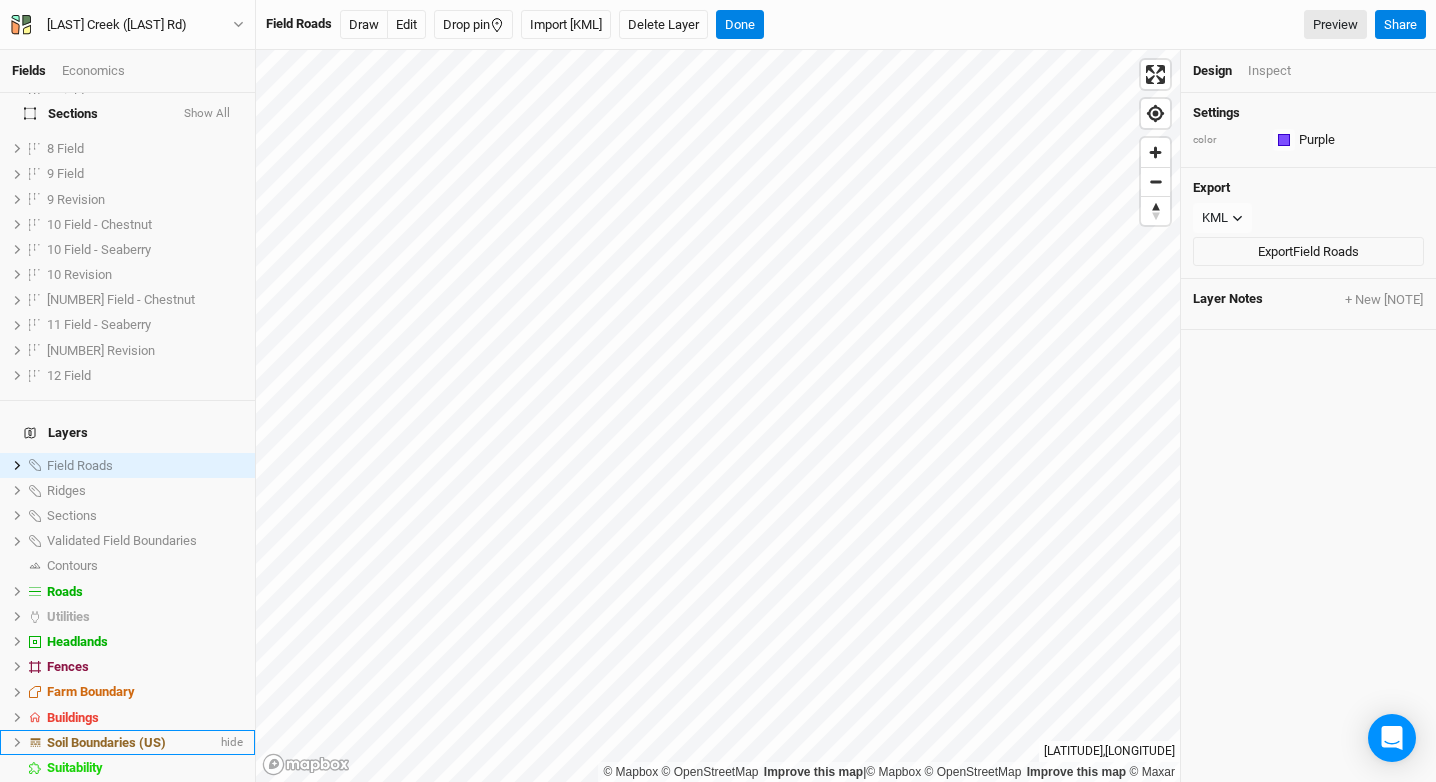 click on "Soil Boundaries (US)" at bounding box center (106, 742) 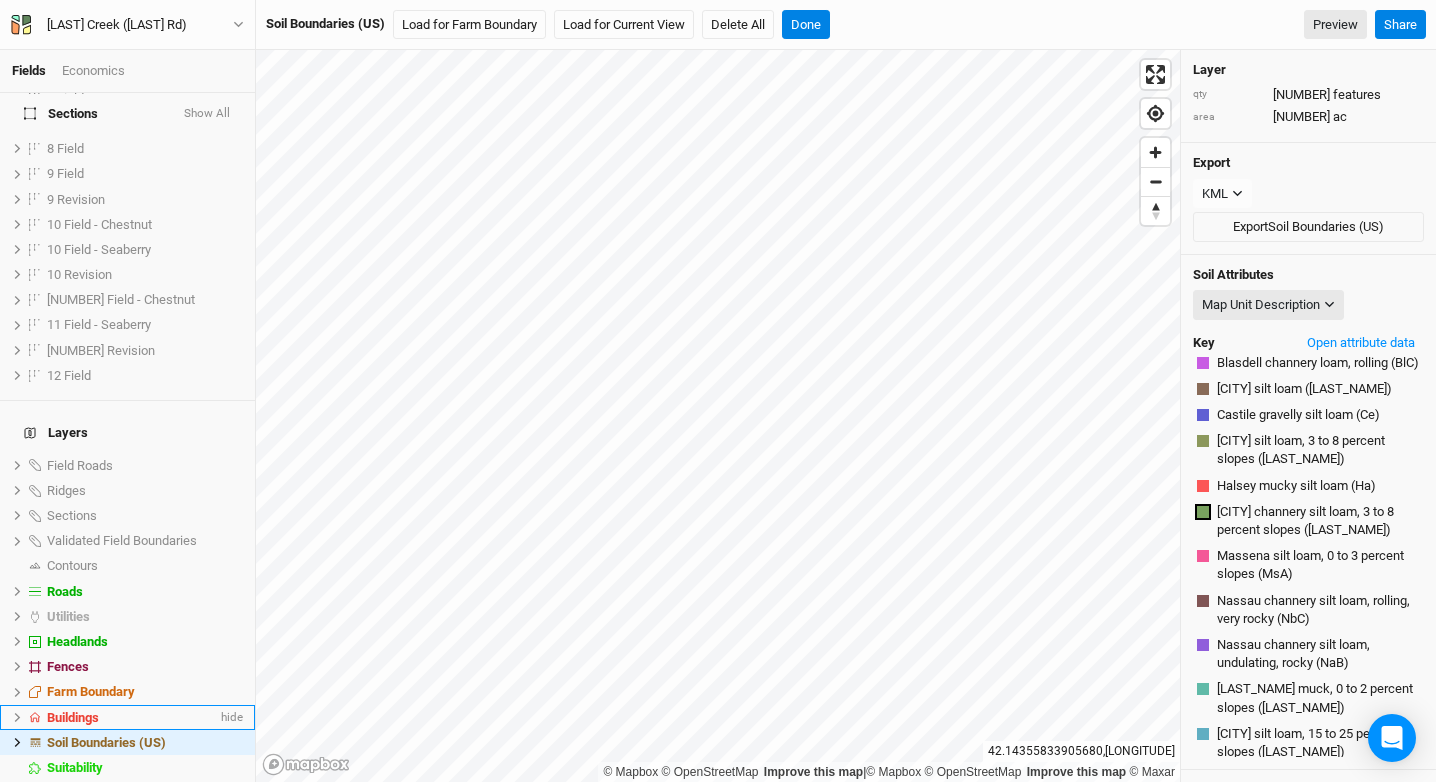 scroll, scrollTop: 167, scrollLeft: 0, axis: vertical 